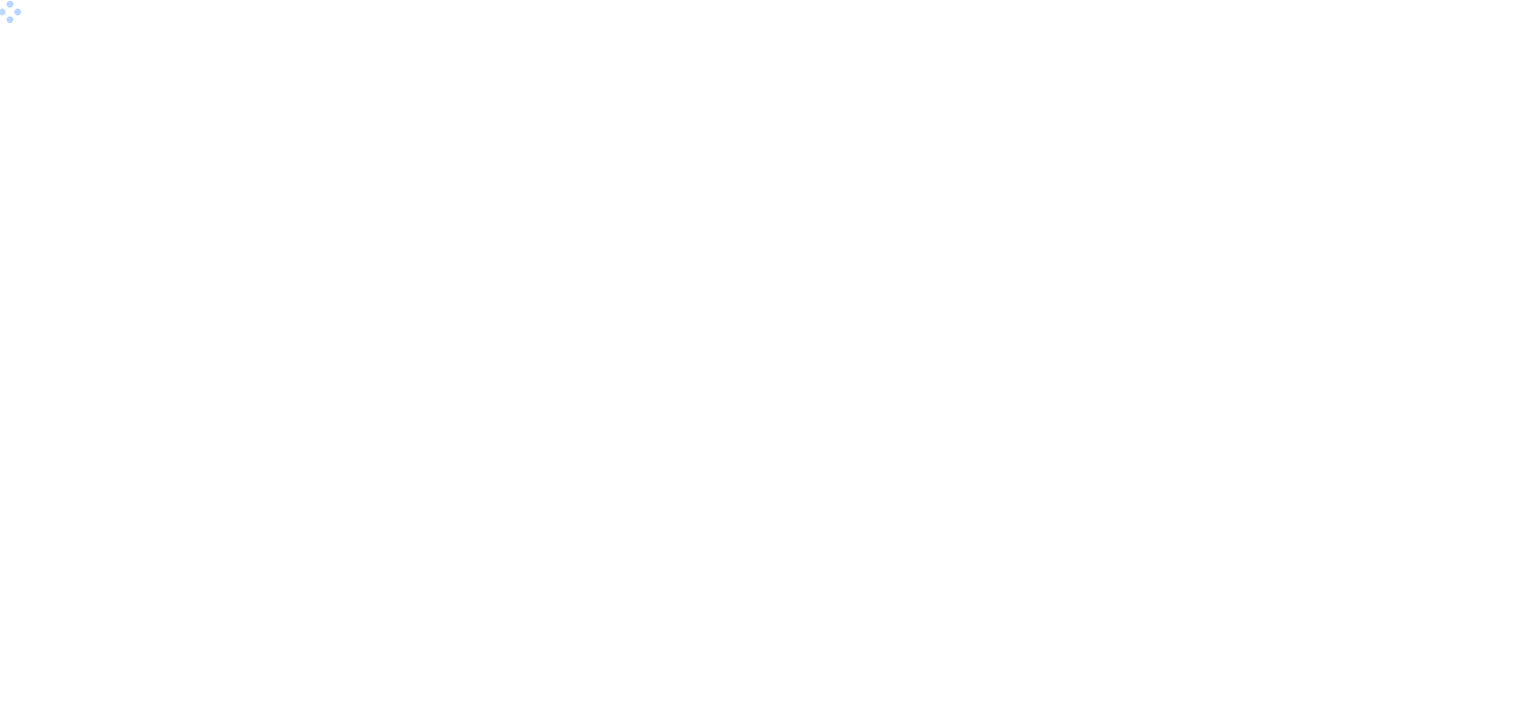 scroll, scrollTop: 0, scrollLeft: 0, axis: both 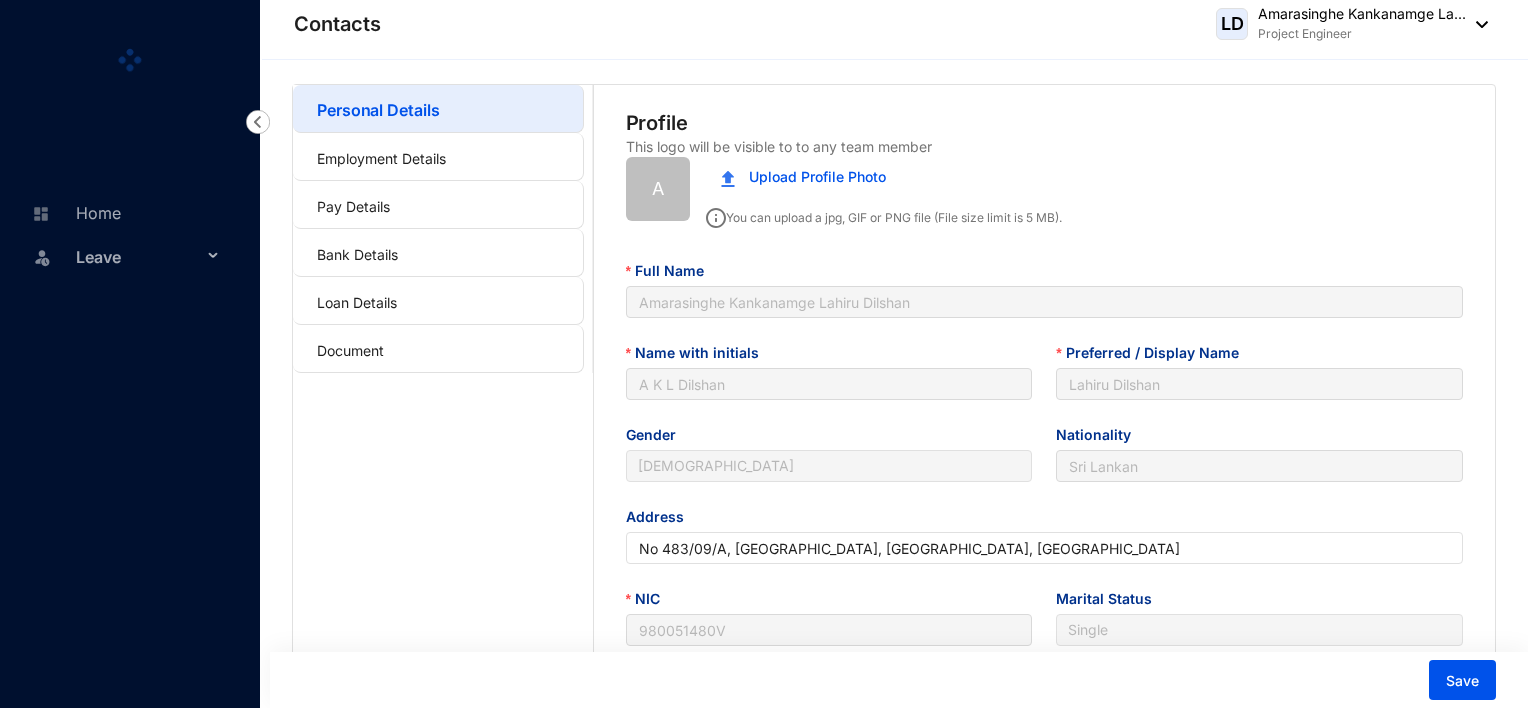 type on "[DATE]" 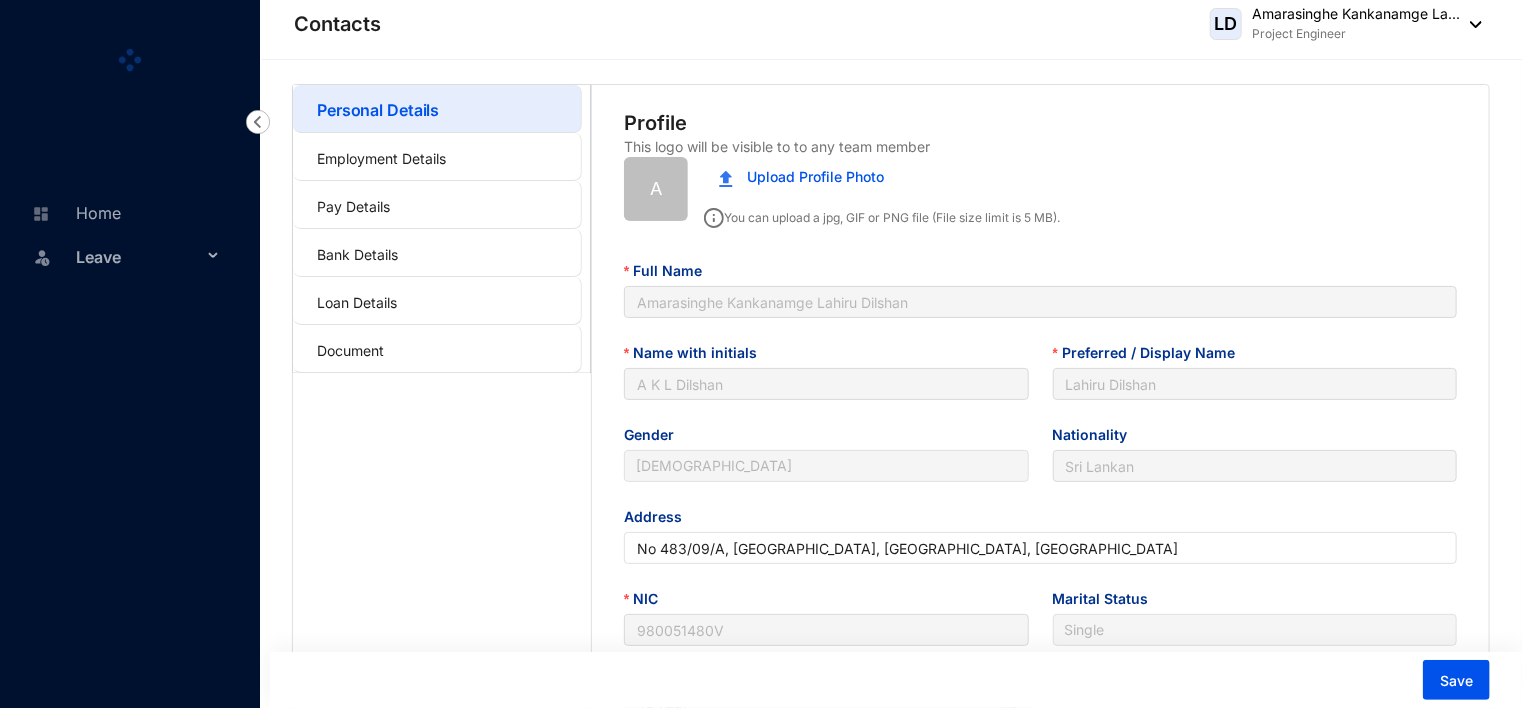 click on "Leave" at bounding box center (139, 257) 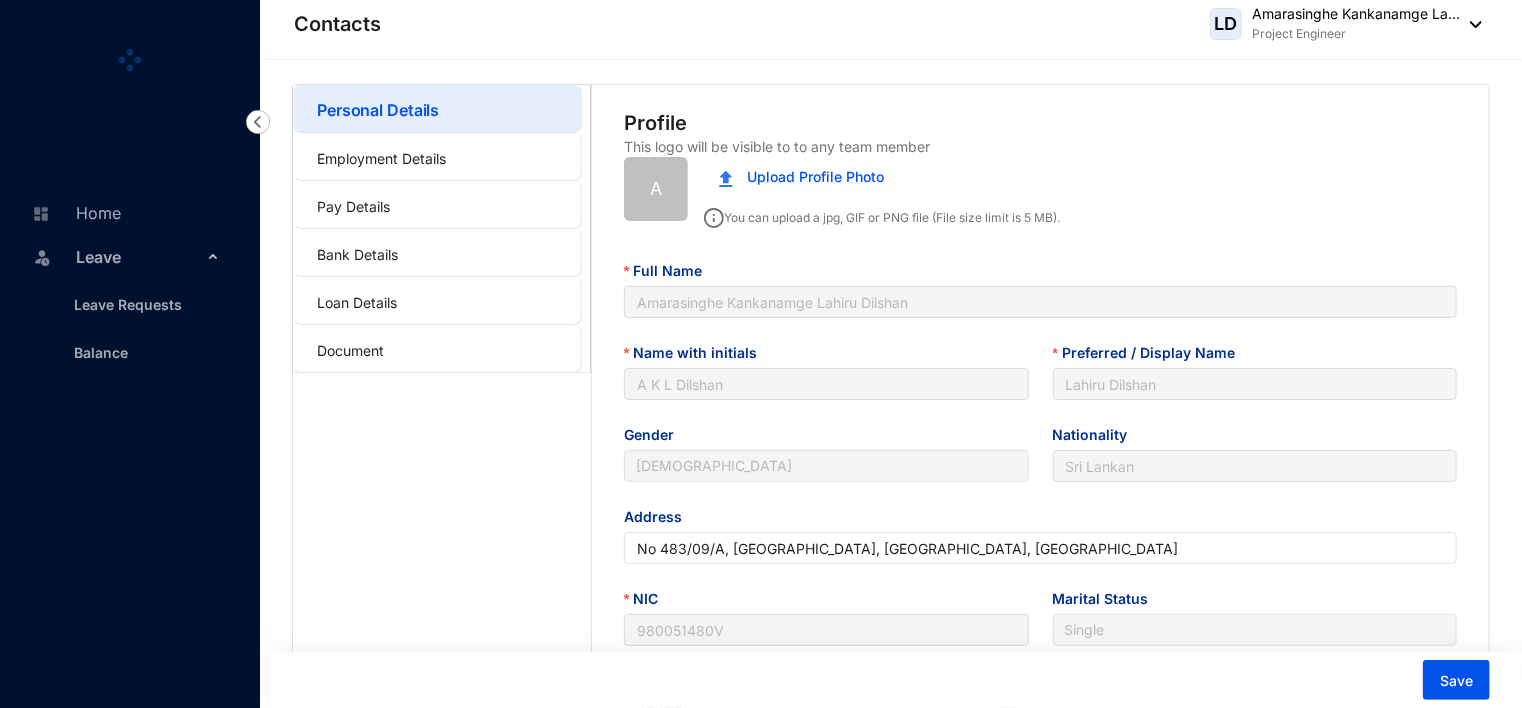 click on "Leave" at bounding box center [139, 257] 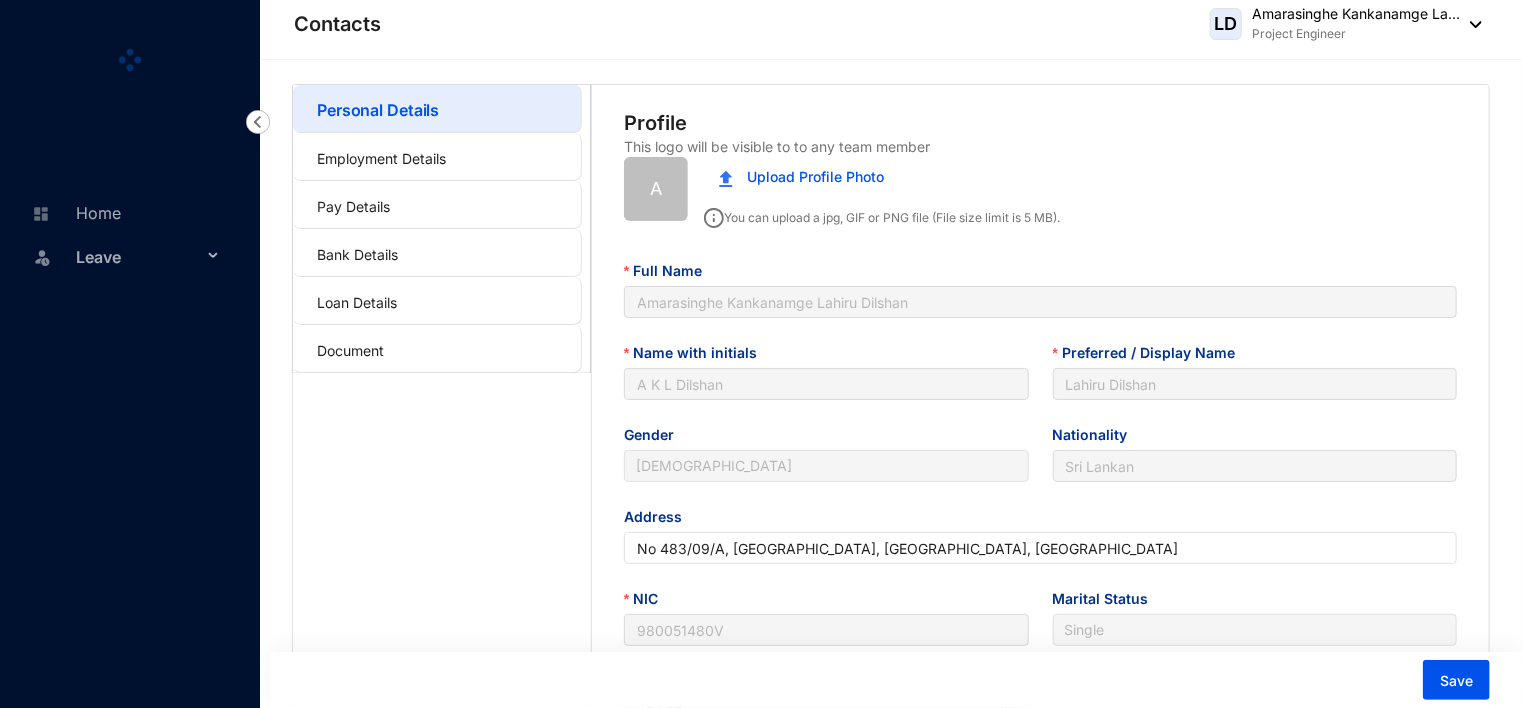click on "Leave" at bounding box center (139, 257) 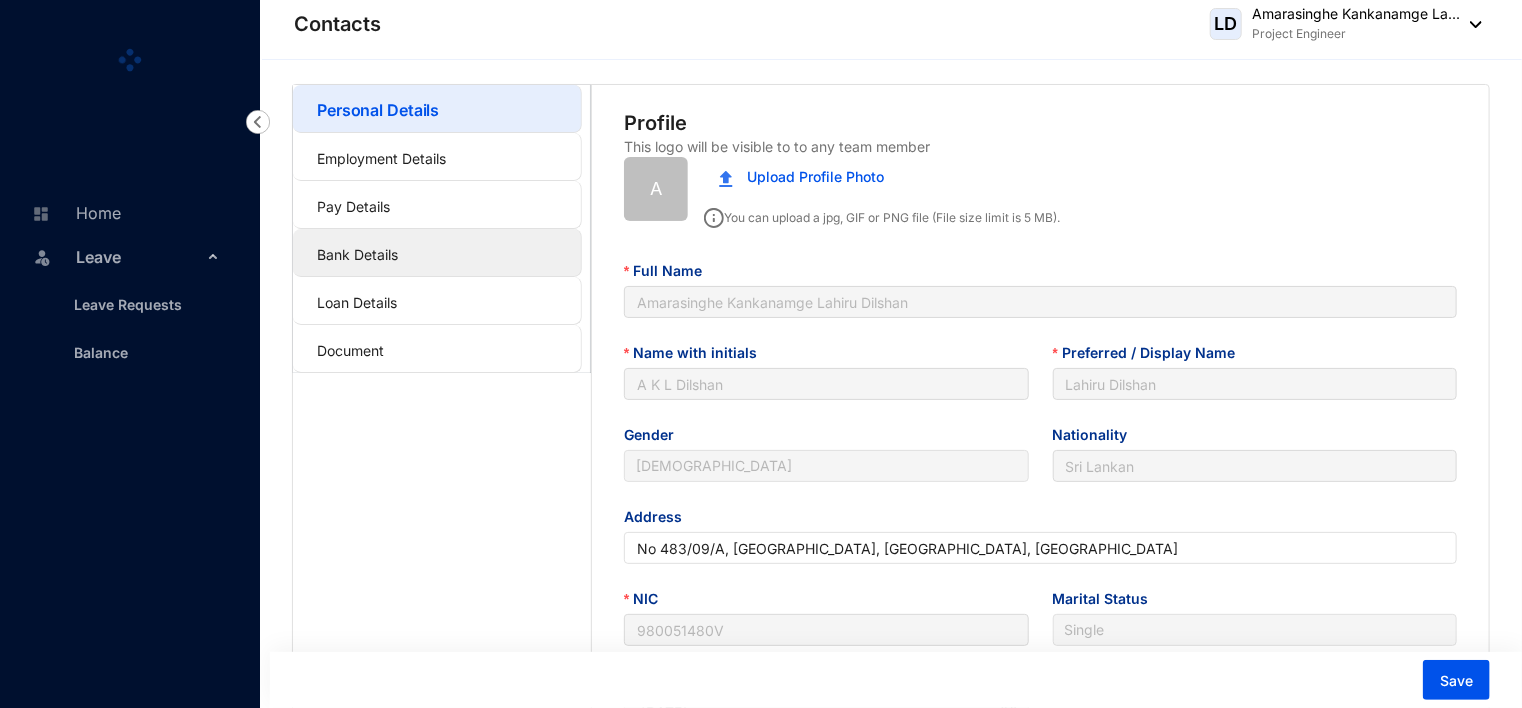 click on "Bank Details" at bounding box center [357, 254] 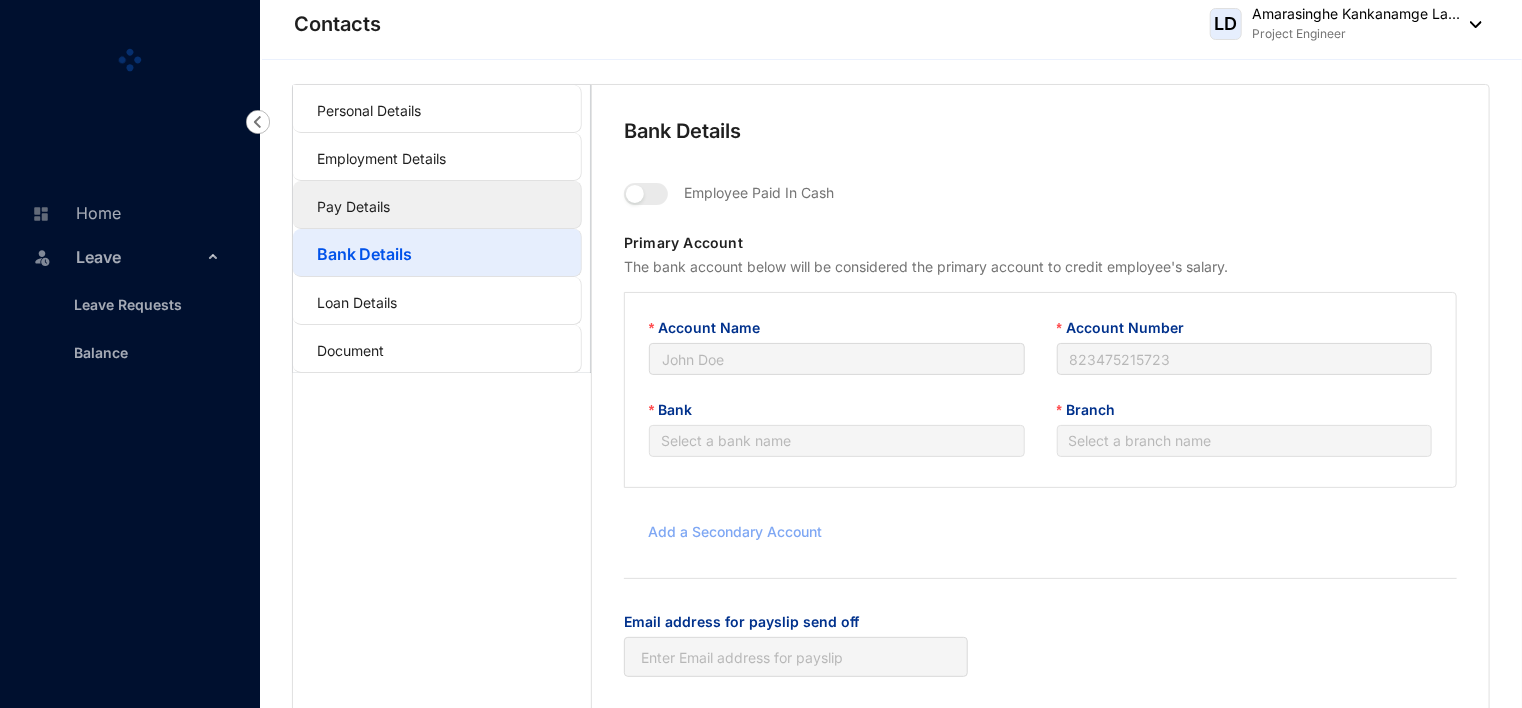 click on "Pay Details" at bounding box center [353, 206] 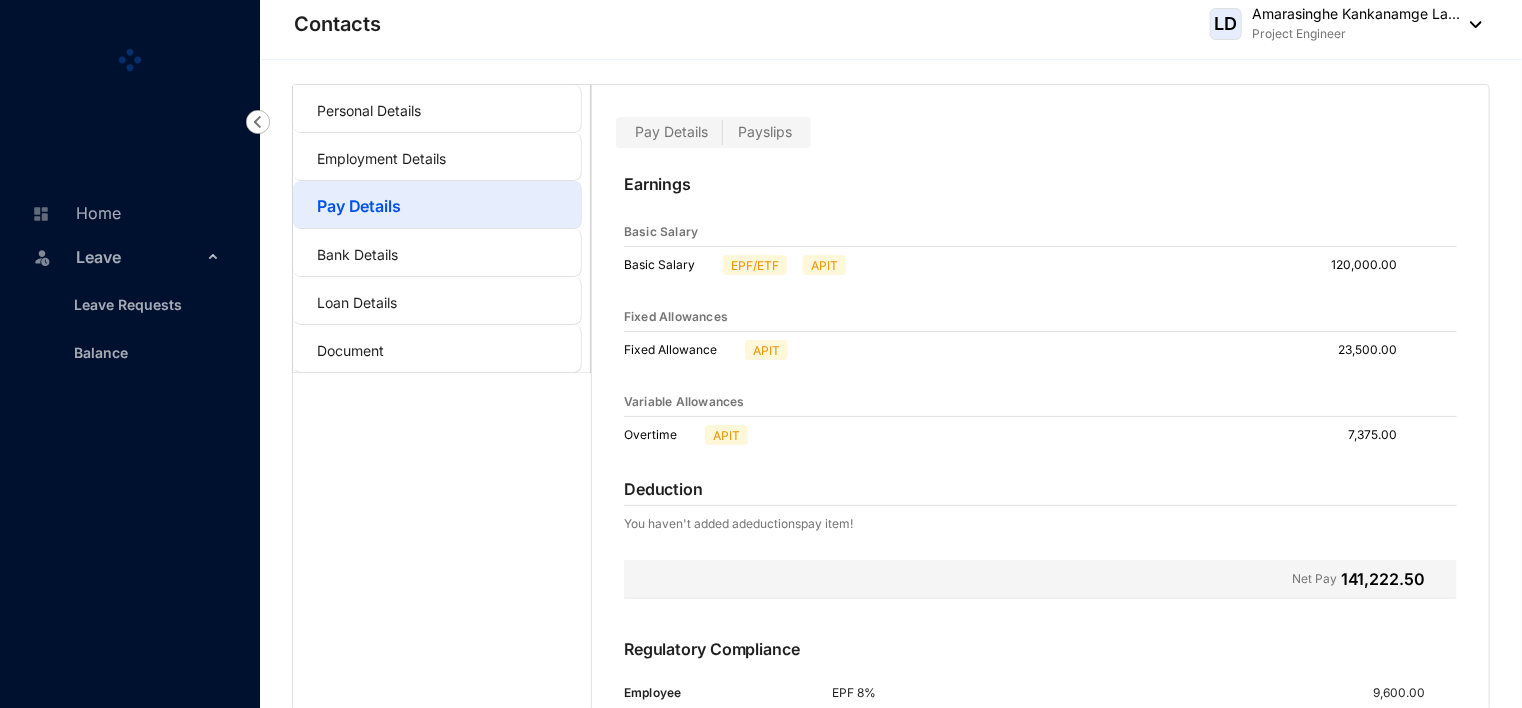 click on "Payslips" at bounding box center (765, 131) 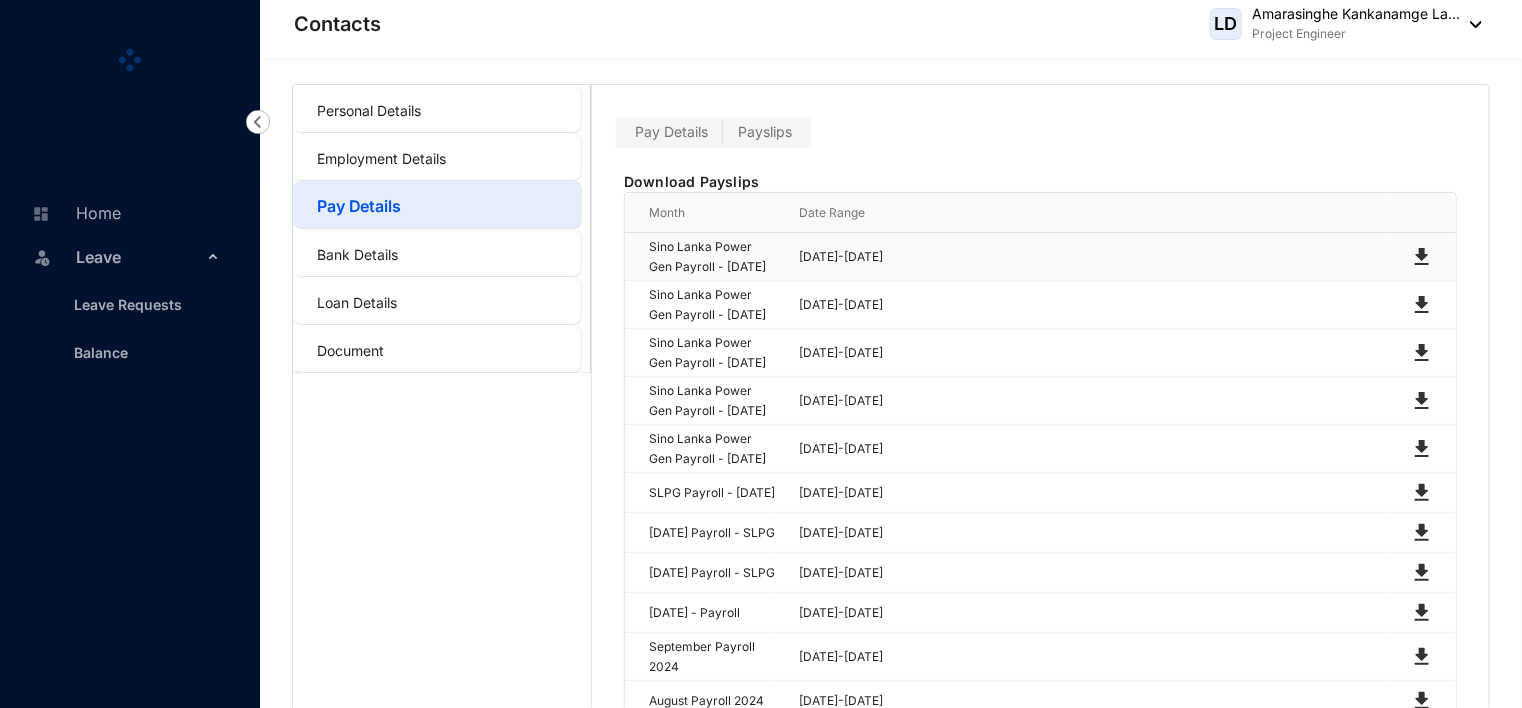 click at bounding box center (1422, 257) 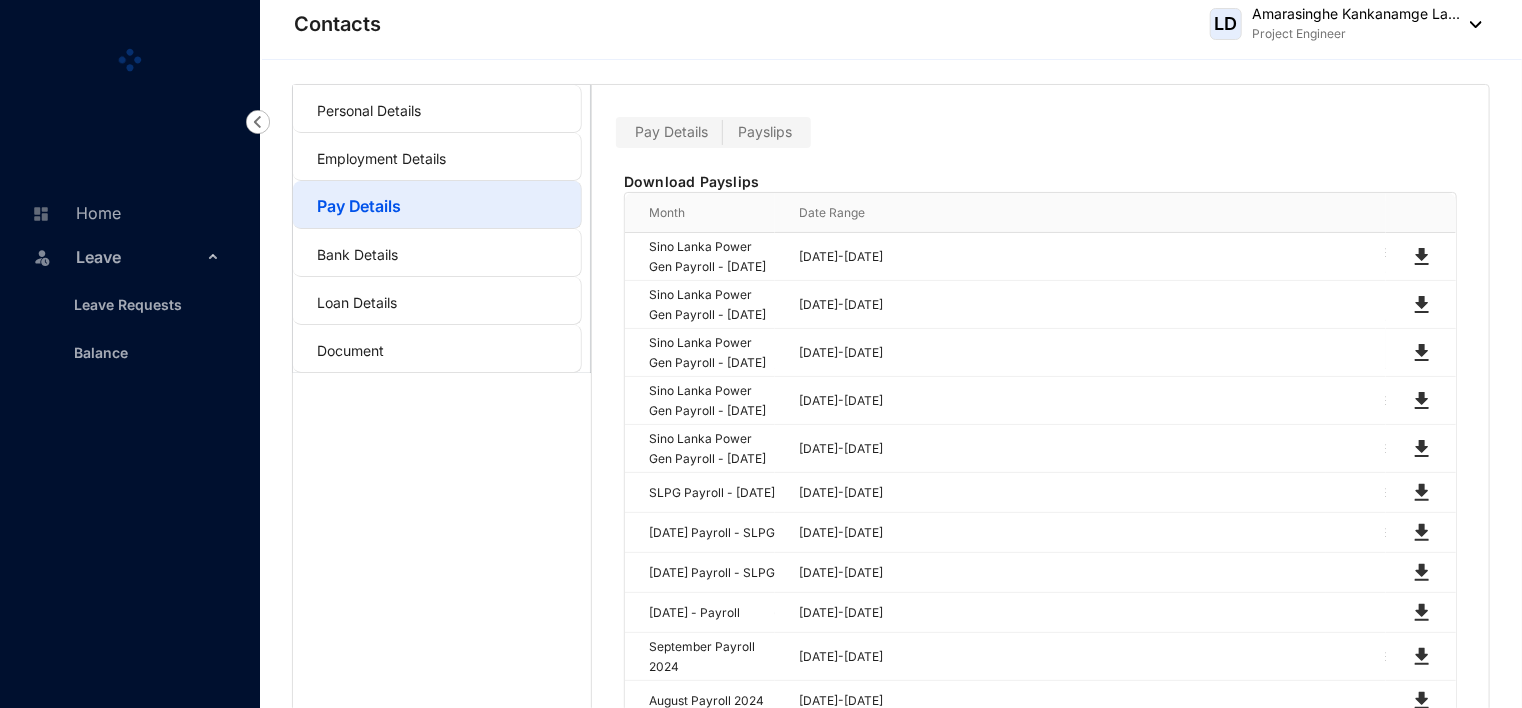 click on "Leave" at bounding box center (139, 257) 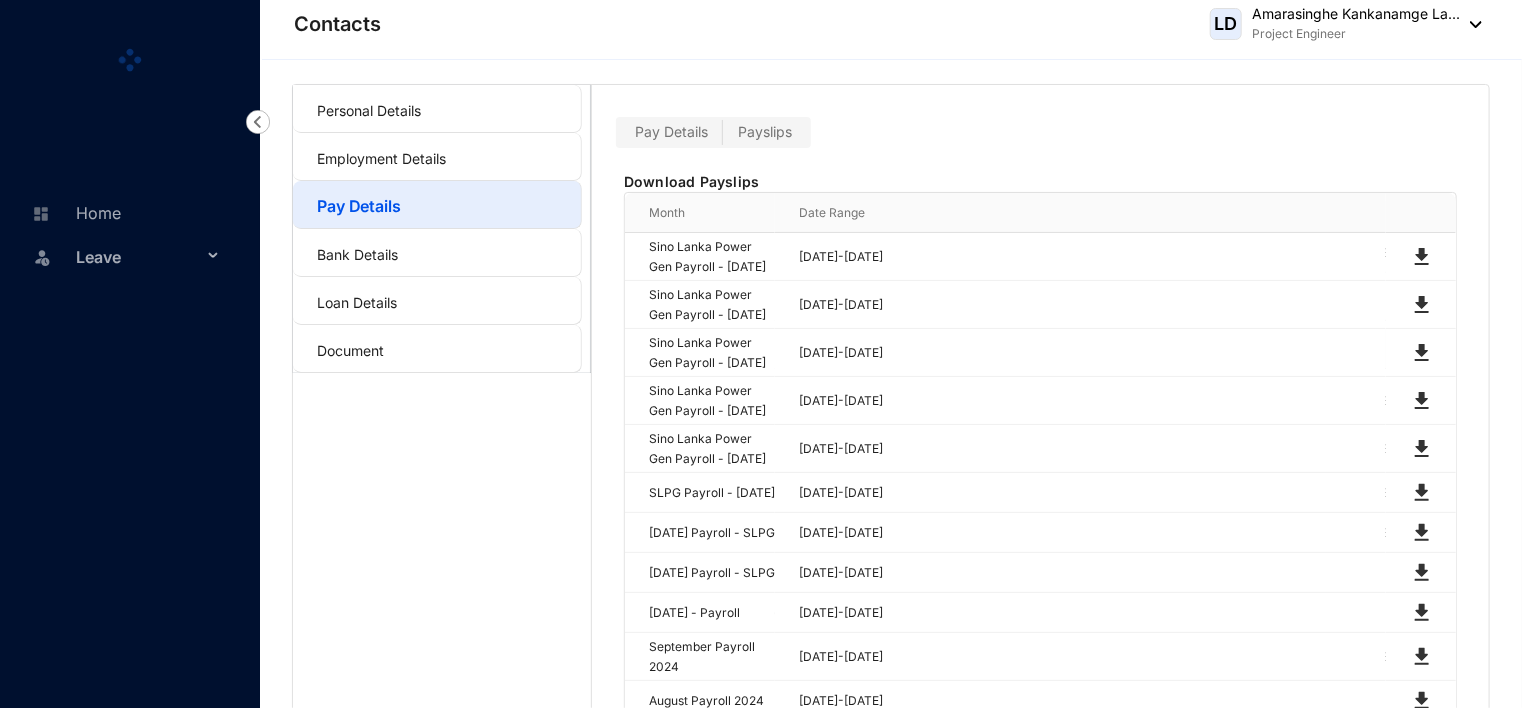 click on "Leave" at bounding box center (139, 257) 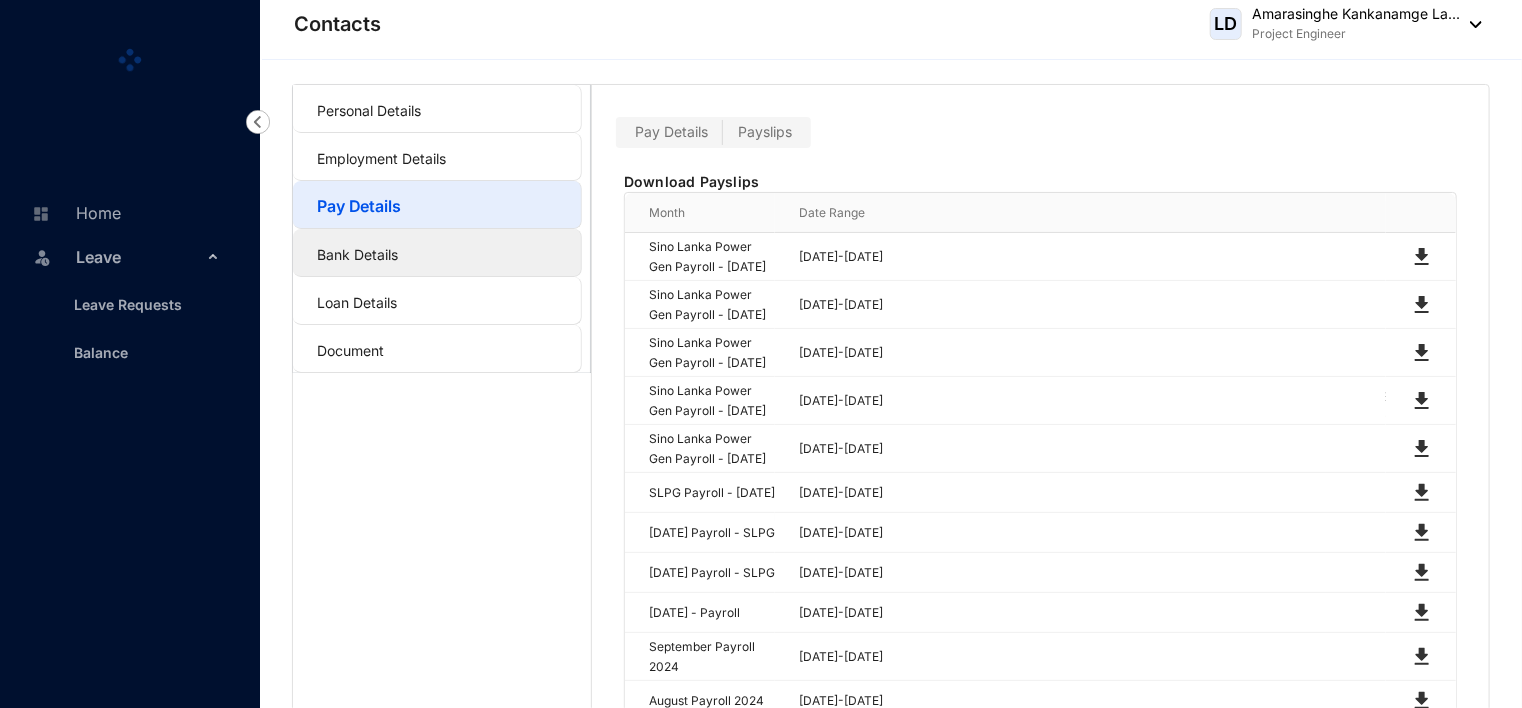 click on "Bank Details" at bounding box center [357, 254] 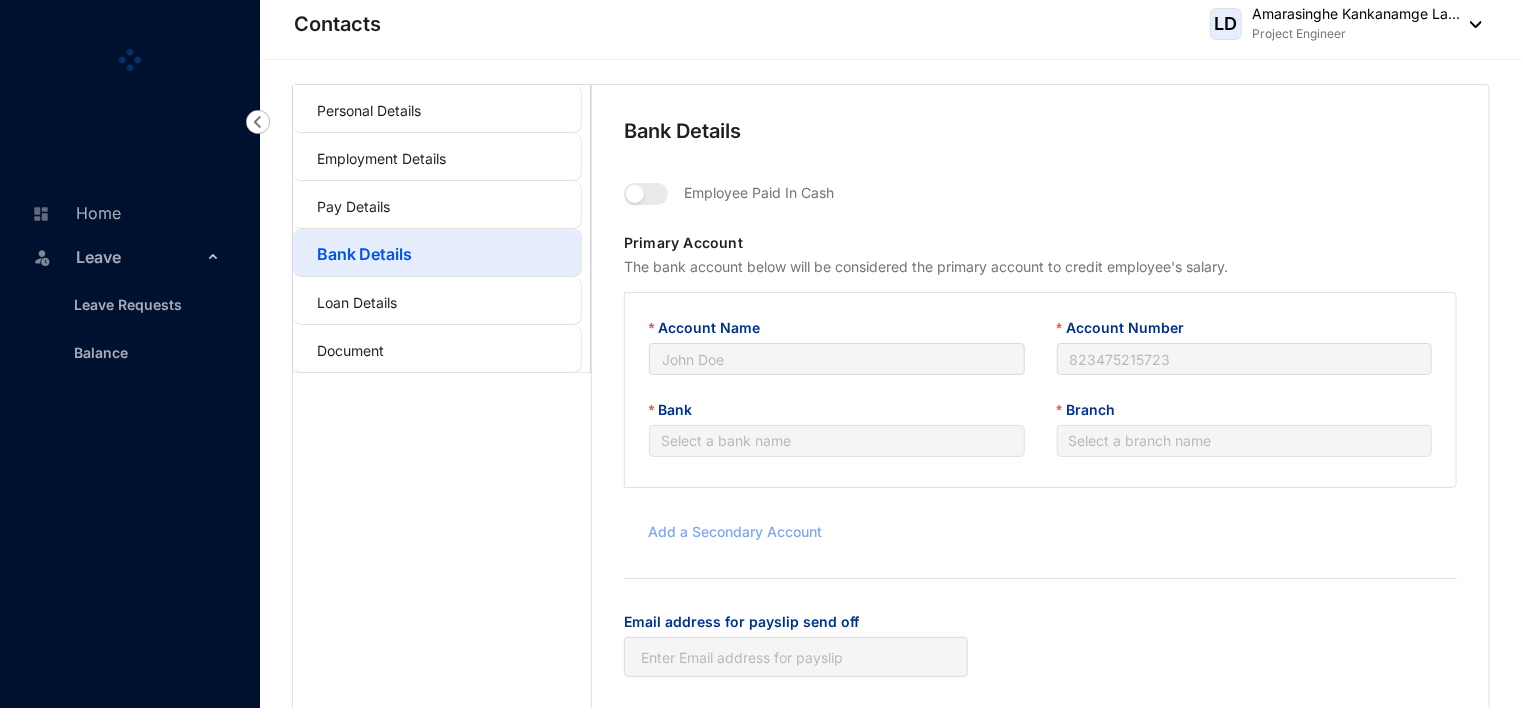 type on "A. K. L. [GEOGRAPHIC_DATA]" 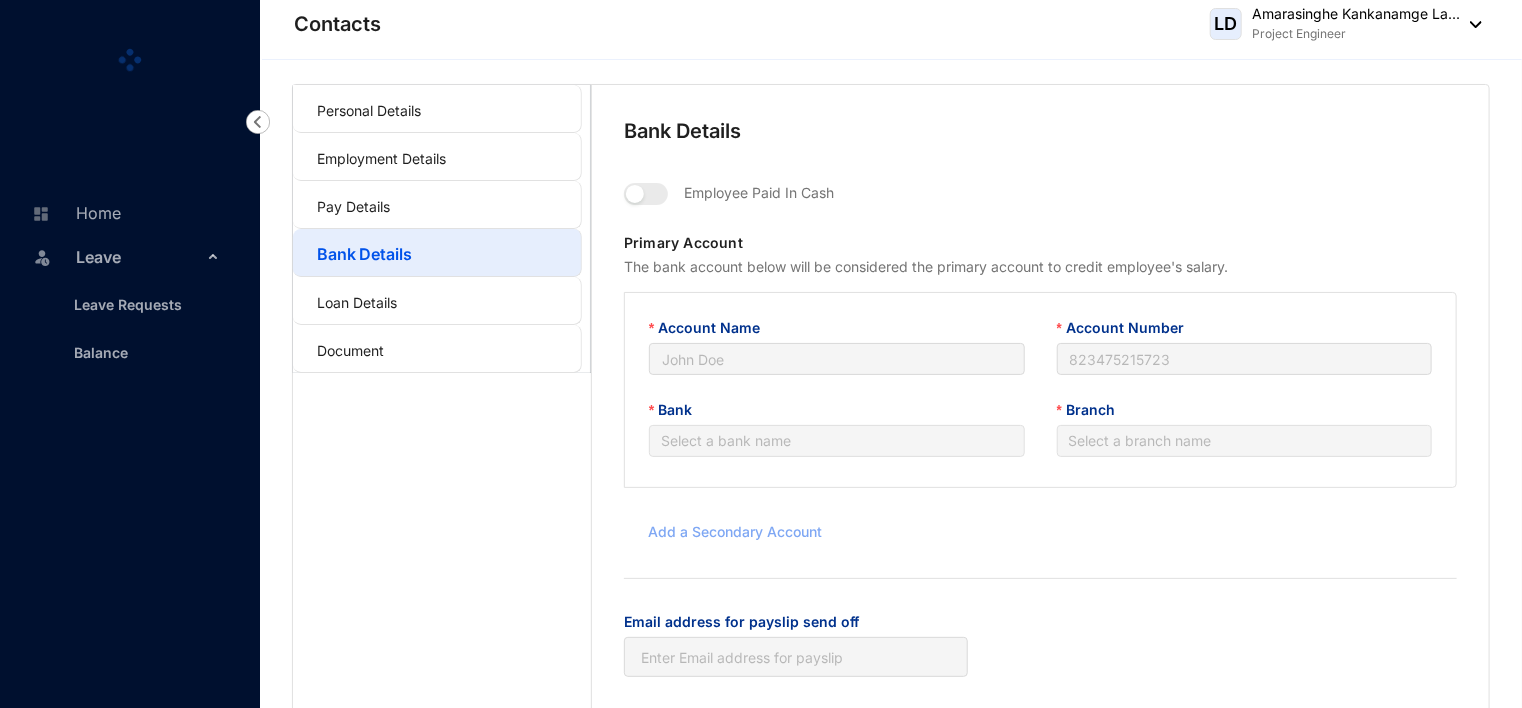 type on "174200120020170" 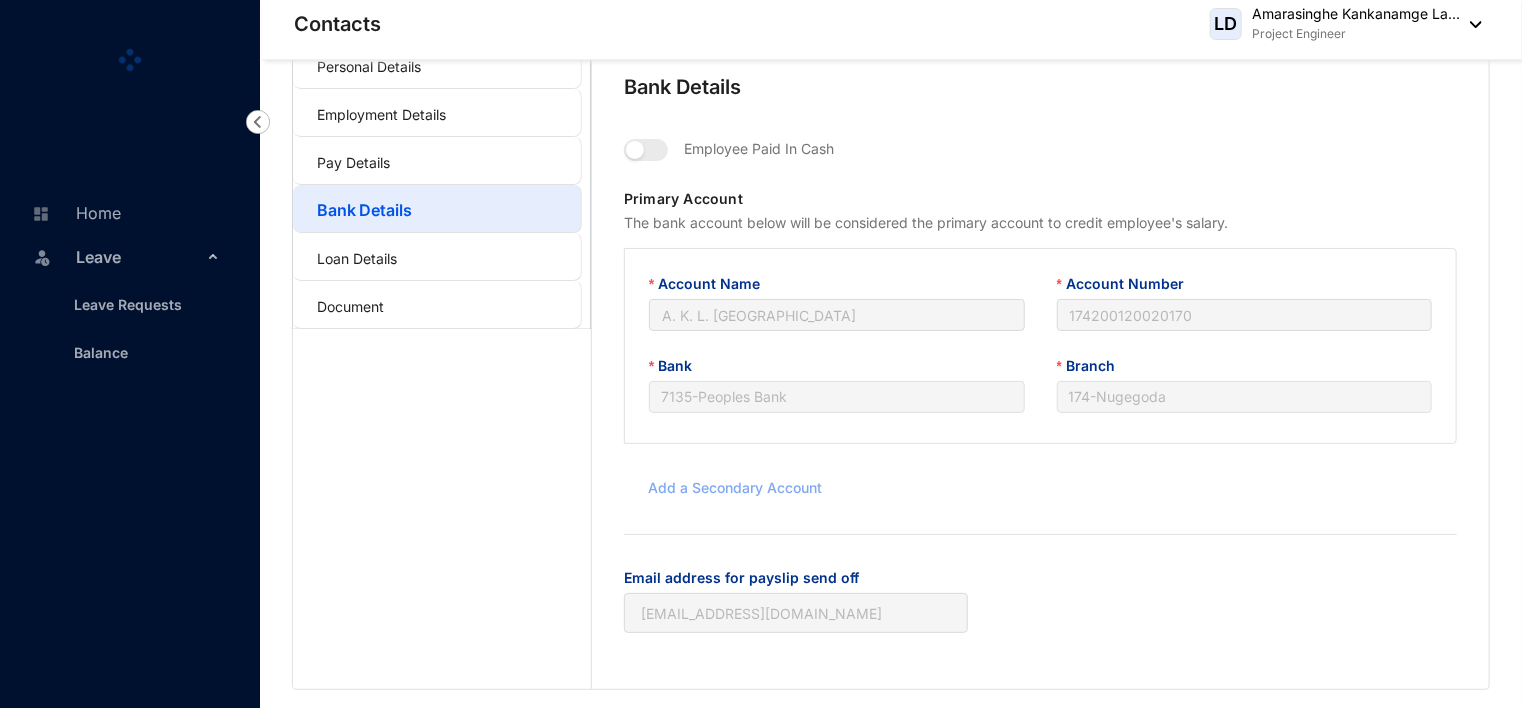 scroll, scrollTop: 51, scrollLeft: 0, axis: vertical 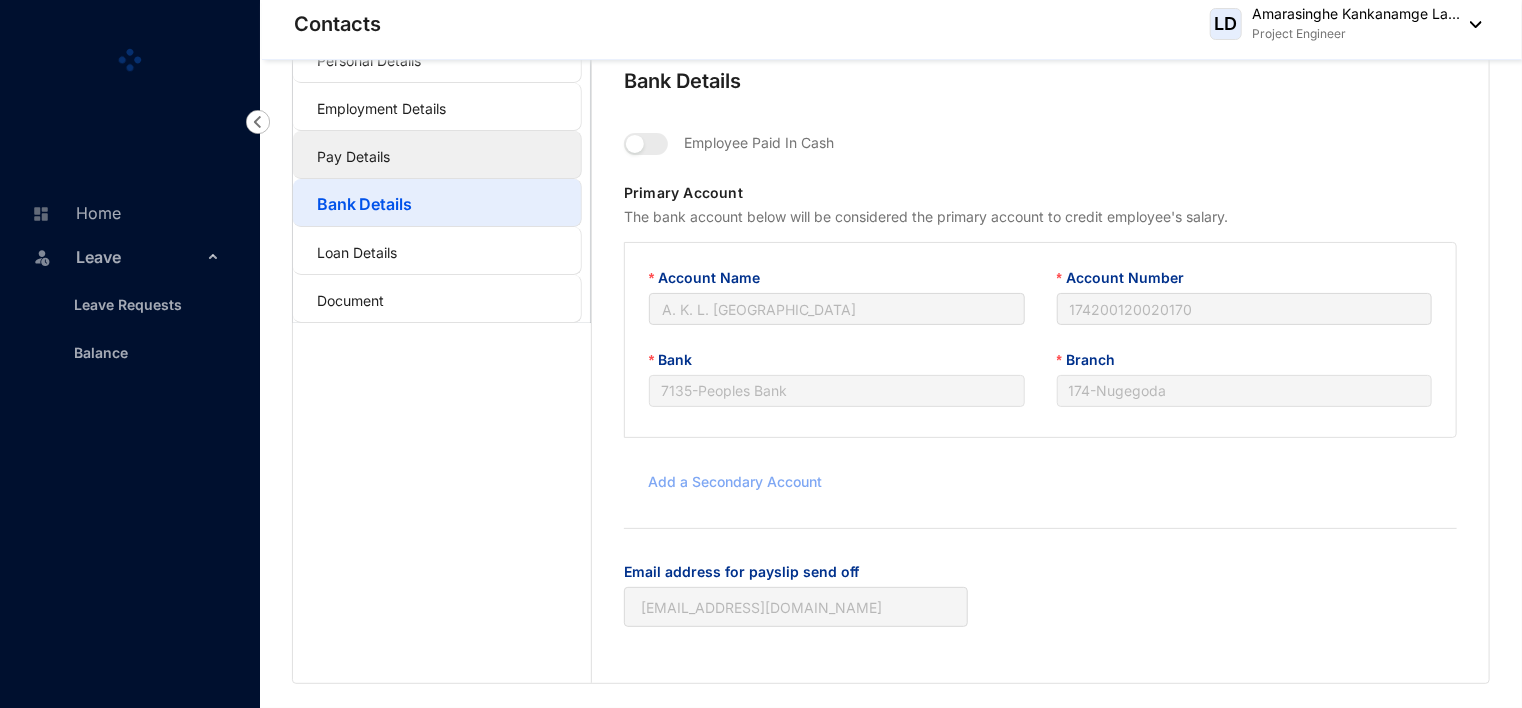 click on "Pay Details" at bounding box center (353, 156) 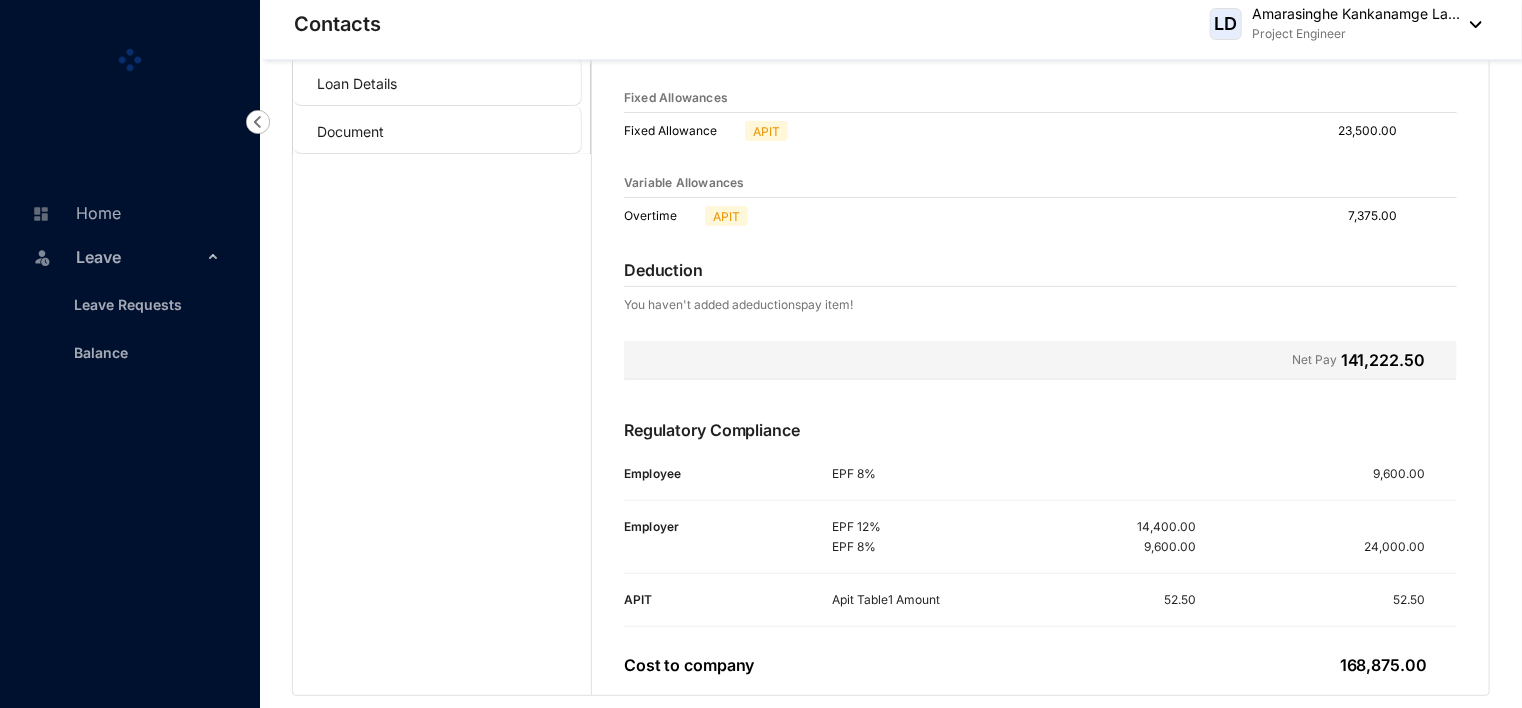 scroll, scrollTop: 215, scrollLeft: 0, axis: vertical 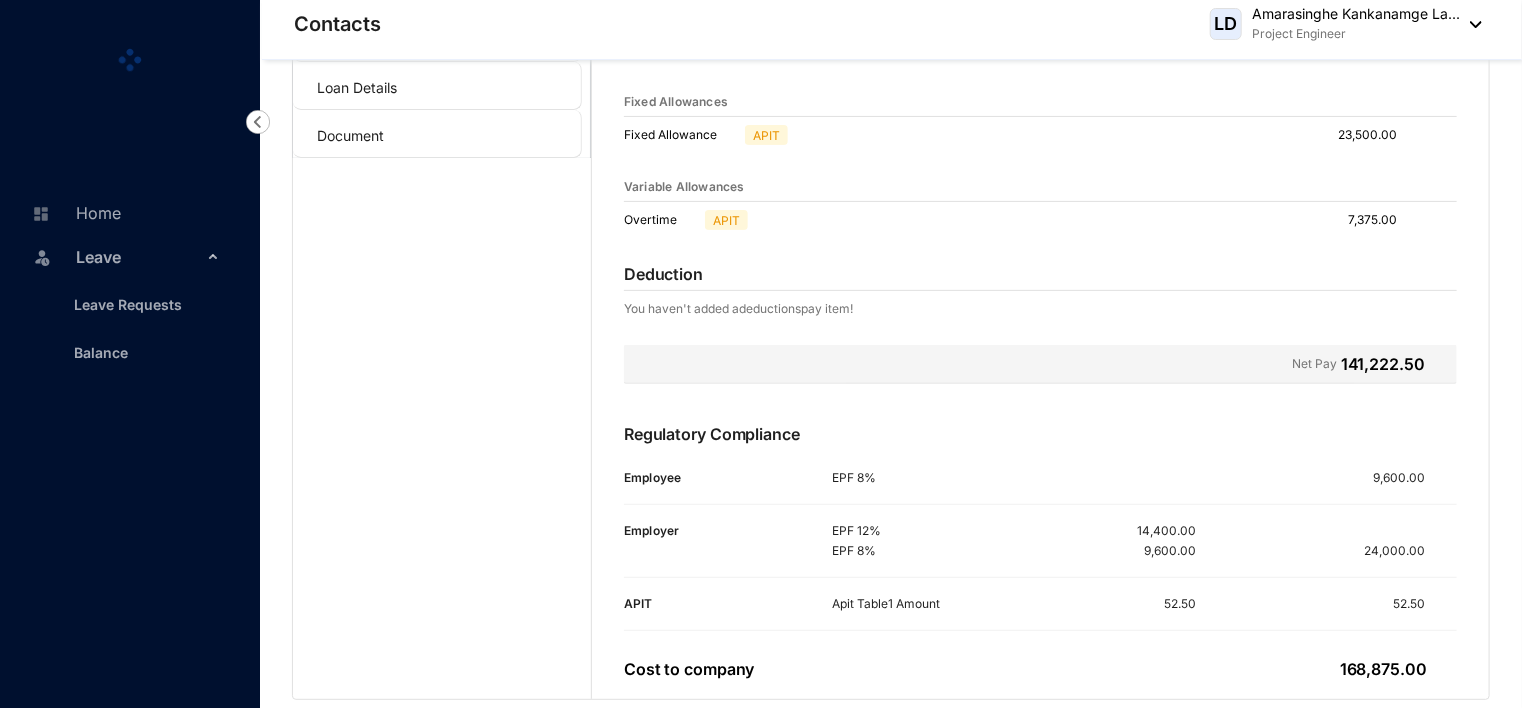 click on "Regulatory Compliance Employee EPF 8% 9,600.00 Employer EPF 12% 14,400.00 EPF 8% 9,600.00 24,000.00 APIT Apit Table1 Amount 52.50 52.50" at bounding box center [1040, 526] 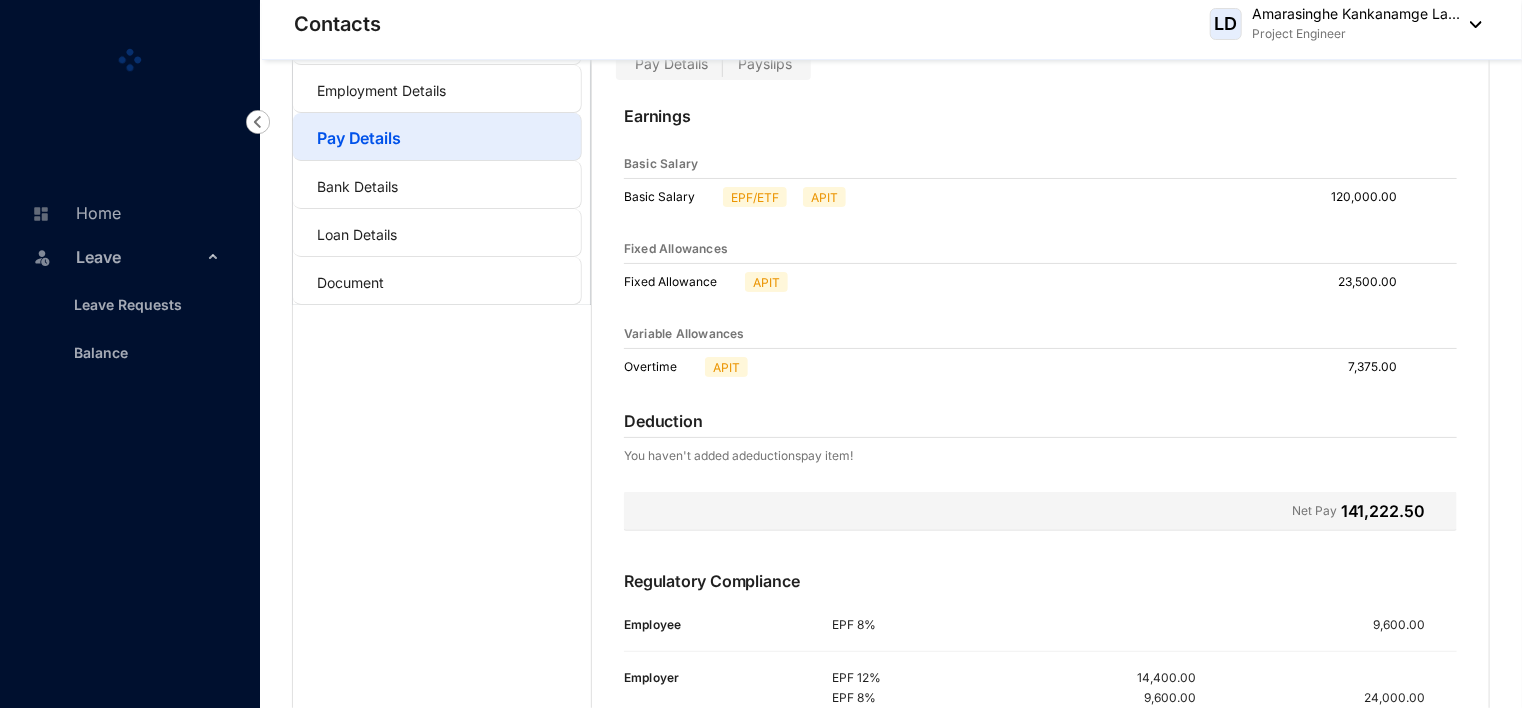 scroll, scrollTop: 0, scrollLeft: 0, axis: both 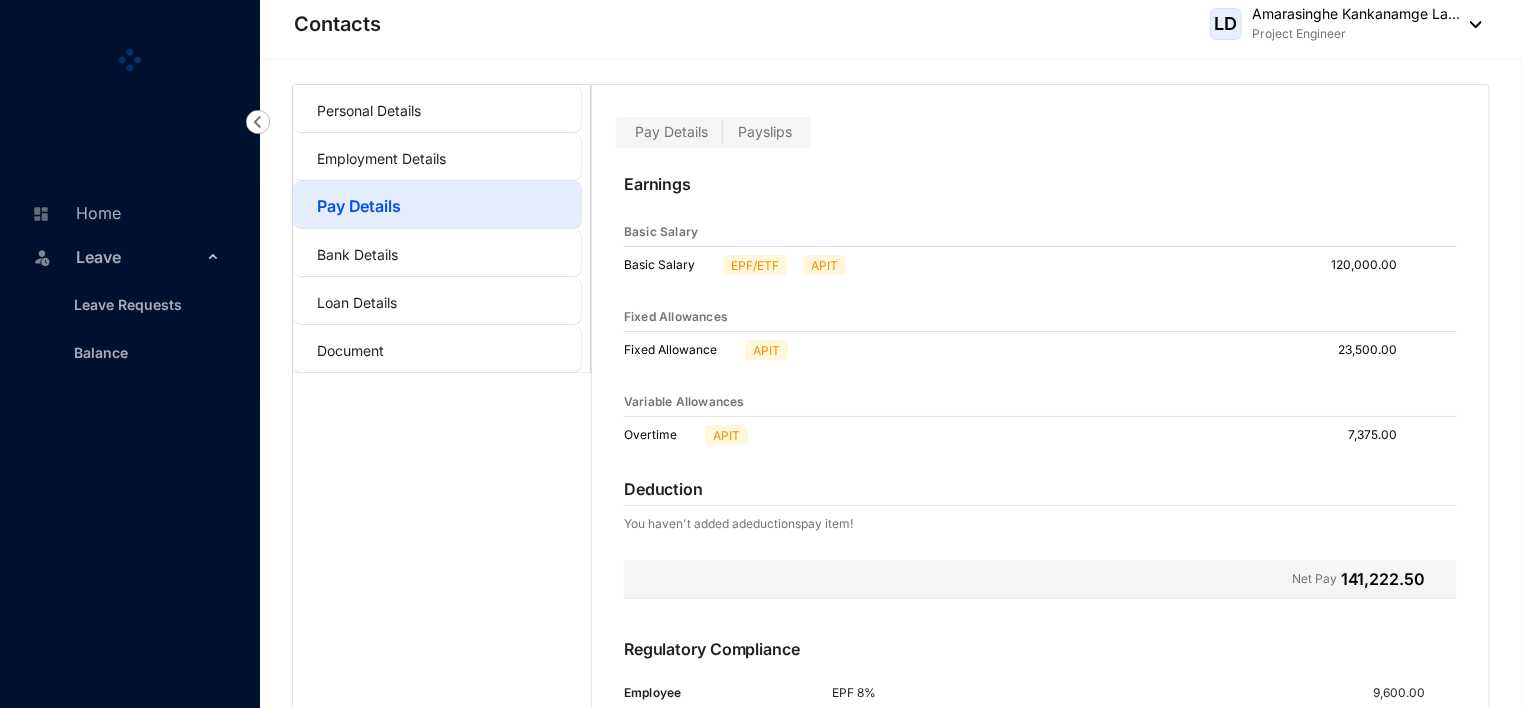 click on "You haven't added a  deductions  pay item!" at bounding box center (738, 524) 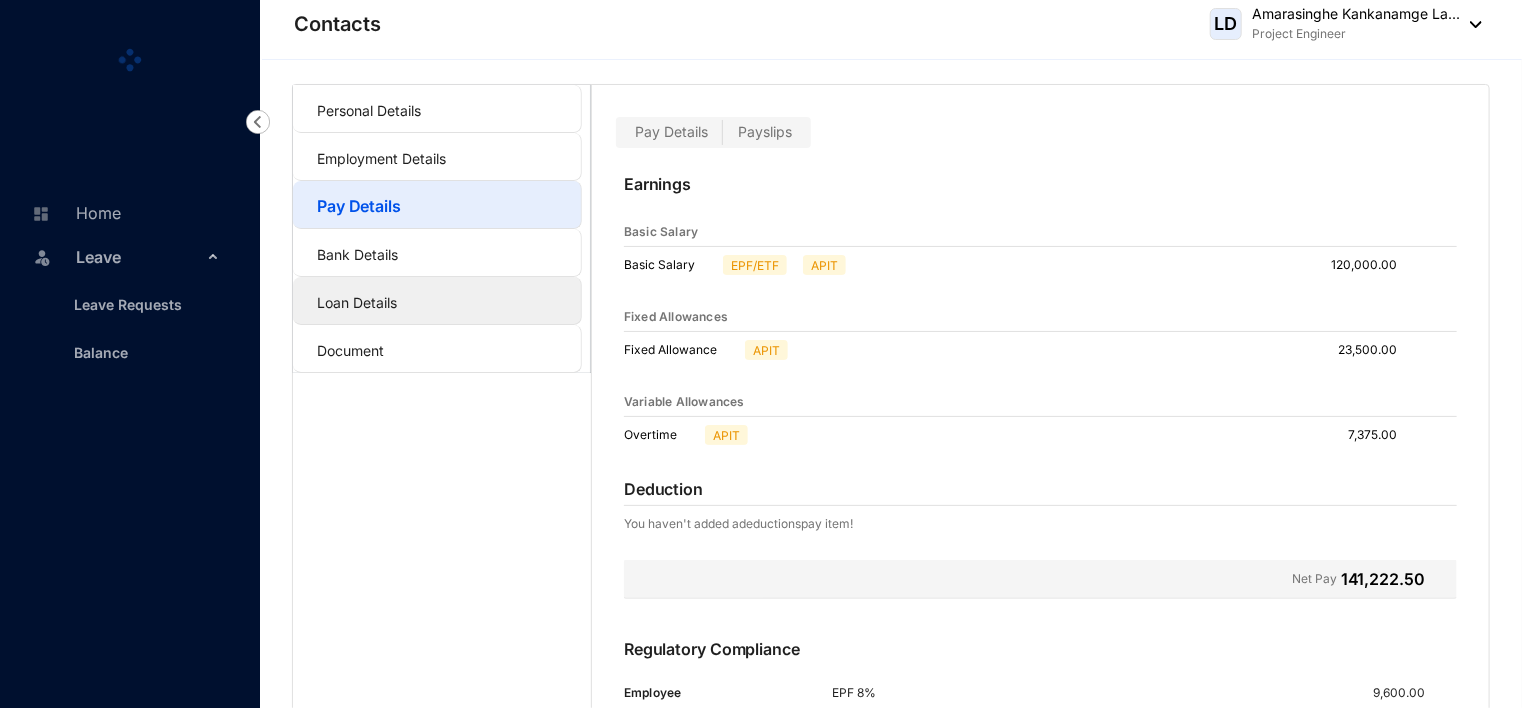 click on "Loan Details" at bounding box center (357, 302) 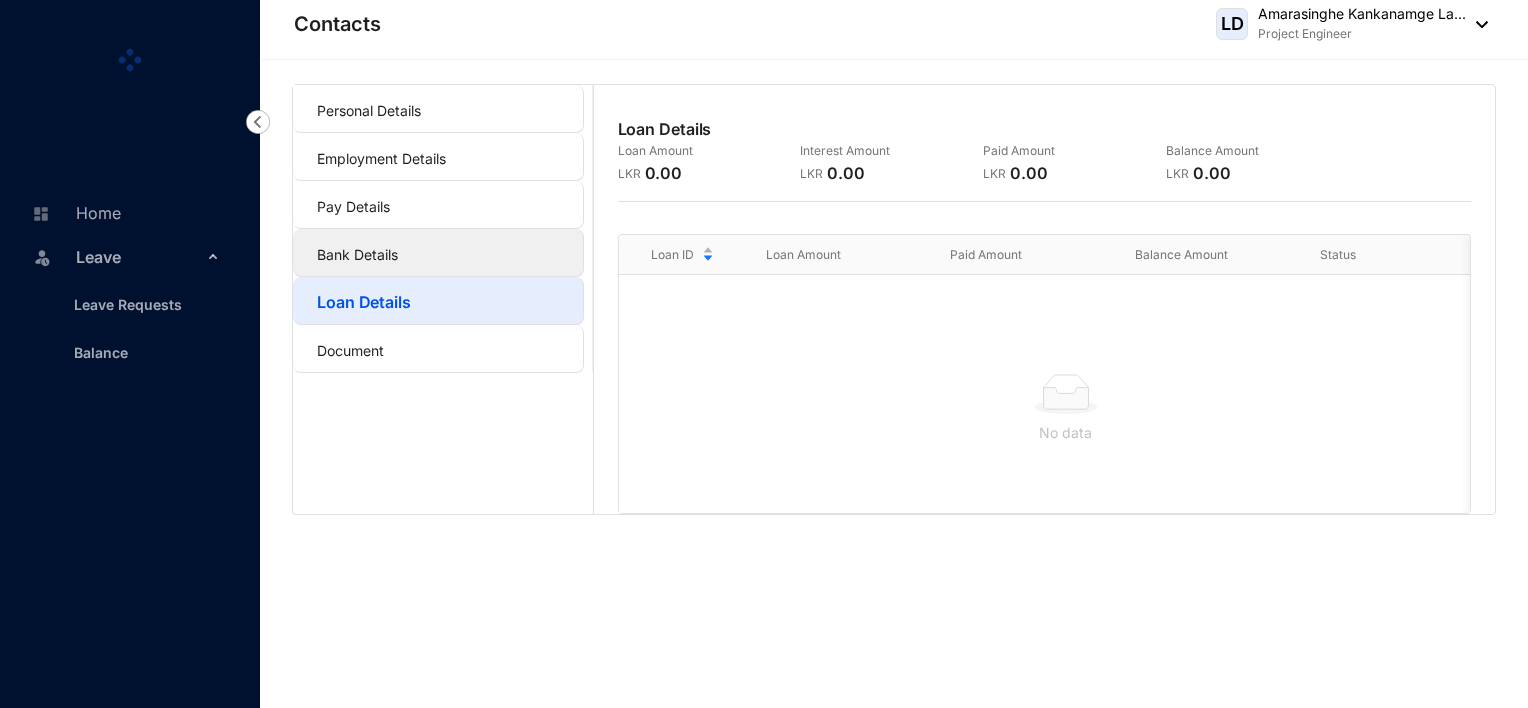 click on "Bank Details" at bounding box center [357, 254] 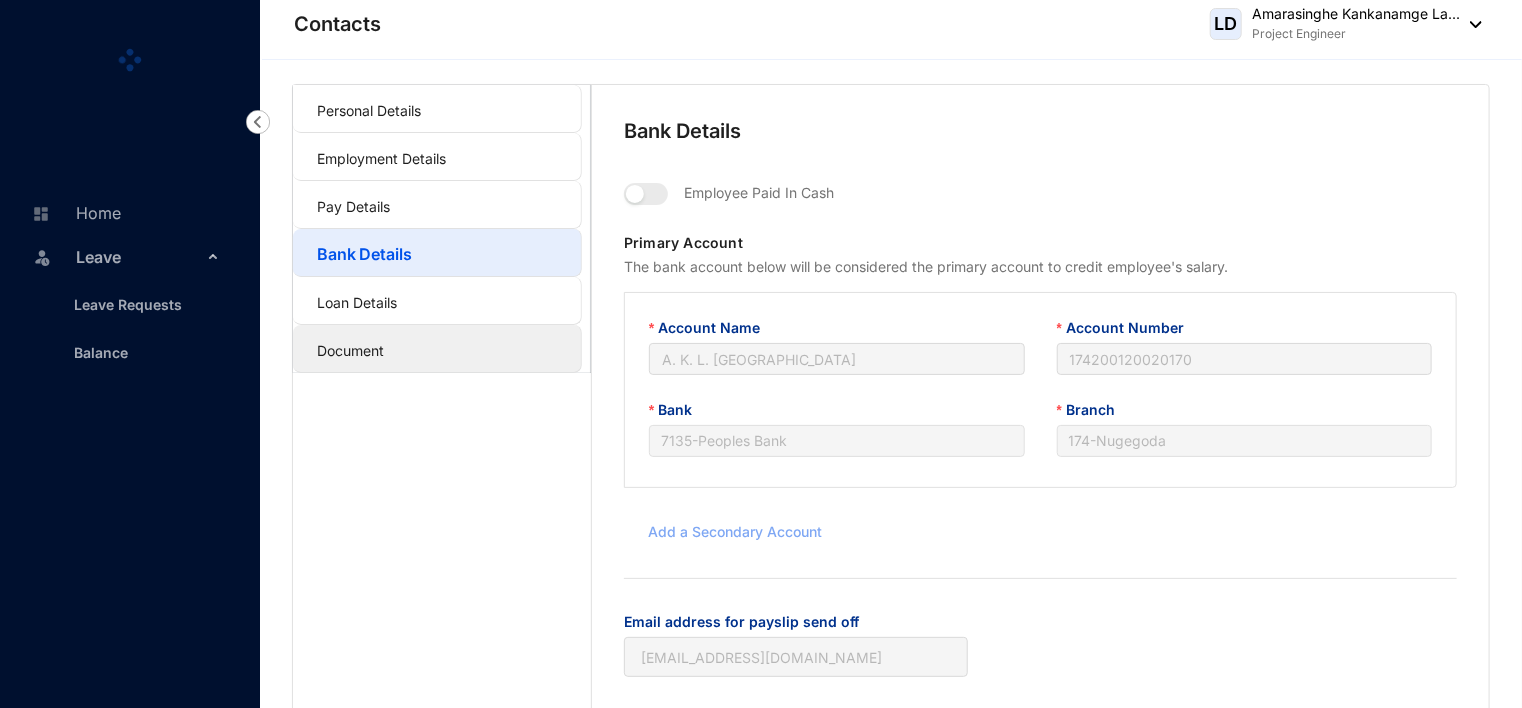click on "Document" at bounding box center (350, 350) 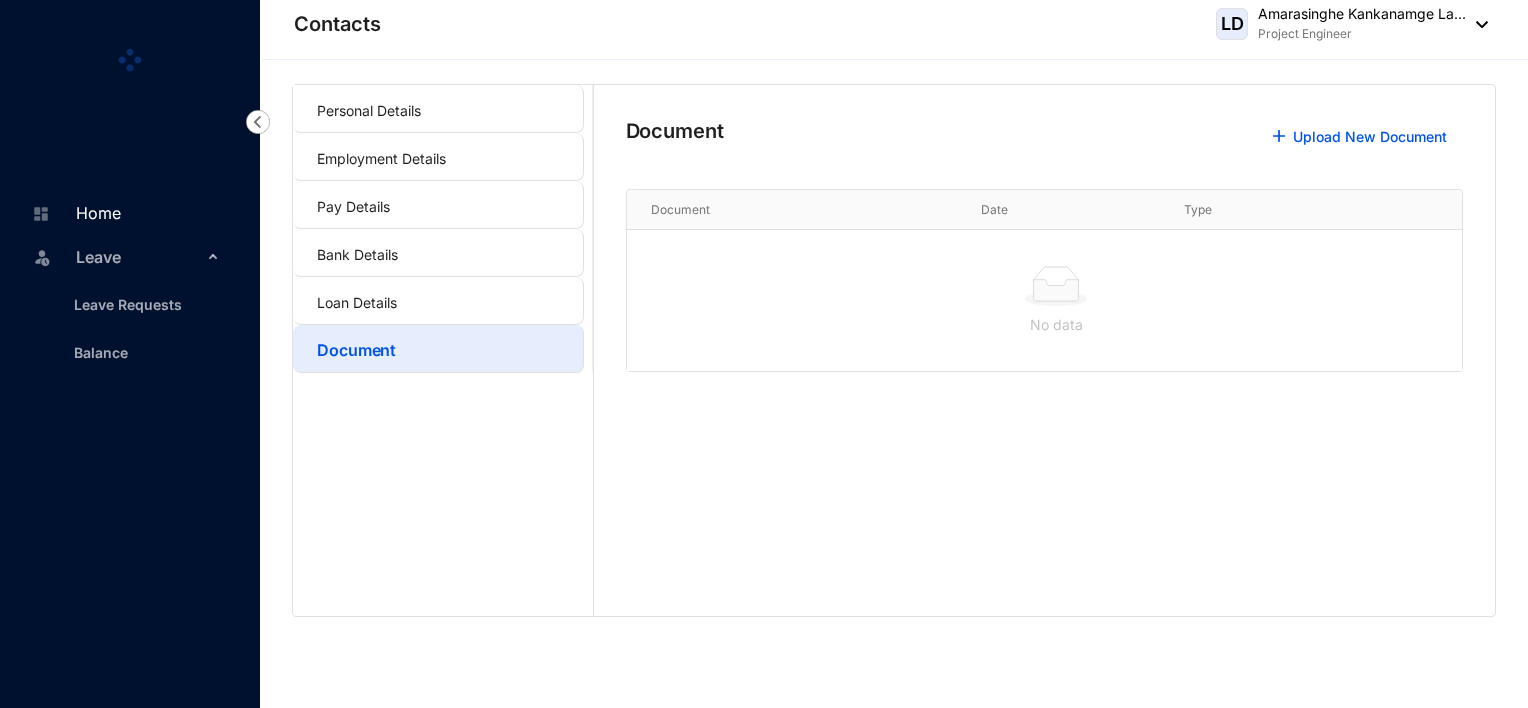 click on "Home" at bounding box center [73, 213] 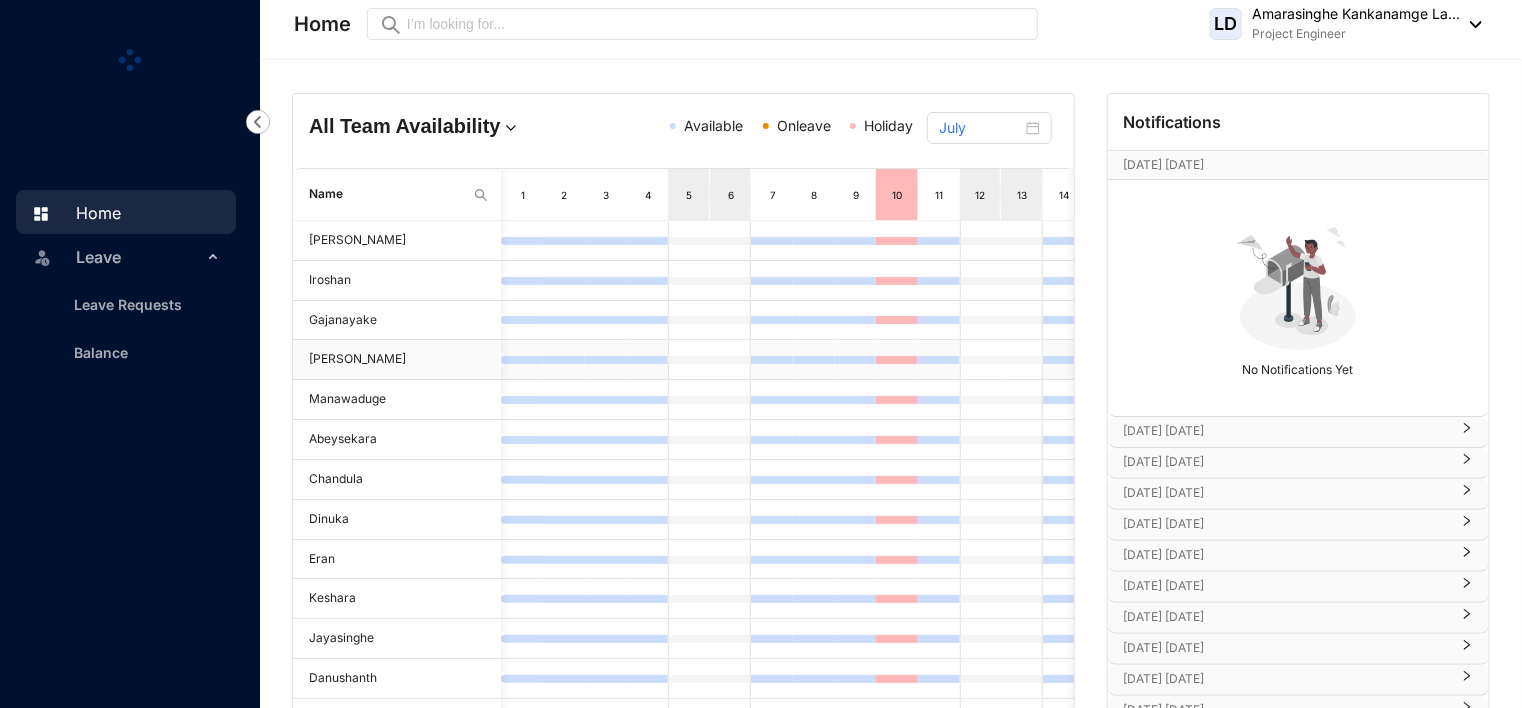 scroll, scrollTop: 0, scrollLeft: 630, axis: horizontal 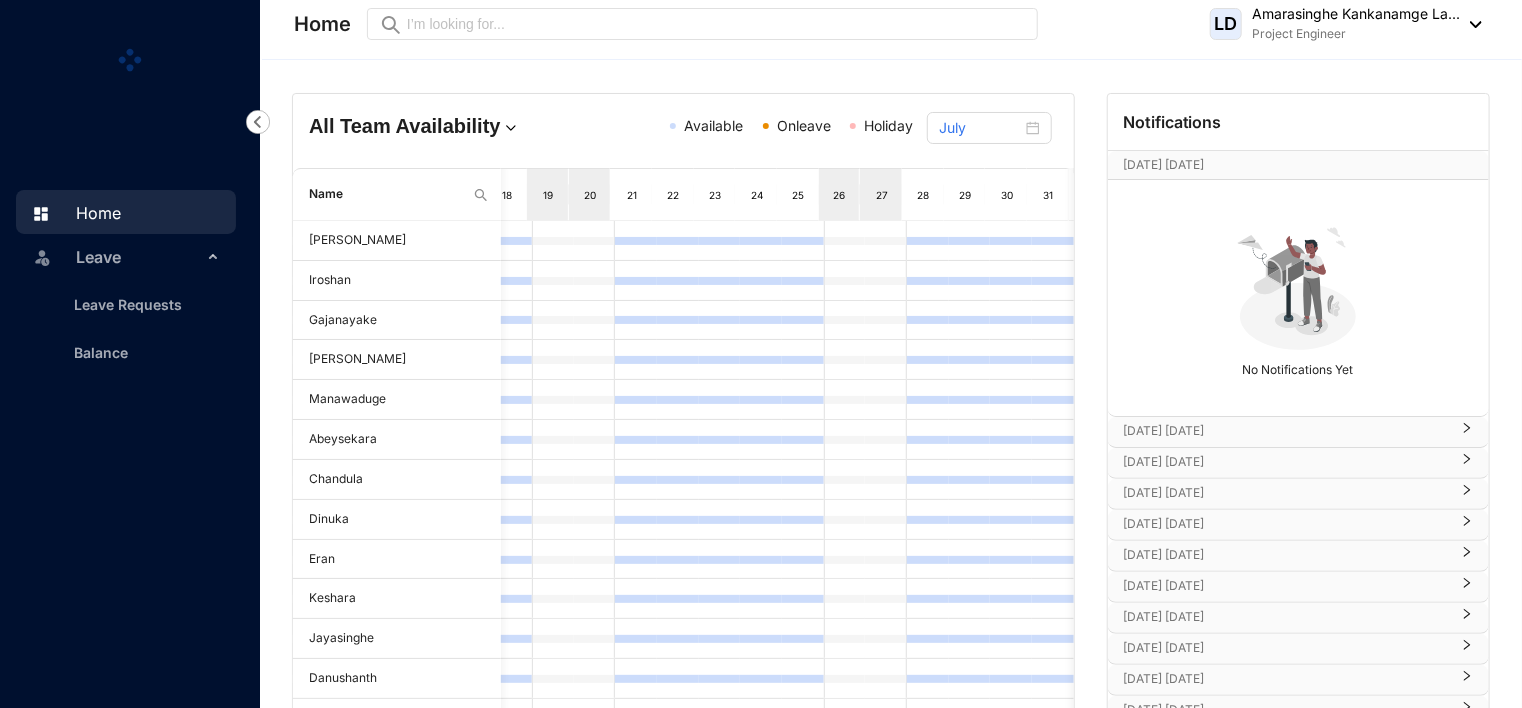 click on "[DATE] [DATE]" at bounding box center (1286, 431) 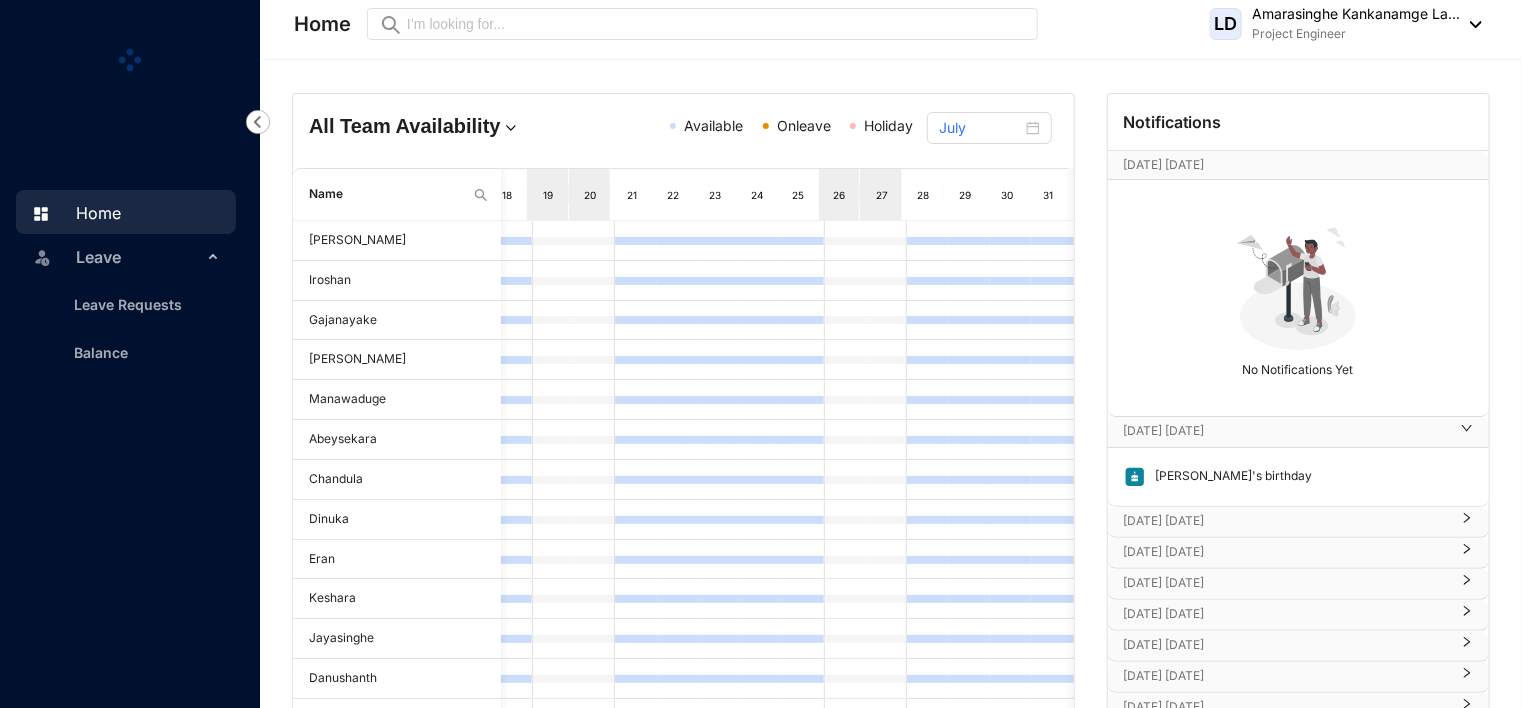click on "[DATE] [DATE]" at bounding box center [1286, 521] 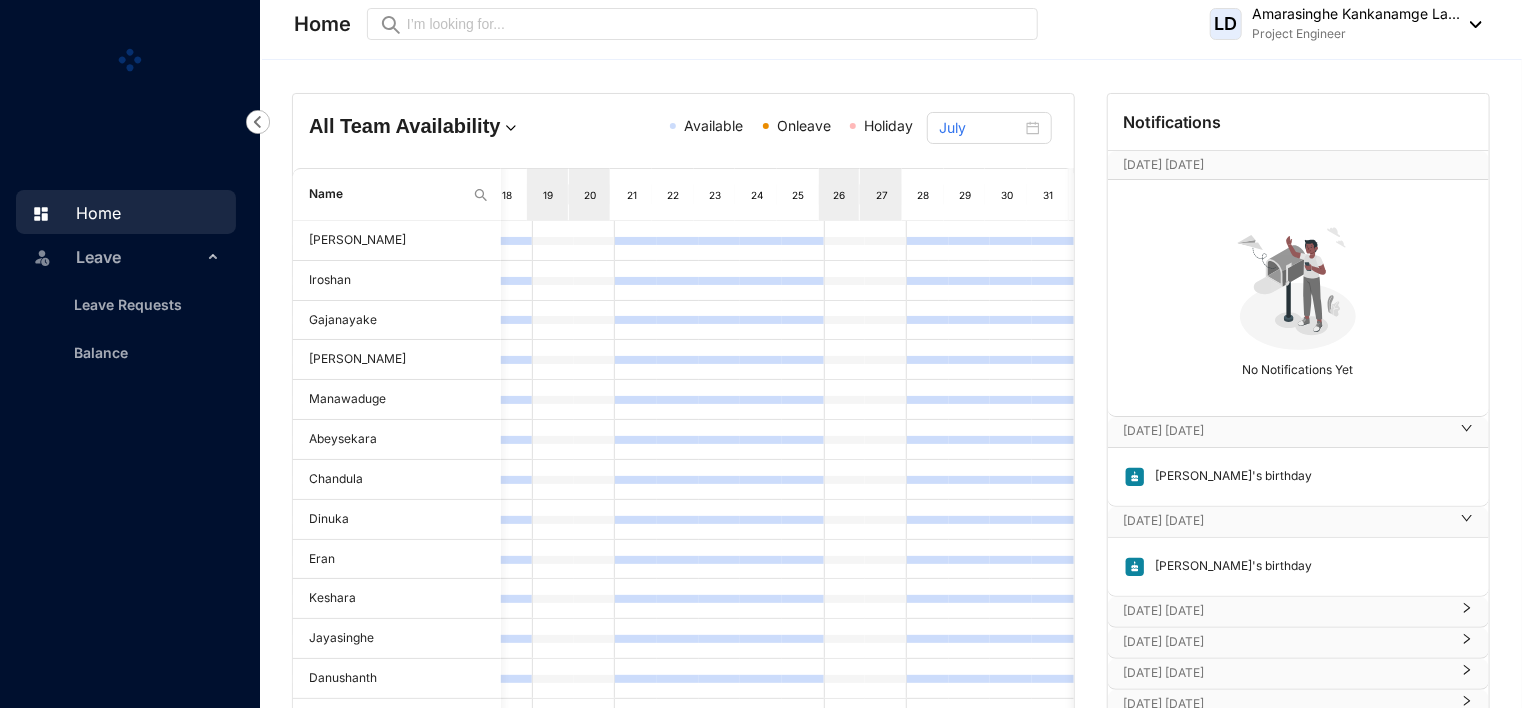 click on "[DATE] [DATE]" at bounding box center (1286, 611) 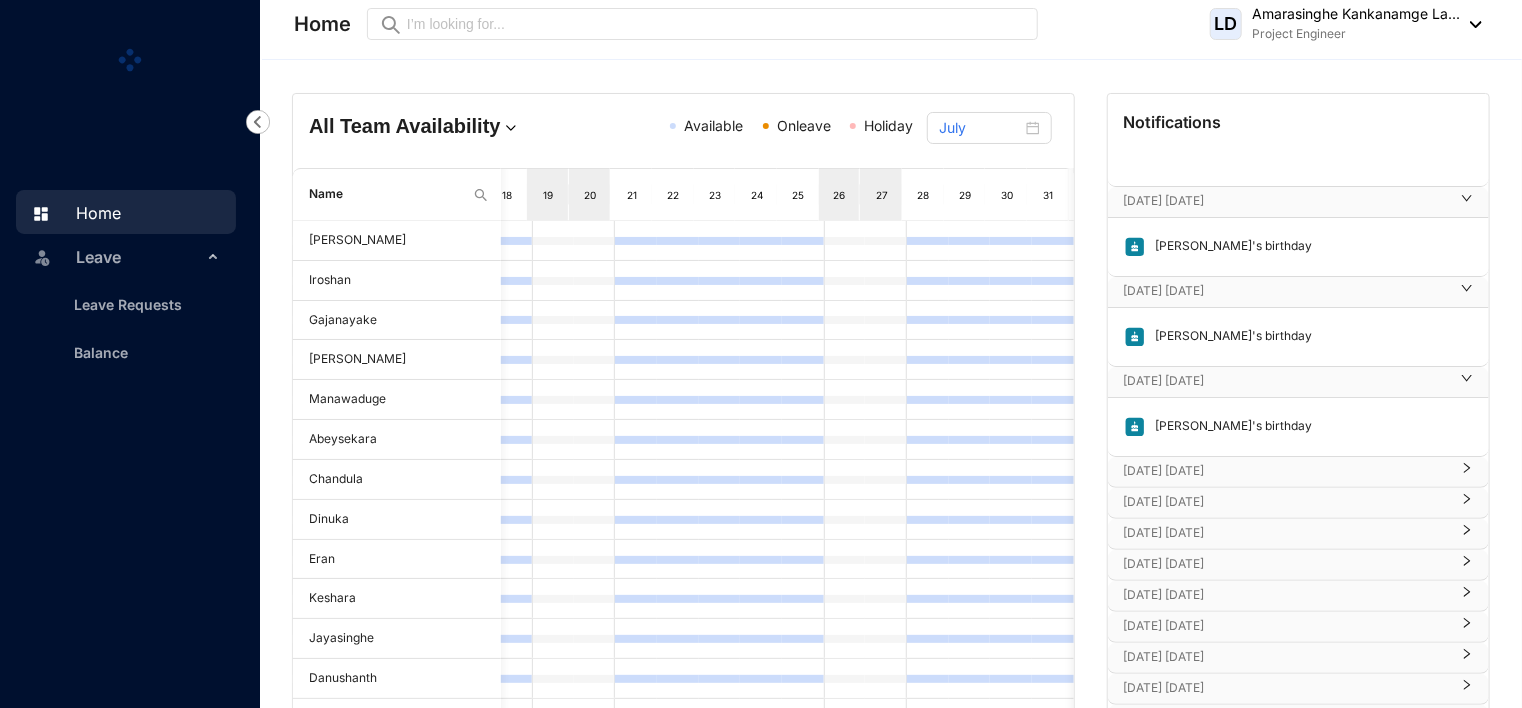 scroll, scrollTop: 232, scrollLeft: 0, axis: vertical 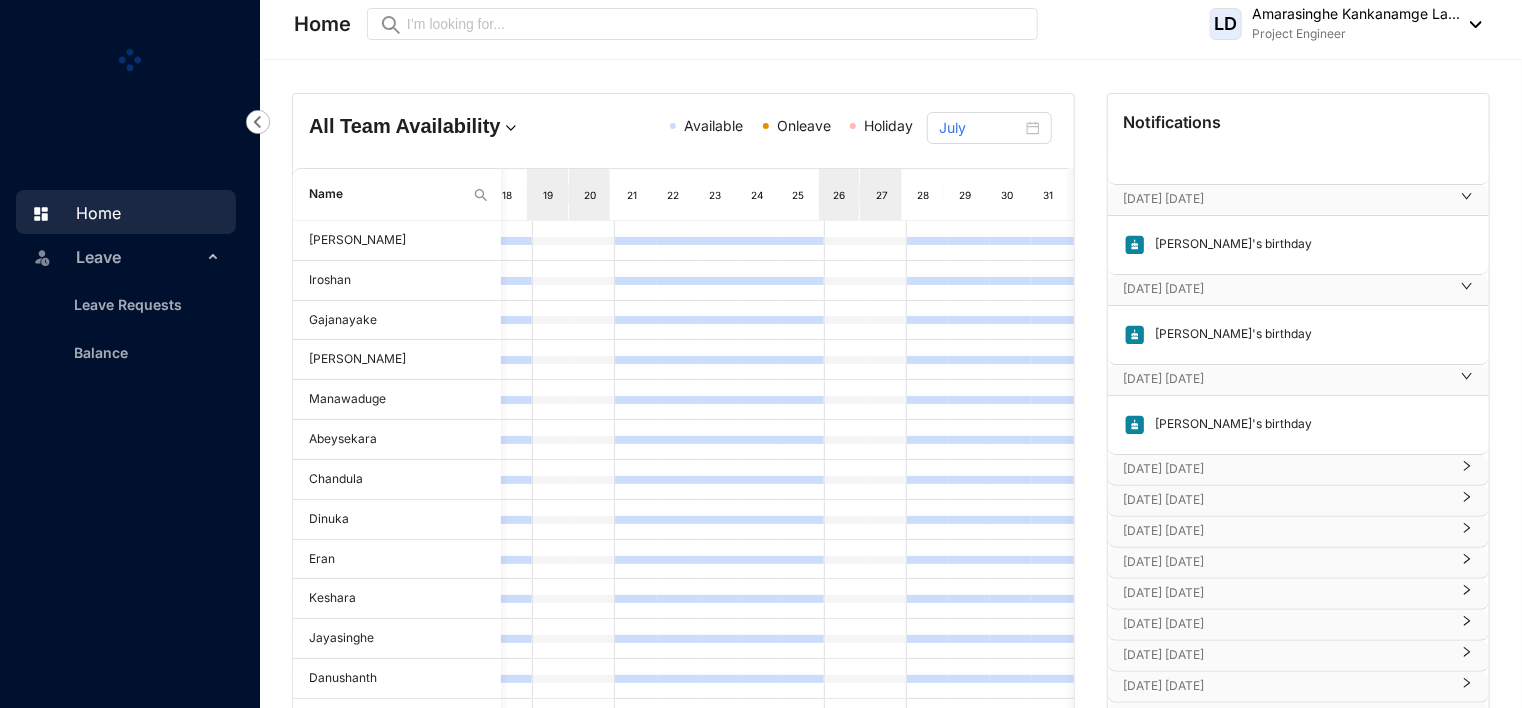 click on "[DATE] [DATE]" at bounding box center (1286, 469) 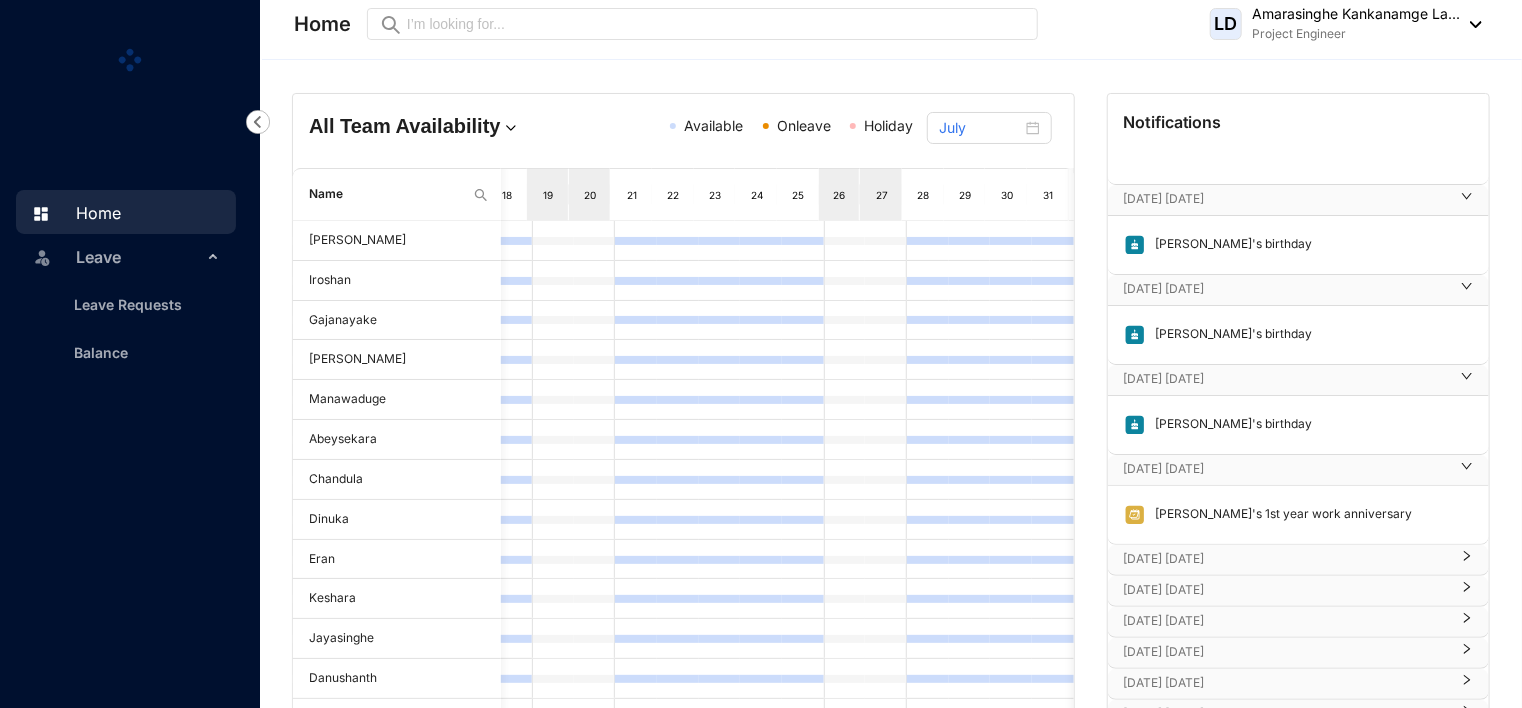 click on "[DATE] [DATE]" at bounding box center [1286, 559] 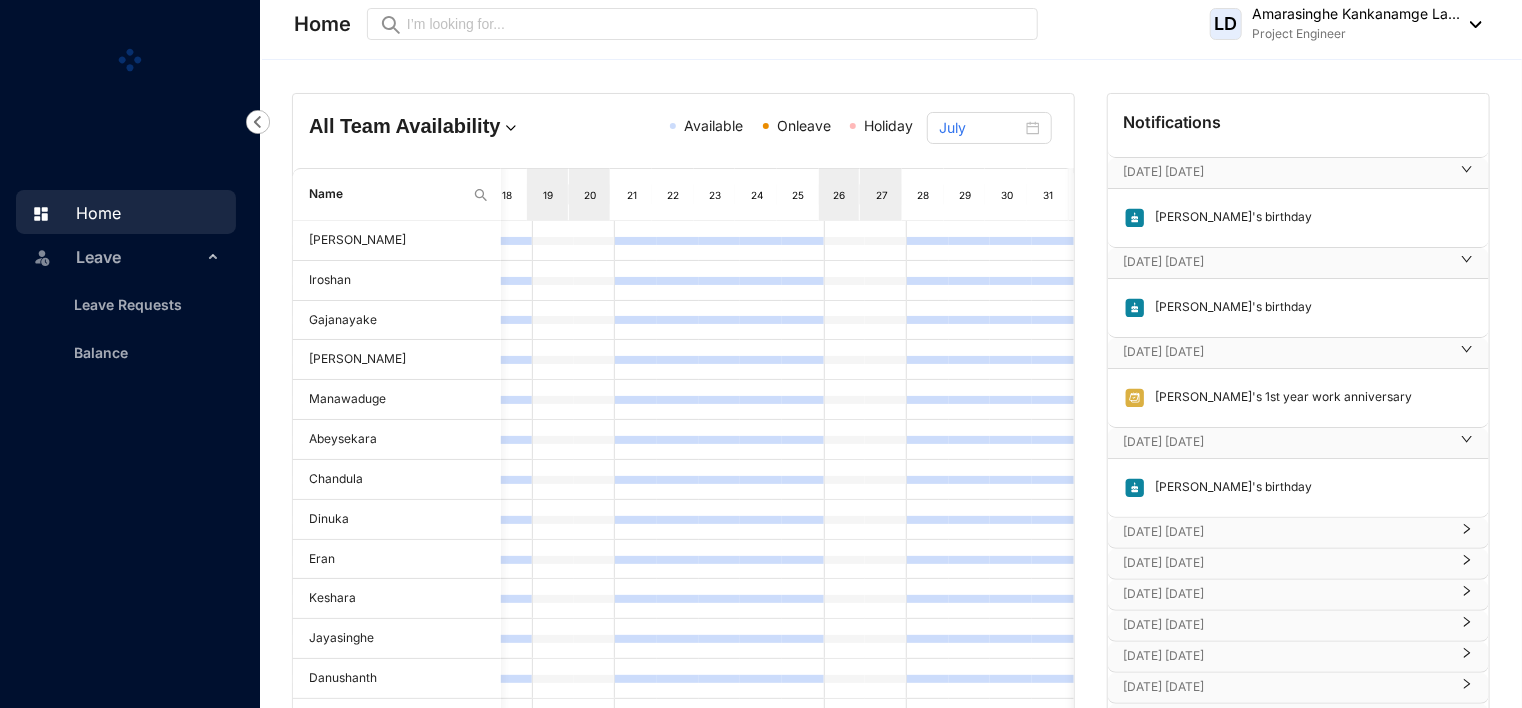scroll, scrollTop: 454, scrollLeft: 0, axis: vertical 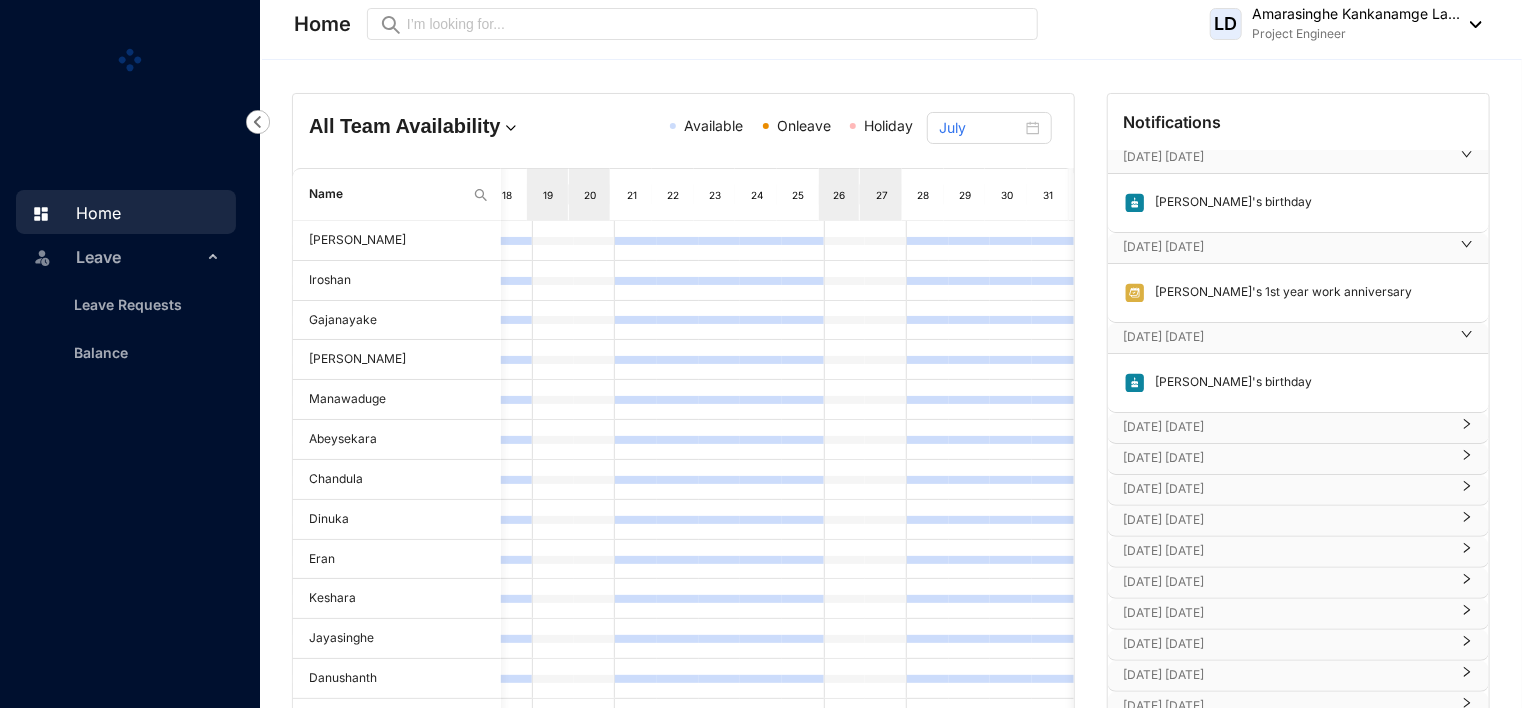 click on "[DATE] [DATE]" at bounding box center [1298, 428] 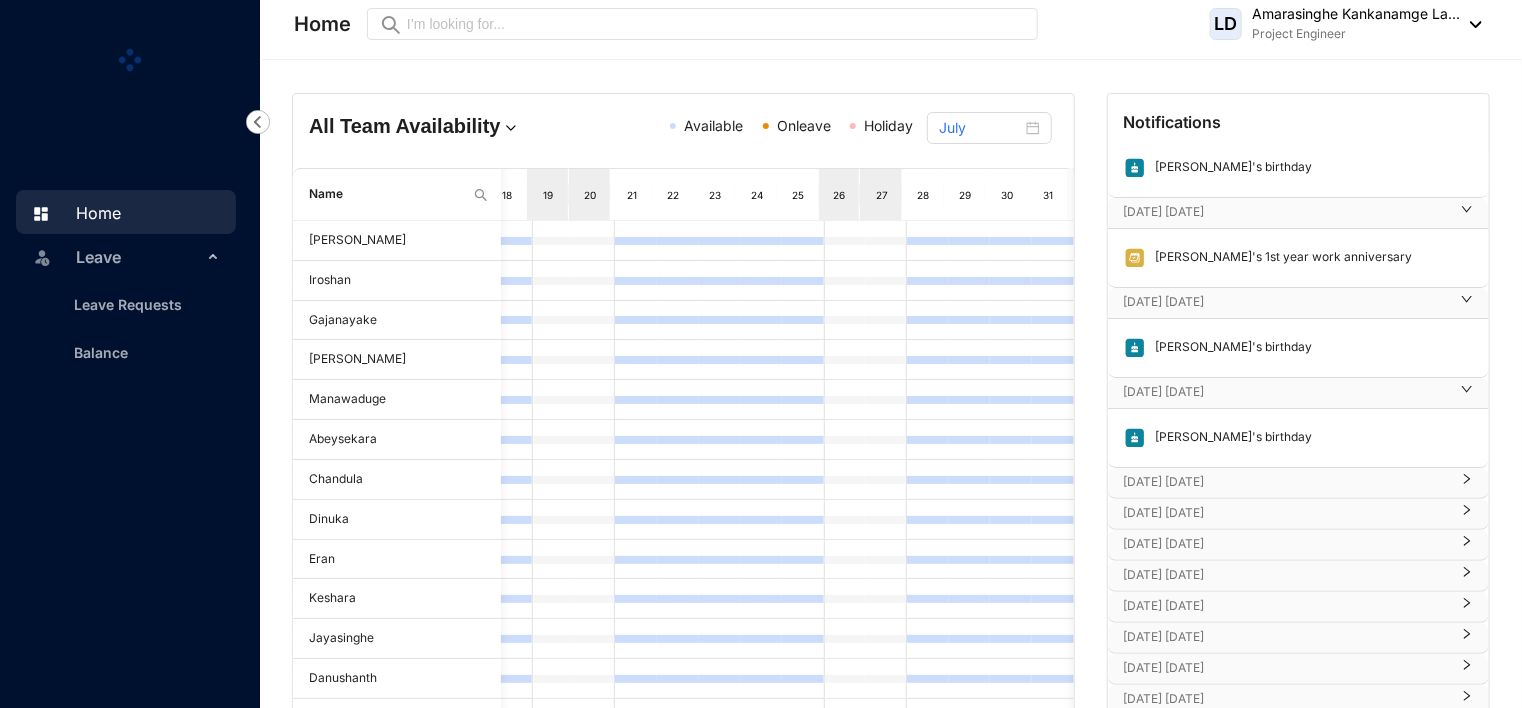 scroll, scrollTop: 547, scrollLeft: 0, axis: vertical 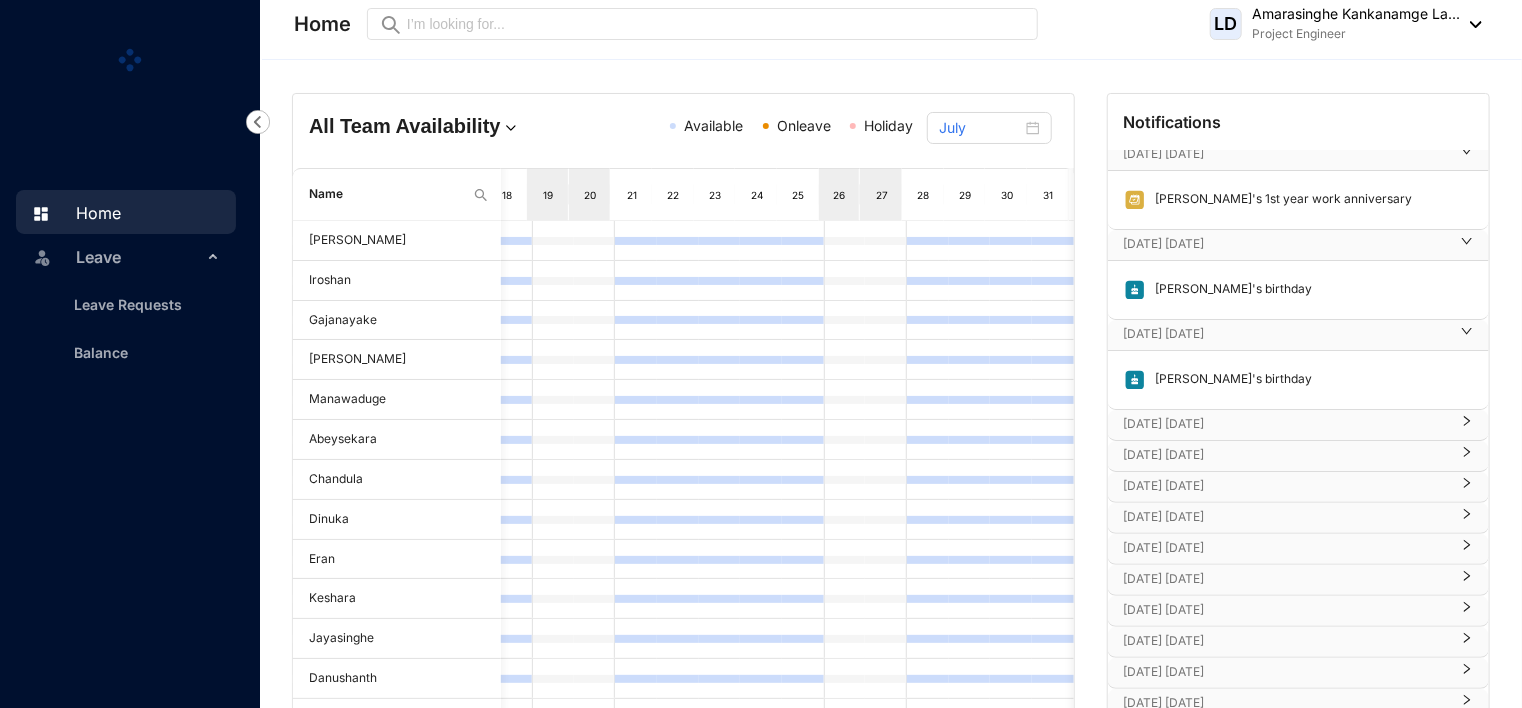 click on "[DATE] [DATE]" at bounding box center [1286, 424] 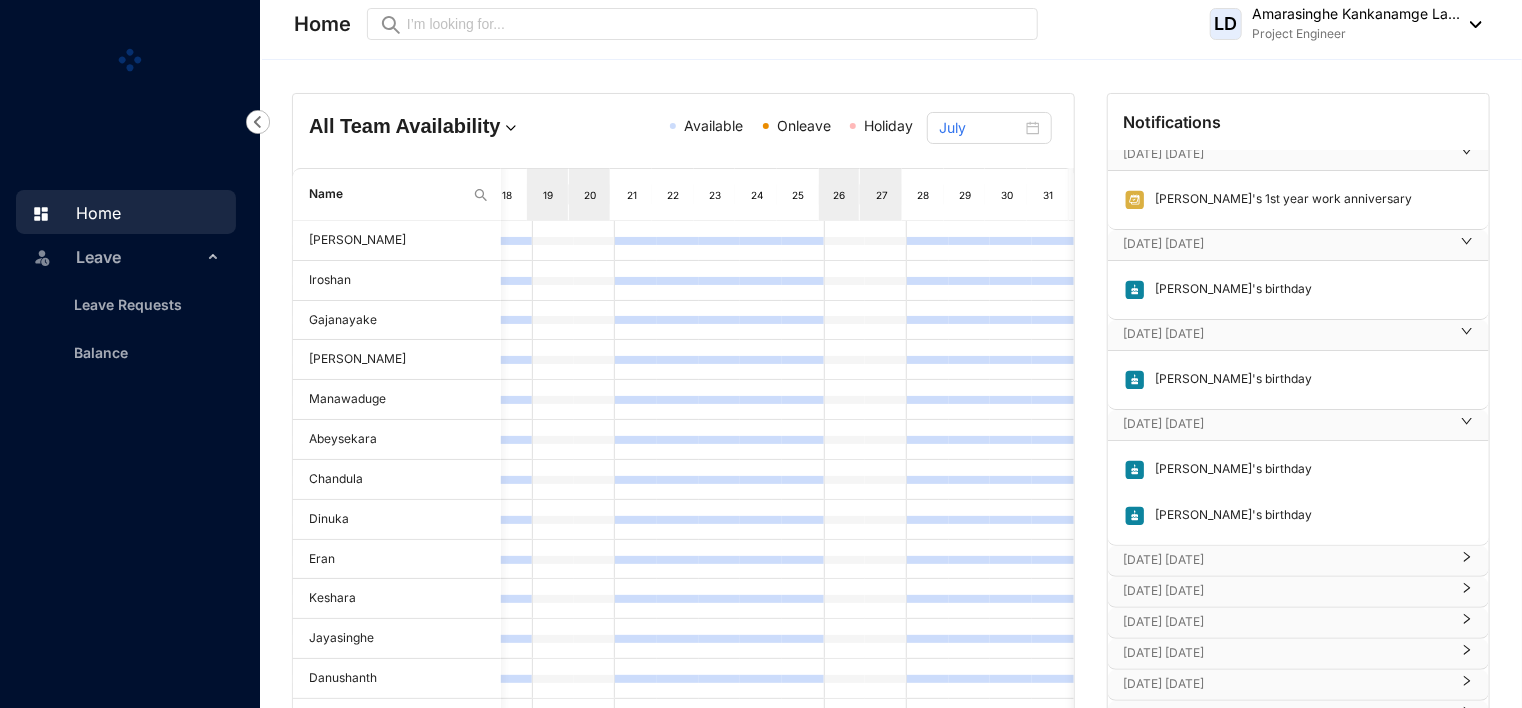 click on "[DATE] [DATE]" at bounding box center (1286, 560) 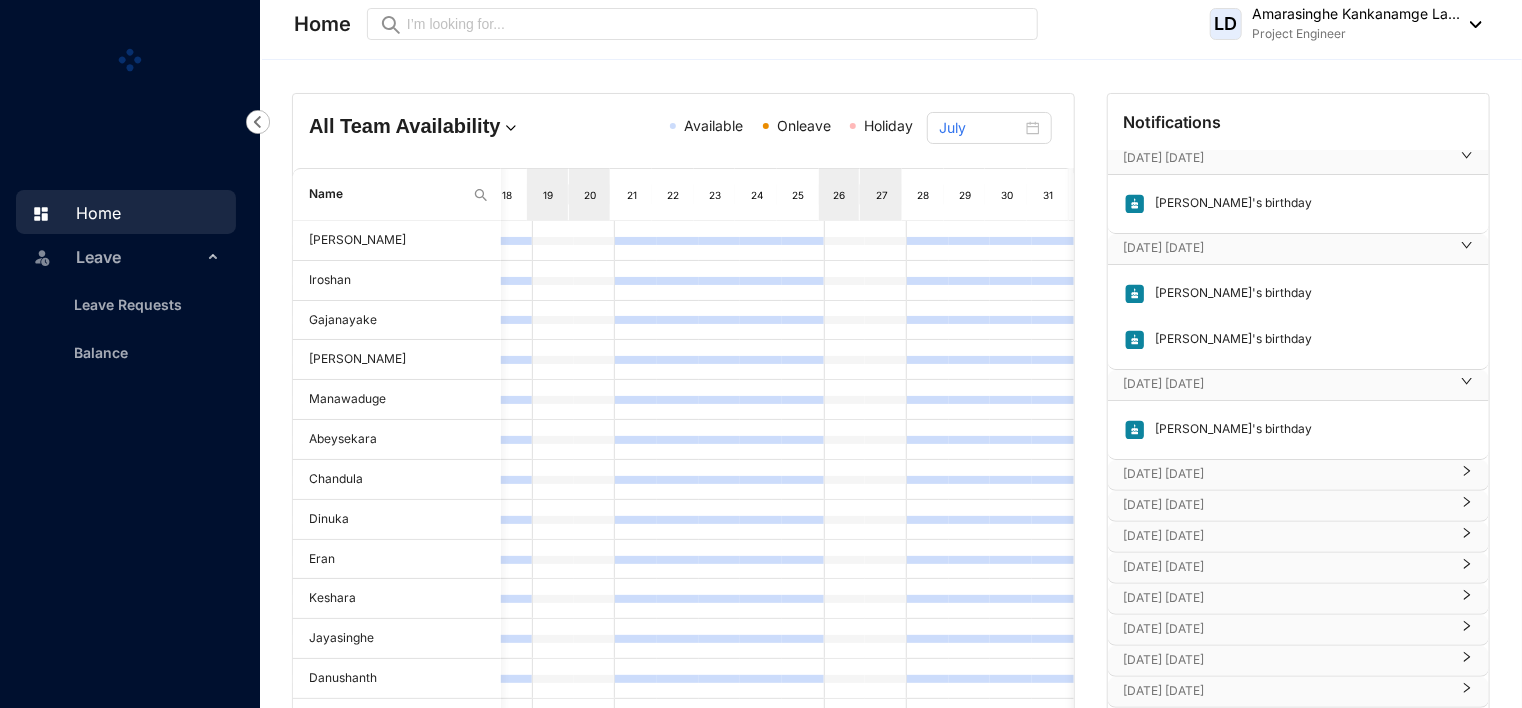 scroll, scrollTop: 836, scrollLeft: 0, axis: vertical 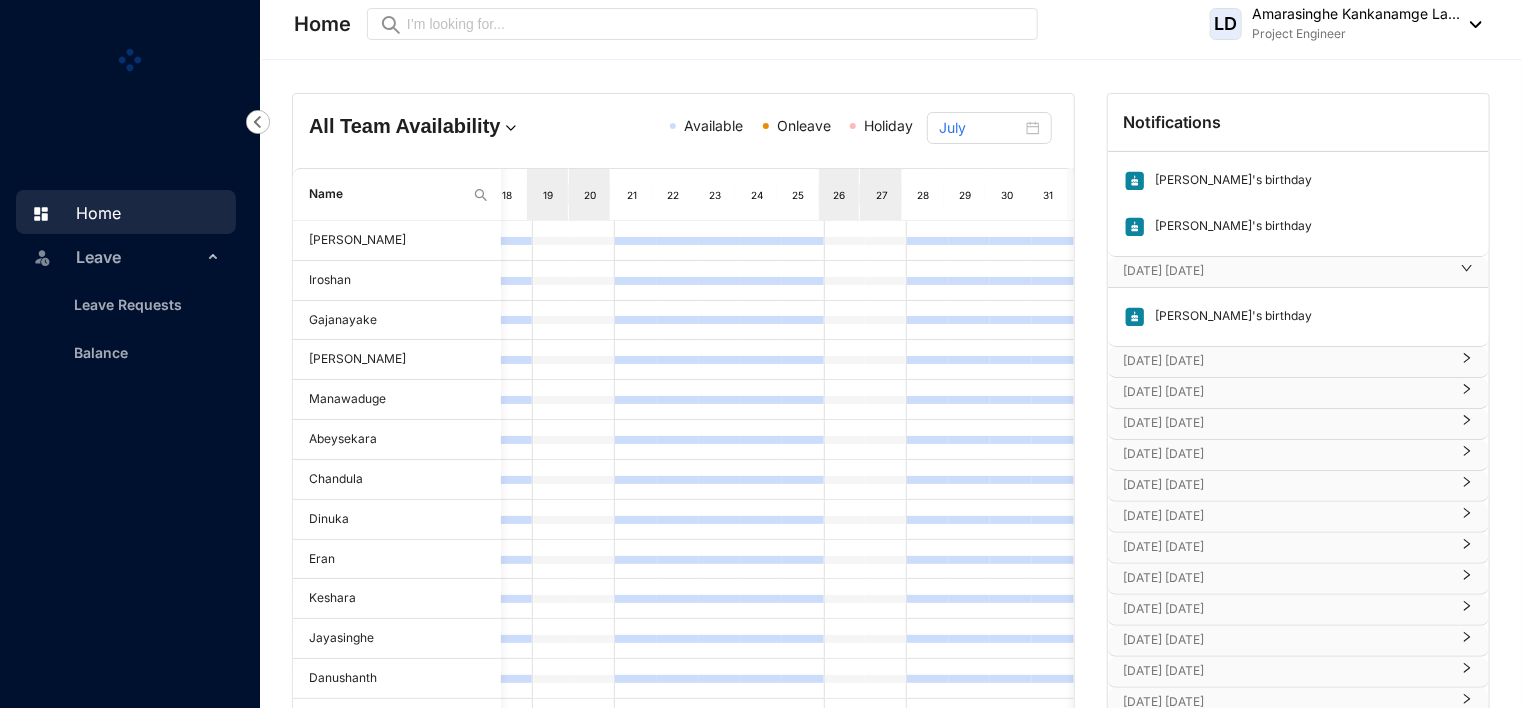 click on "[DATE] [DATE]" at bounding box center [1286, 361] 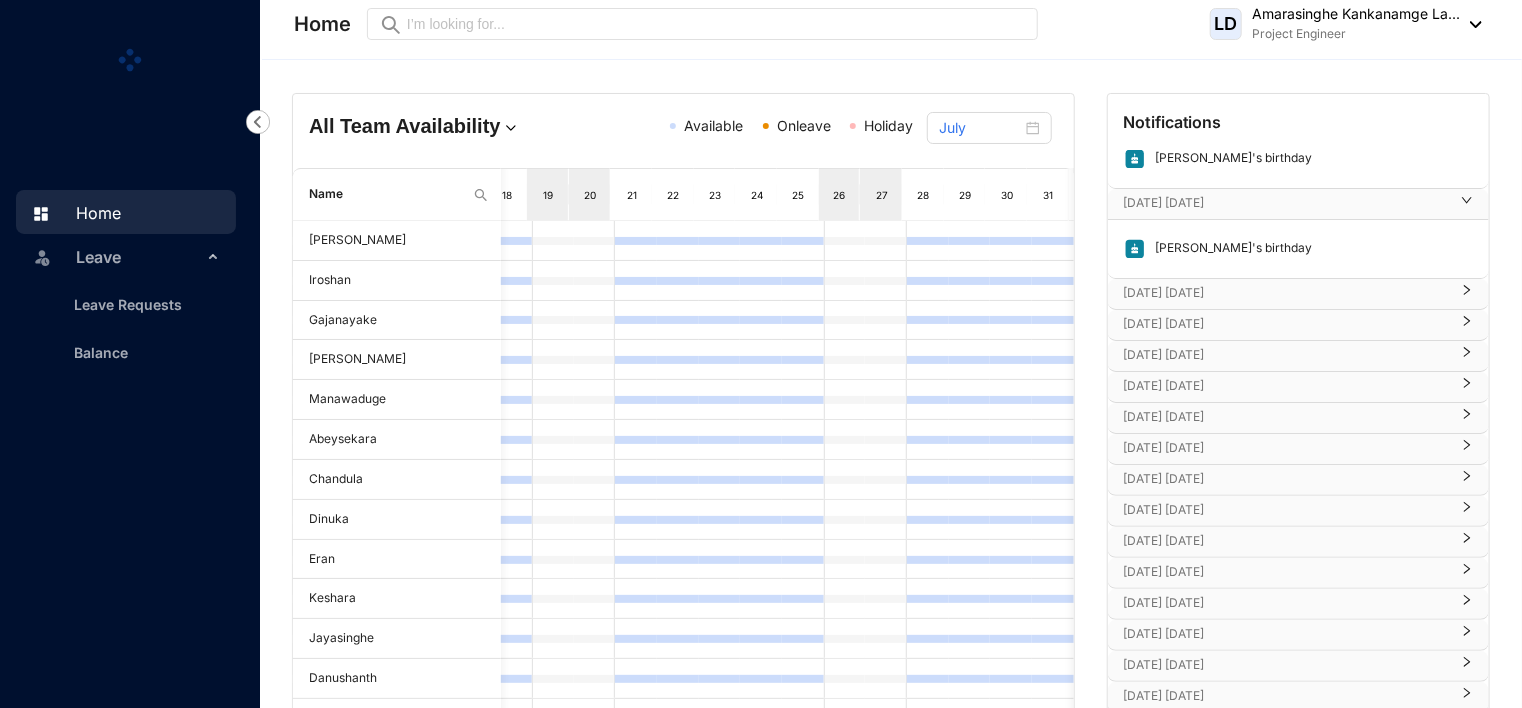 scroll, scrollTop: 999, scrollLeft: 0, axis: vertical 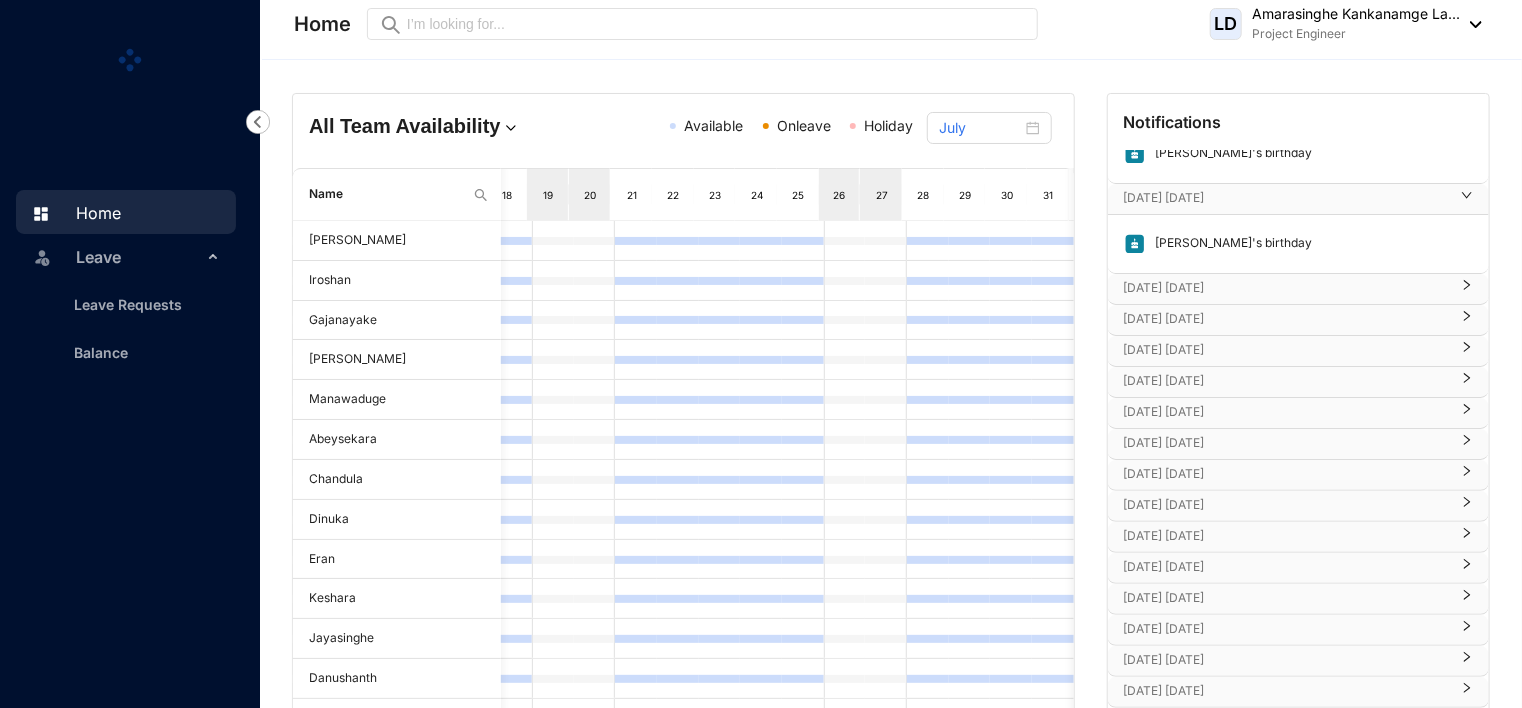 click on "[DATE] [DATE]" at bounding box center [1286, 288] 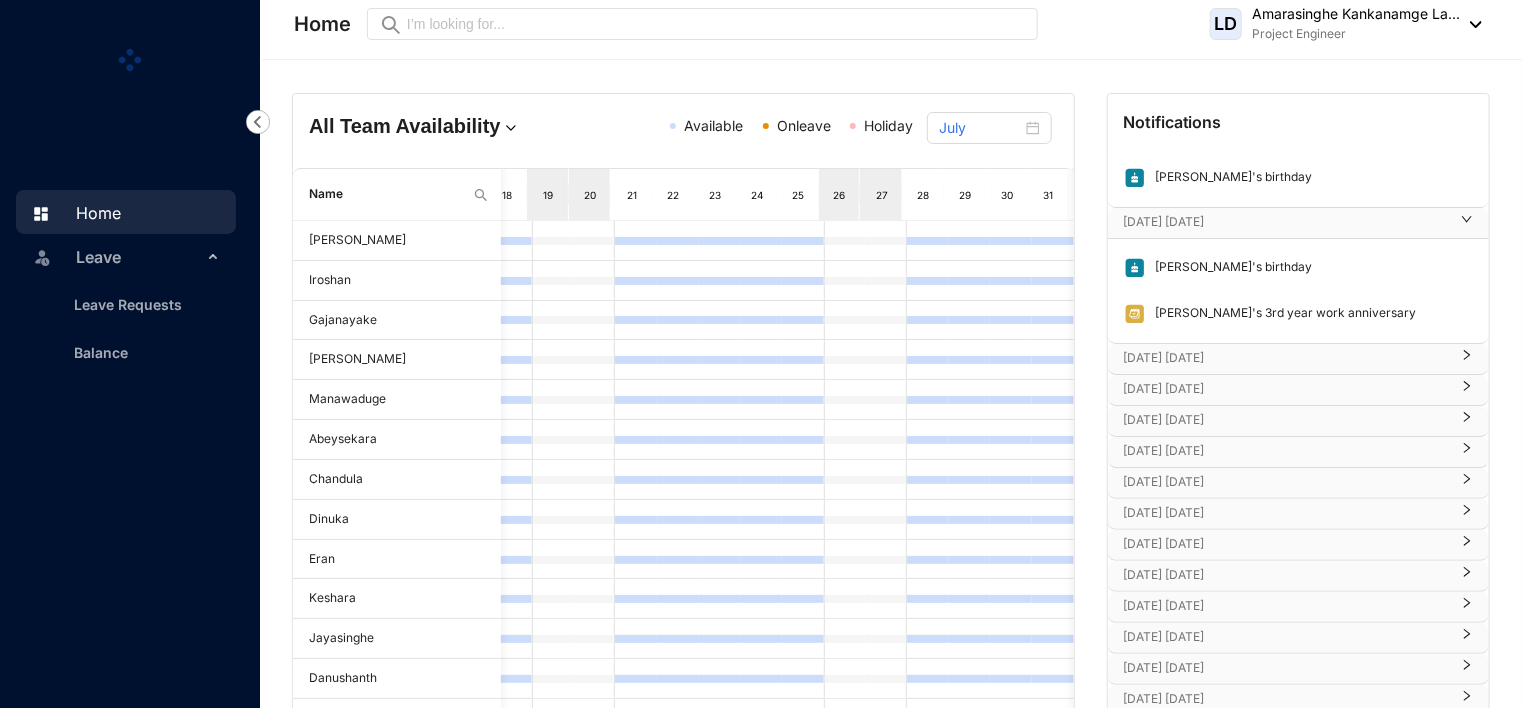 scroll, scrollTop: 1128, scrollLeft: 0, axis: vertical 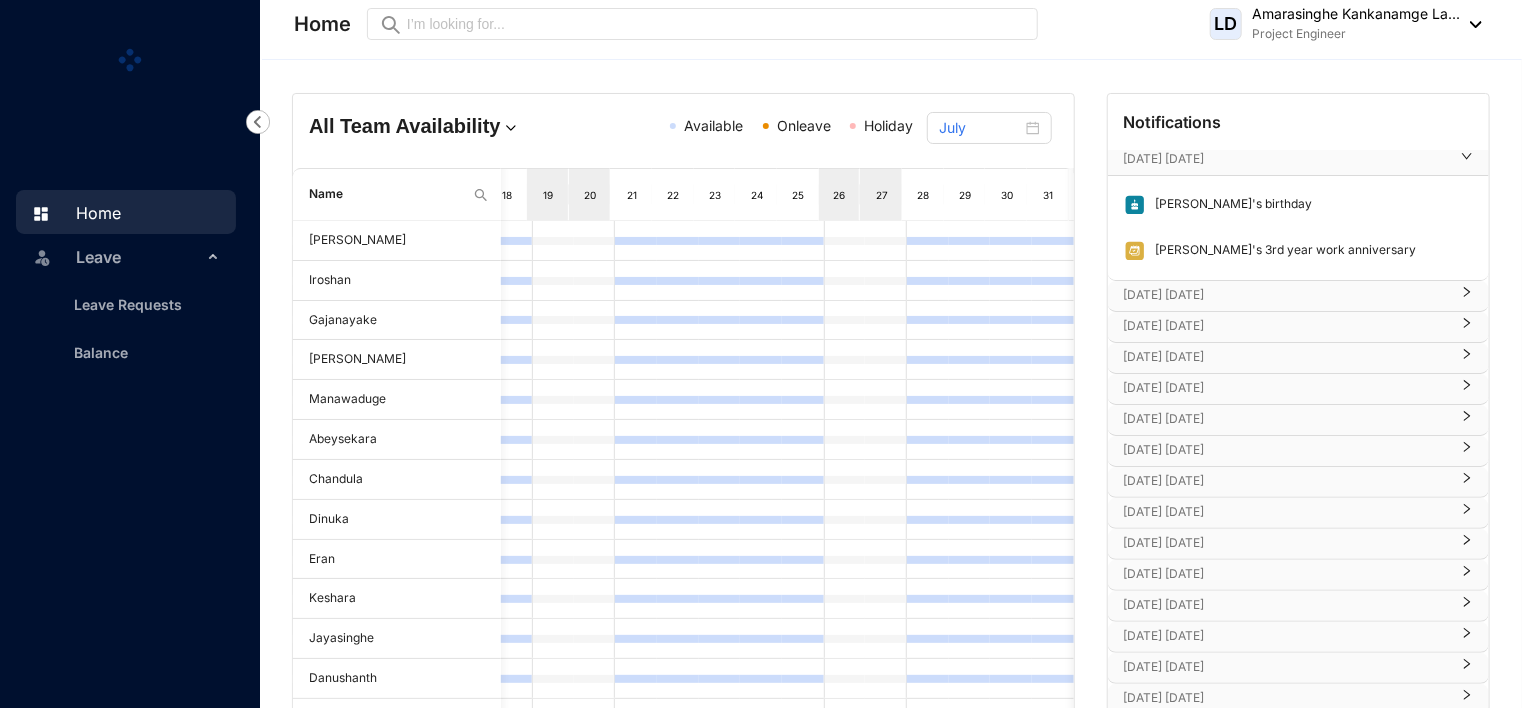 click on "[DATE] [DATE]" at bounding box center [1286, 295] 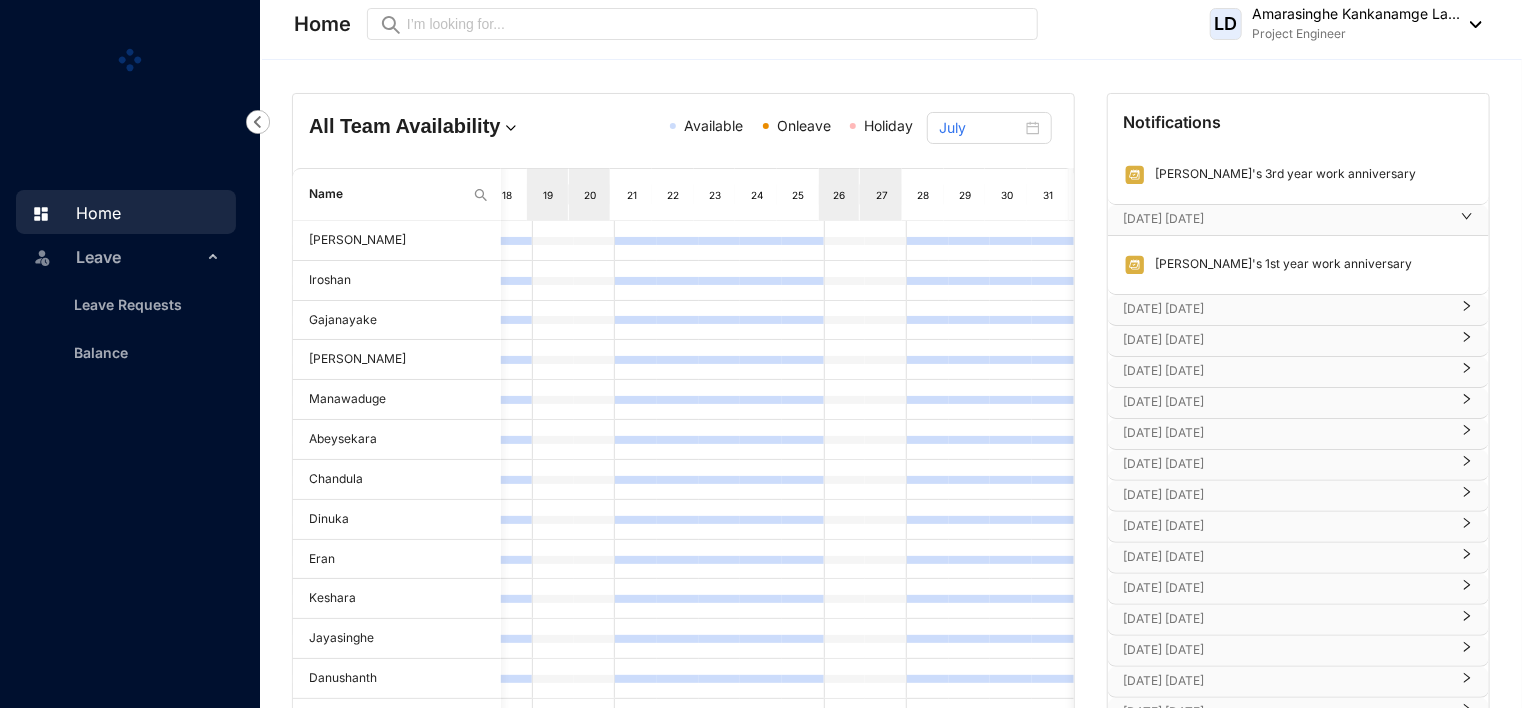 scroll, scrollTop: 1204, scrollLeft: 0, axis: vertical 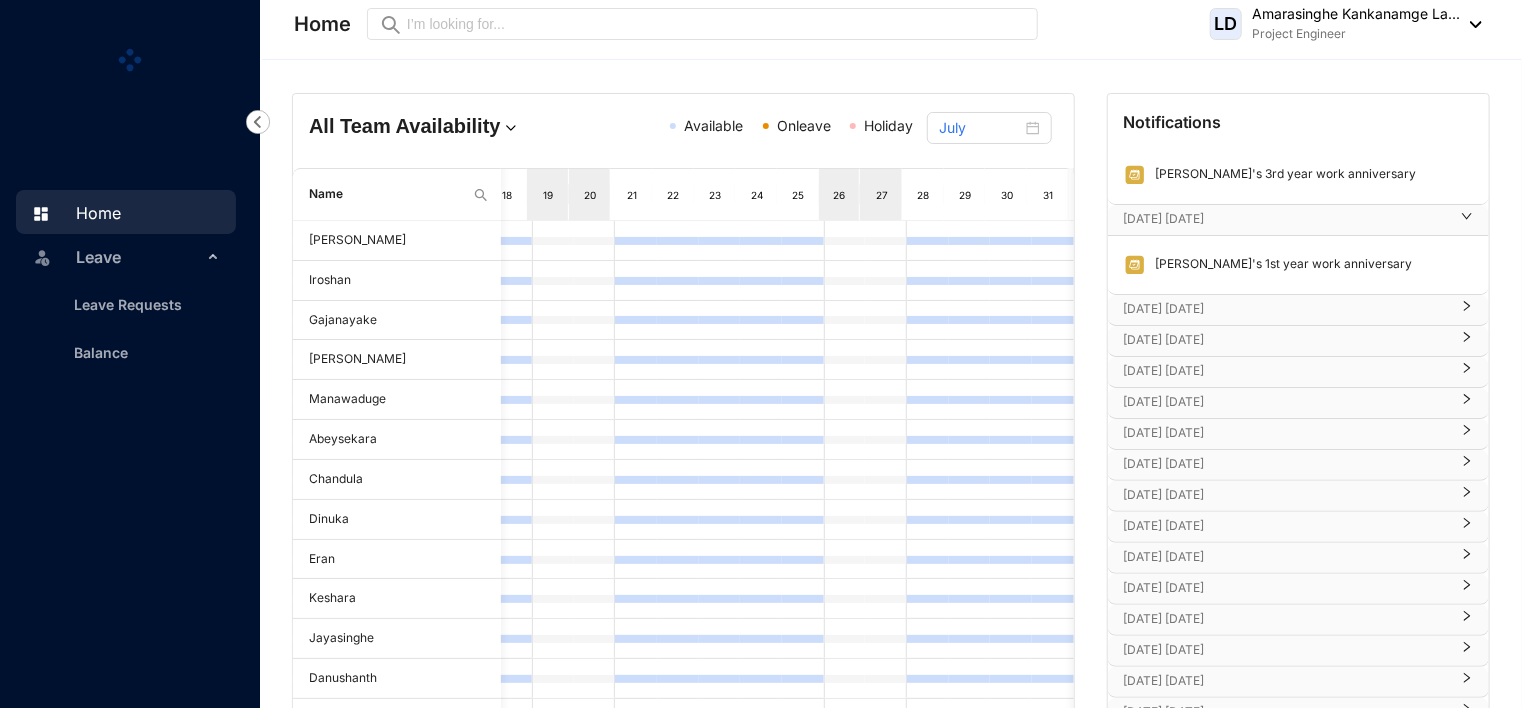 click on "[DATE] [DATE]" at bounding box center (1286, 309) 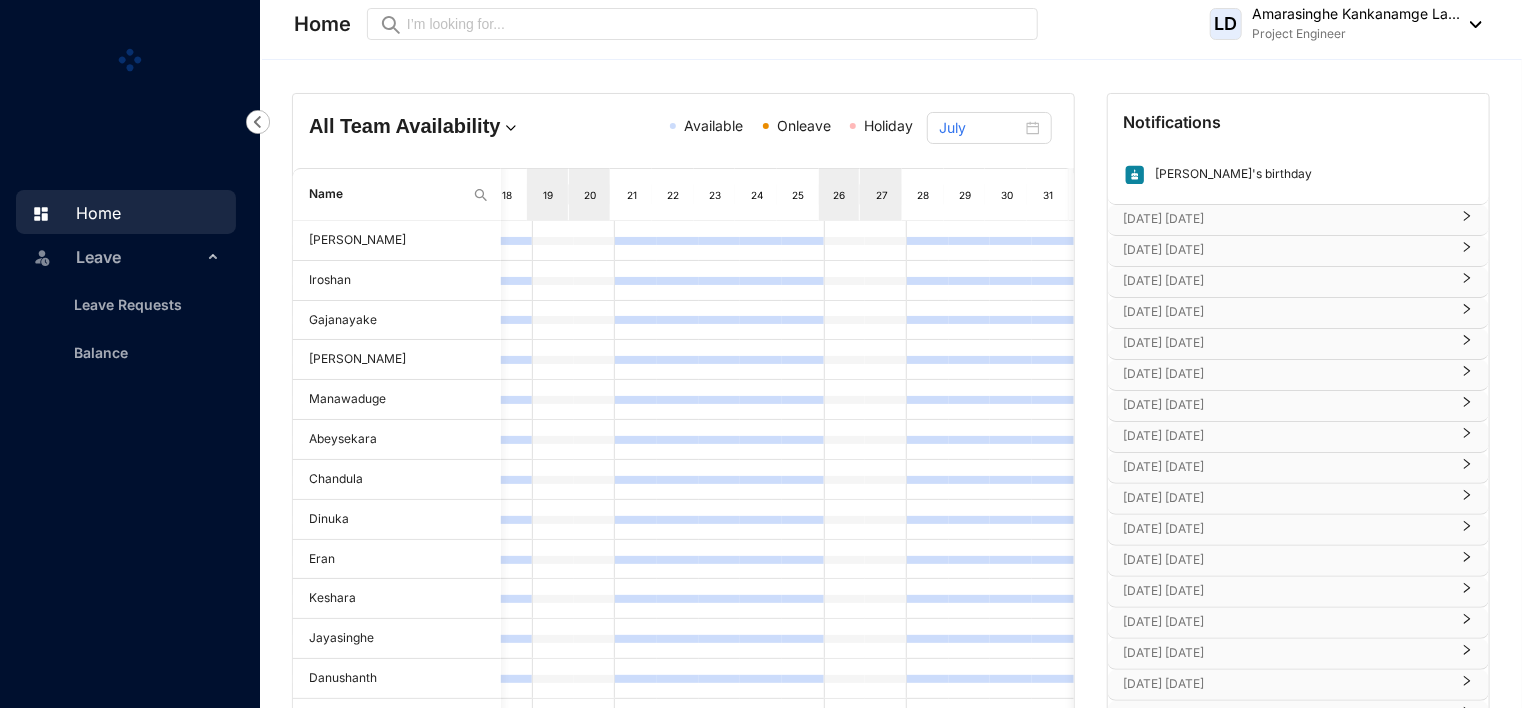scroll, scrollTop: 1386, scrollLeft: 0, axis: vertical 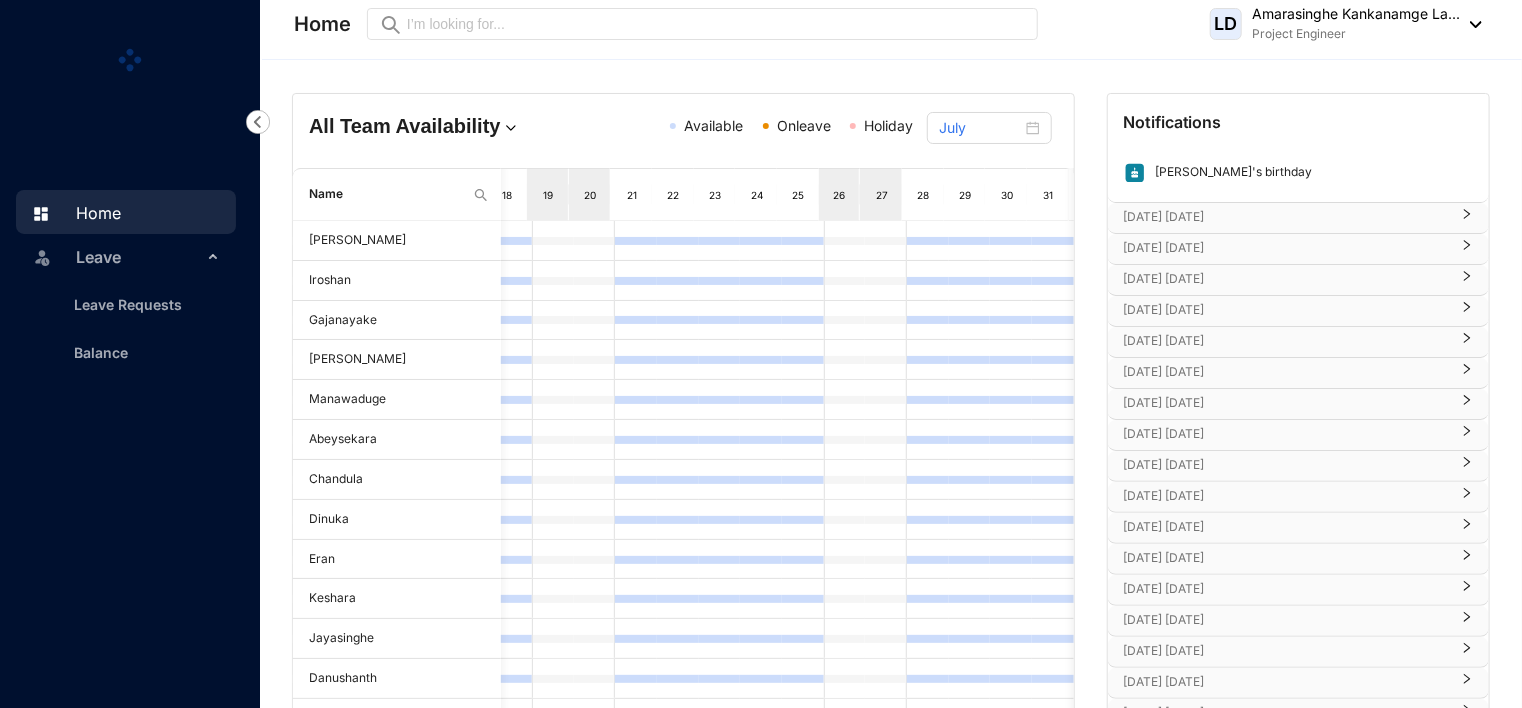 click on "[DATE] [DATE]" at bounding box center [1286, 217] 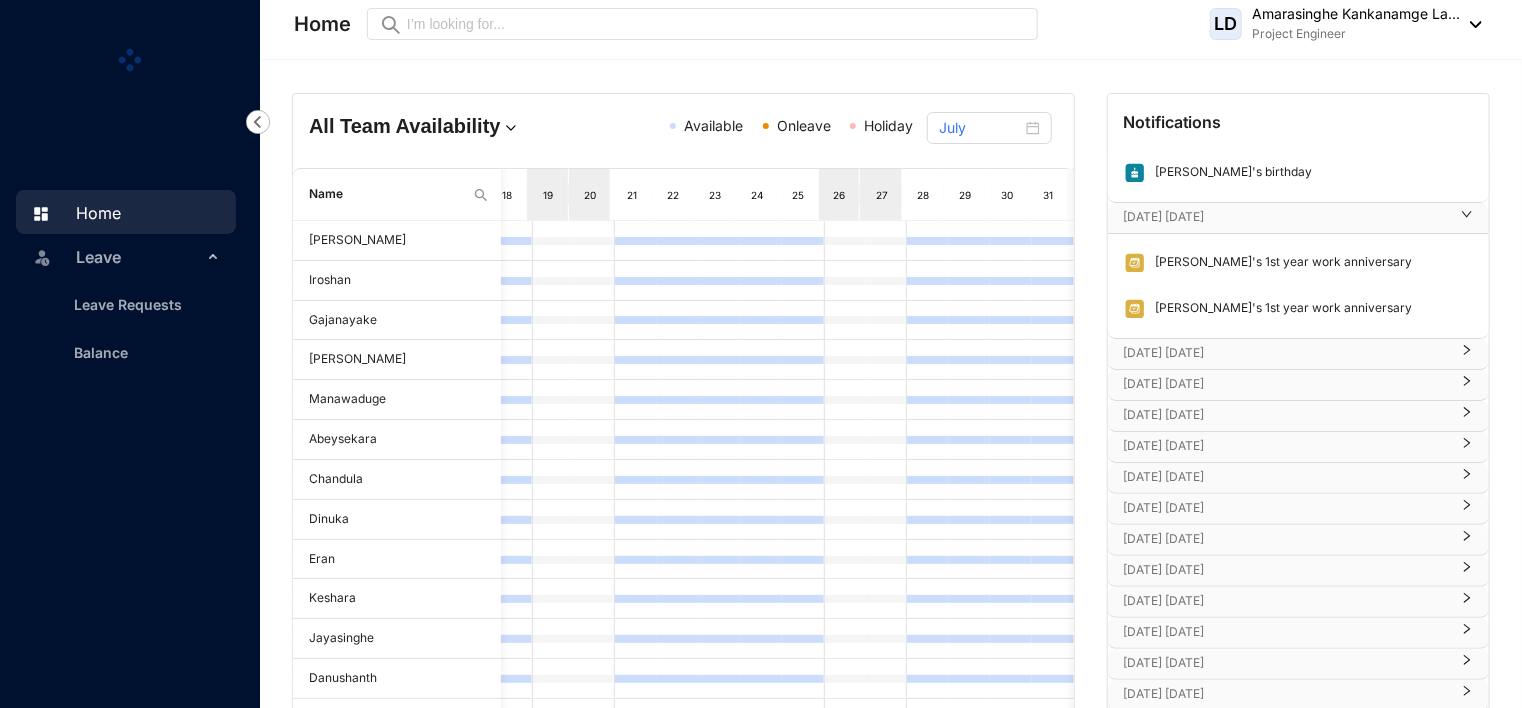 click on "[DATE] [DATE]" at bounding box center [1286, 353] 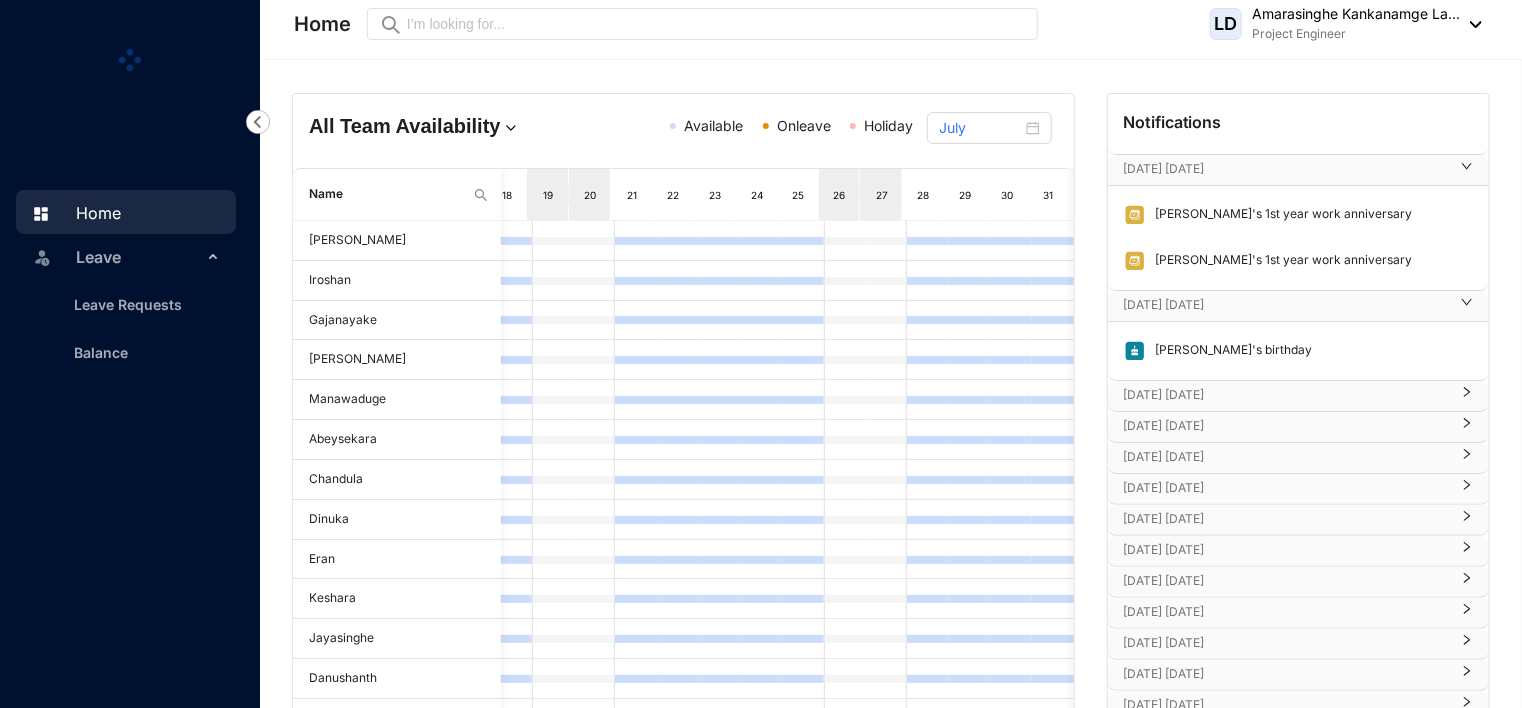 scroll, scrollTop: 1443, scrollLeft: 0, axis: vertical 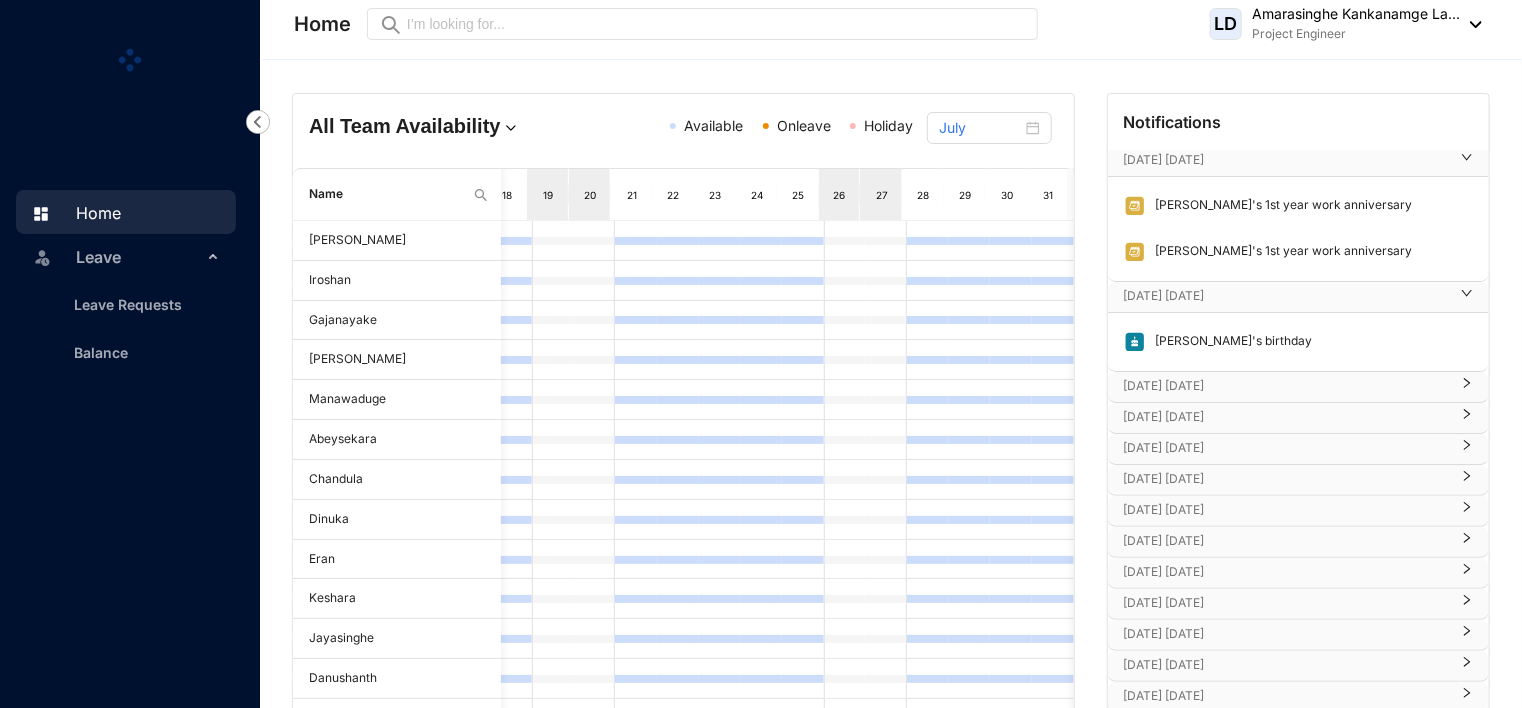 click on "[DATE] [DATE]" at bounding box center [1286, 386] 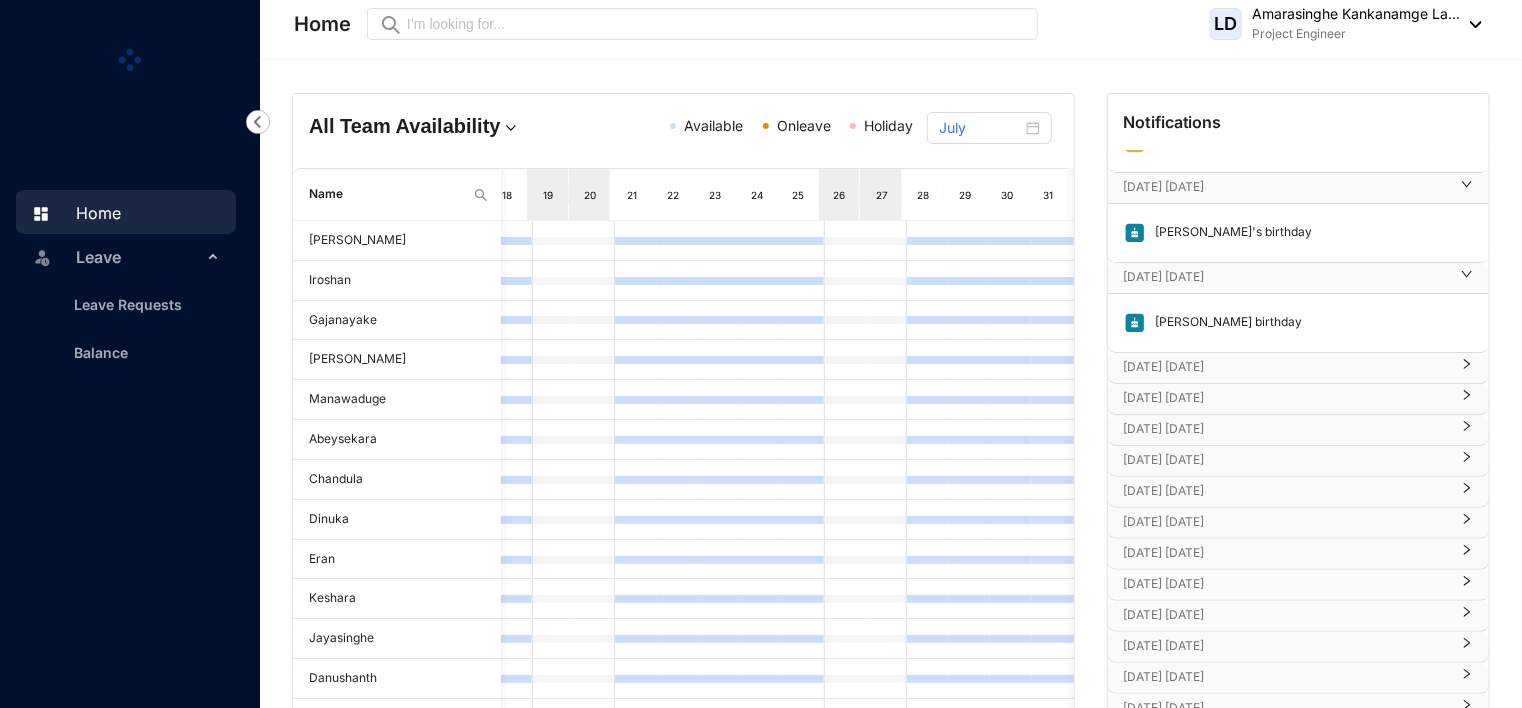 scroll, scrollTop: 1555, scrollLeft: 0, axis: vertical 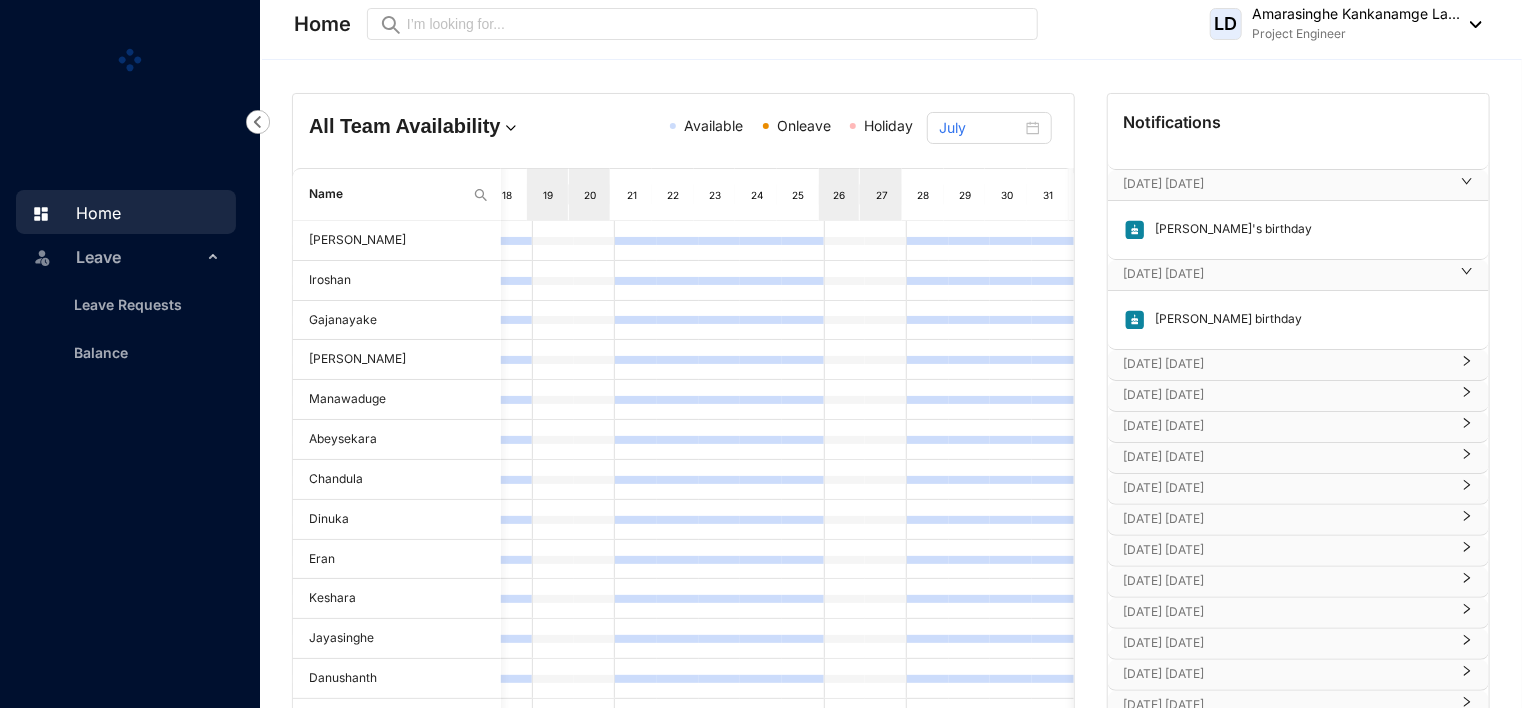 click on "[DATE] [DATE]" at bounding box center (1286, 395) 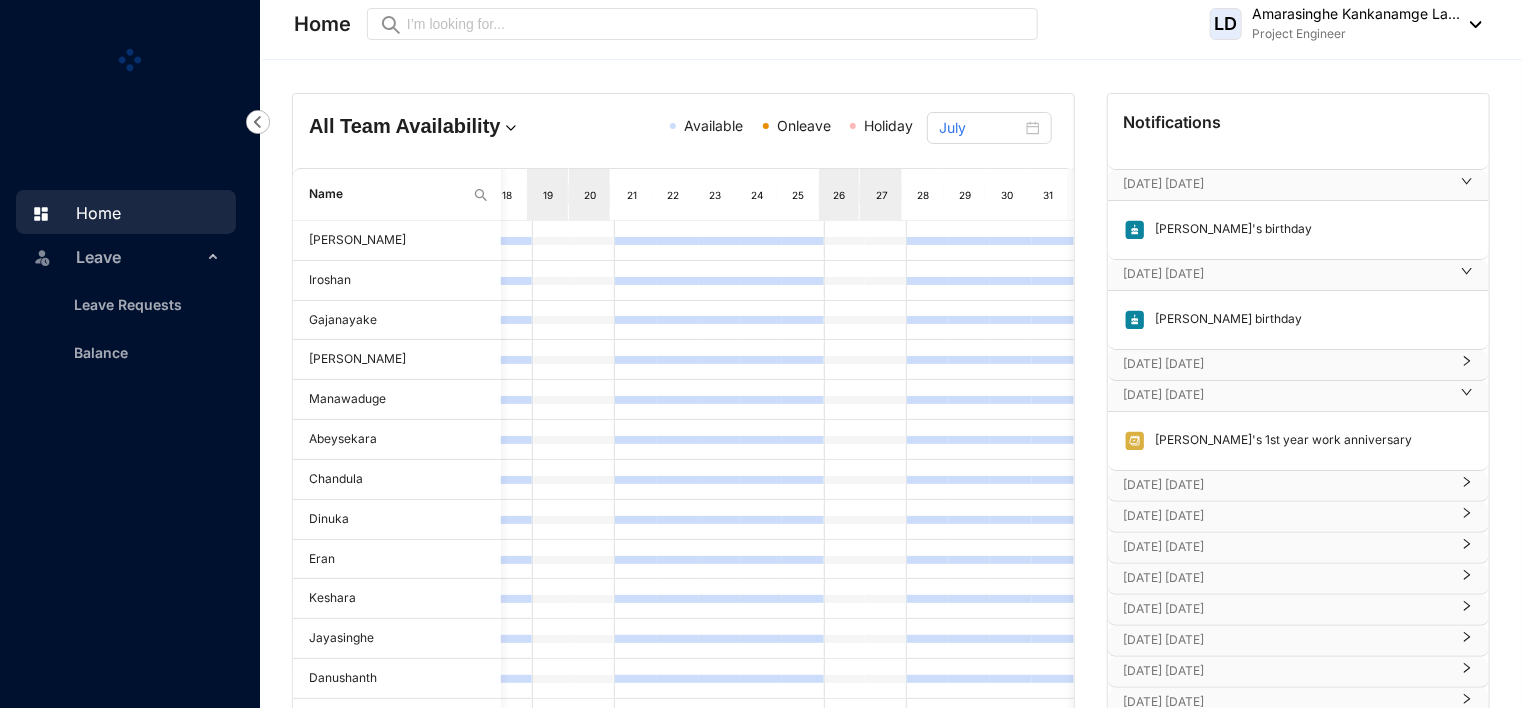 click on "[DATE] [DATE]" at bounding box center (1286, 364) 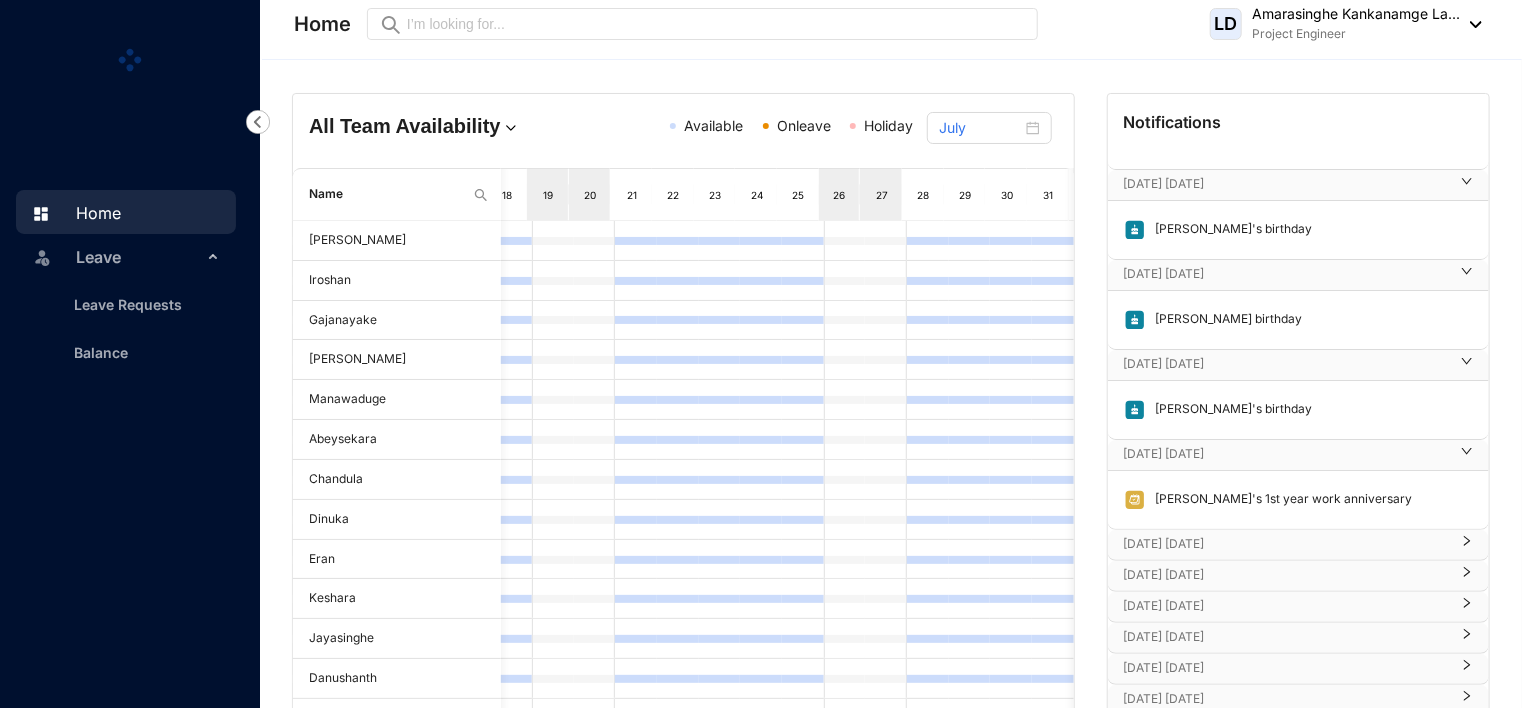 click on "[DATE] [DATE]" at bounding box center (1286, 454) 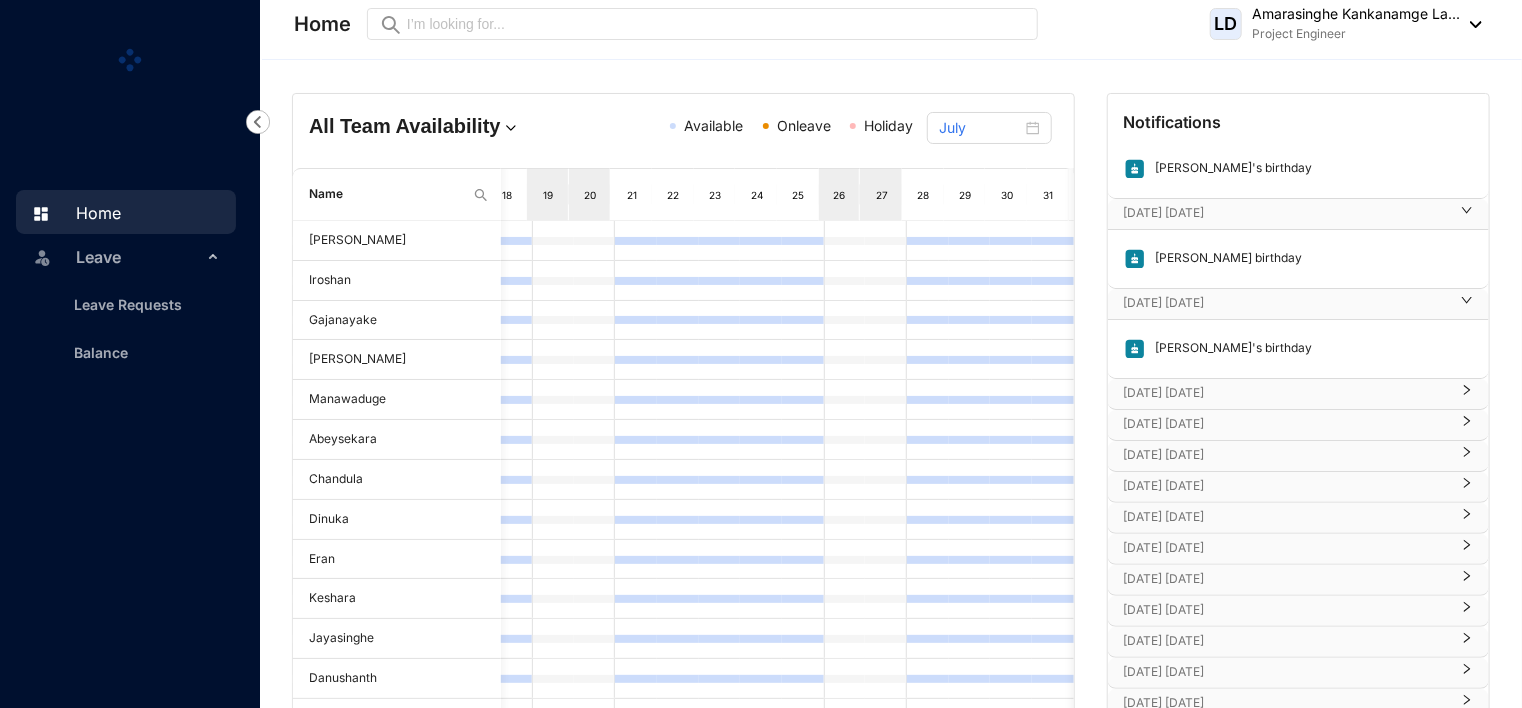 scroll, scrollTop: 1632, scrollLeft: 0, axis: vertical 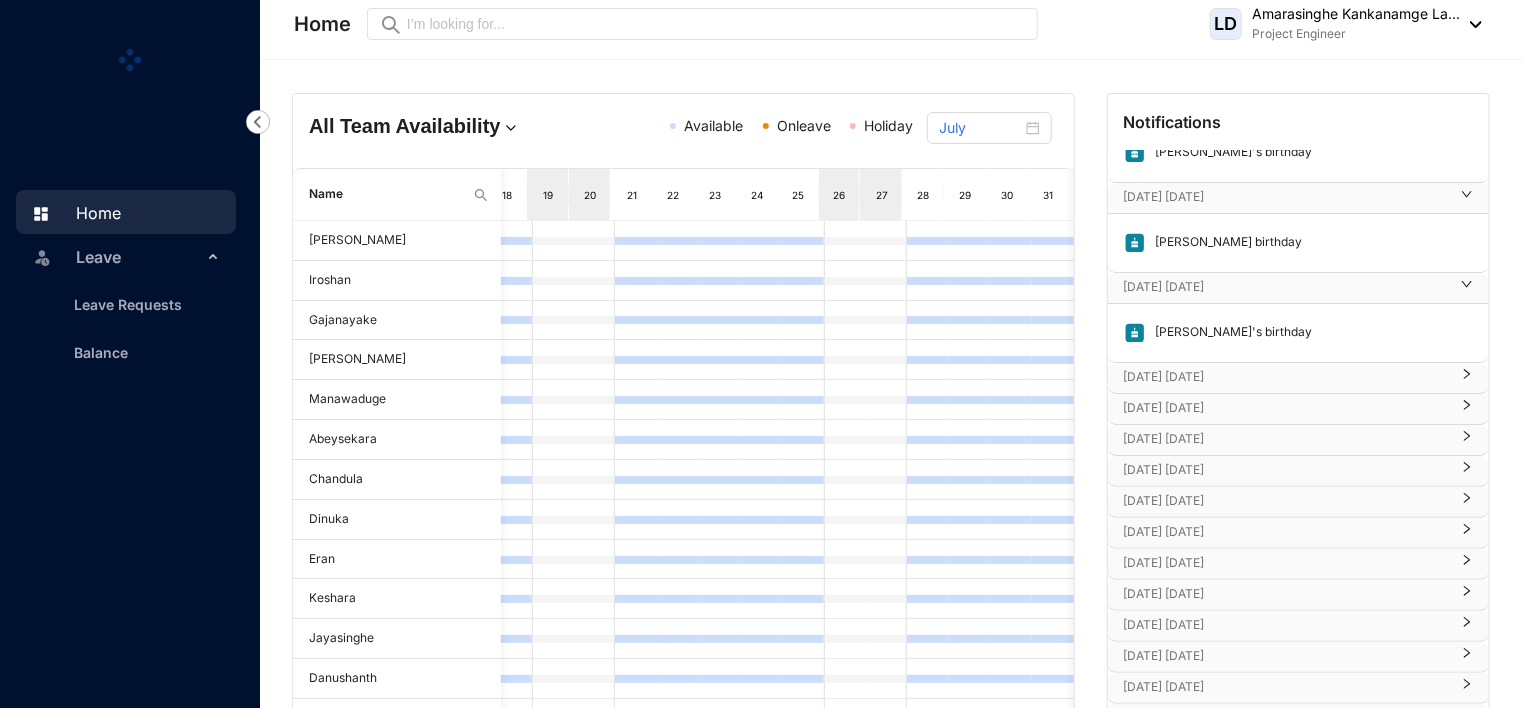 click on "[DATE] [DATE]" at bounding box center (1286, 408) 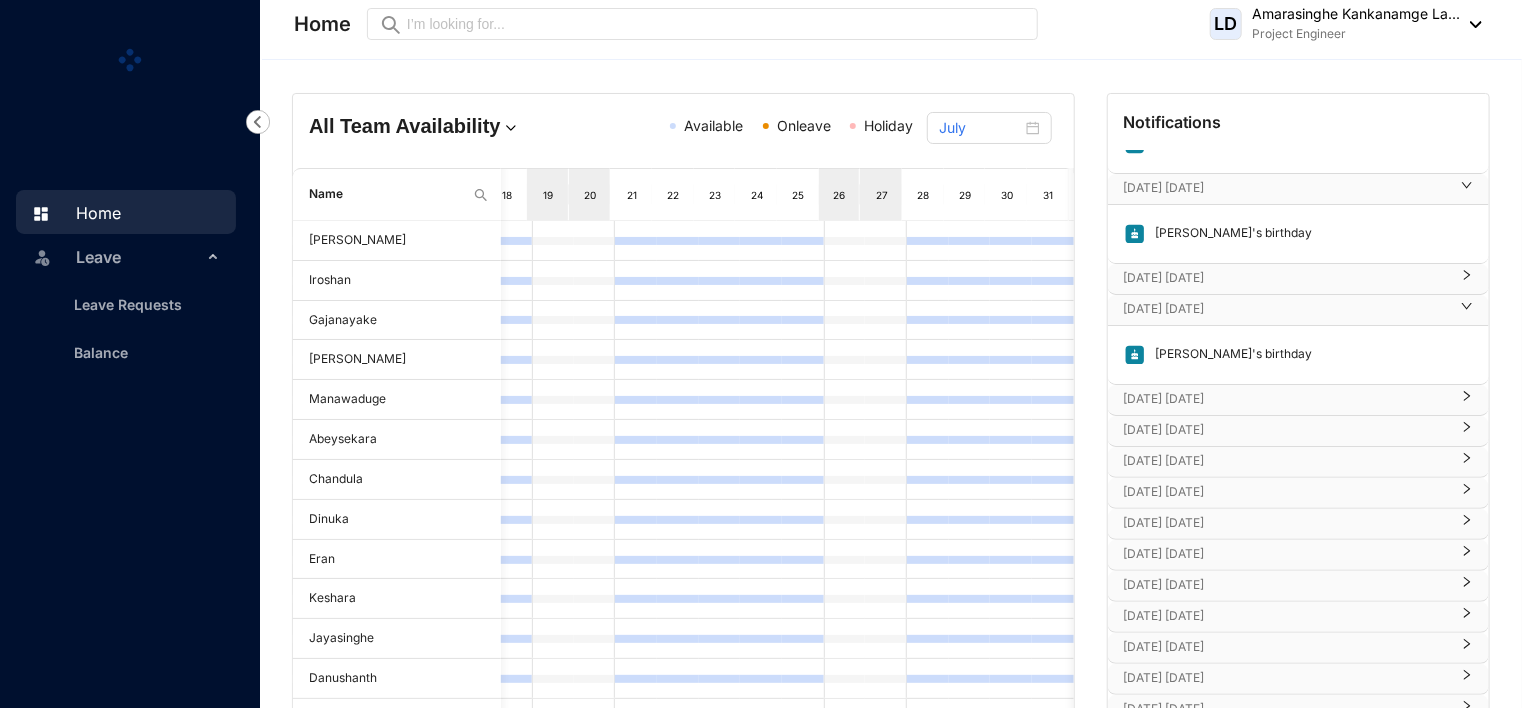 click on "[DATE] [DATE]" at bounding box center [1286, 399] 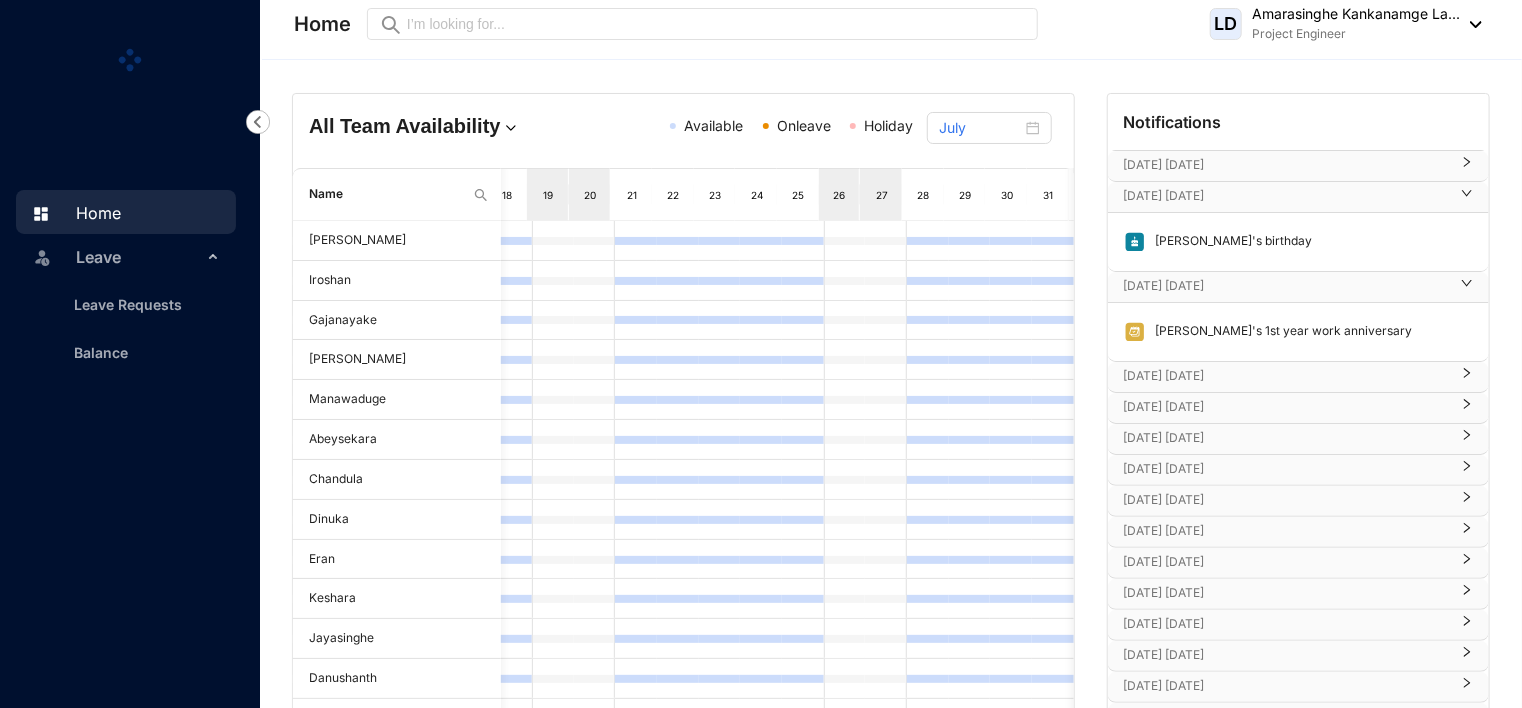 scroll, scrollTop: 1860, scrollLeft: 0, axis: vertical 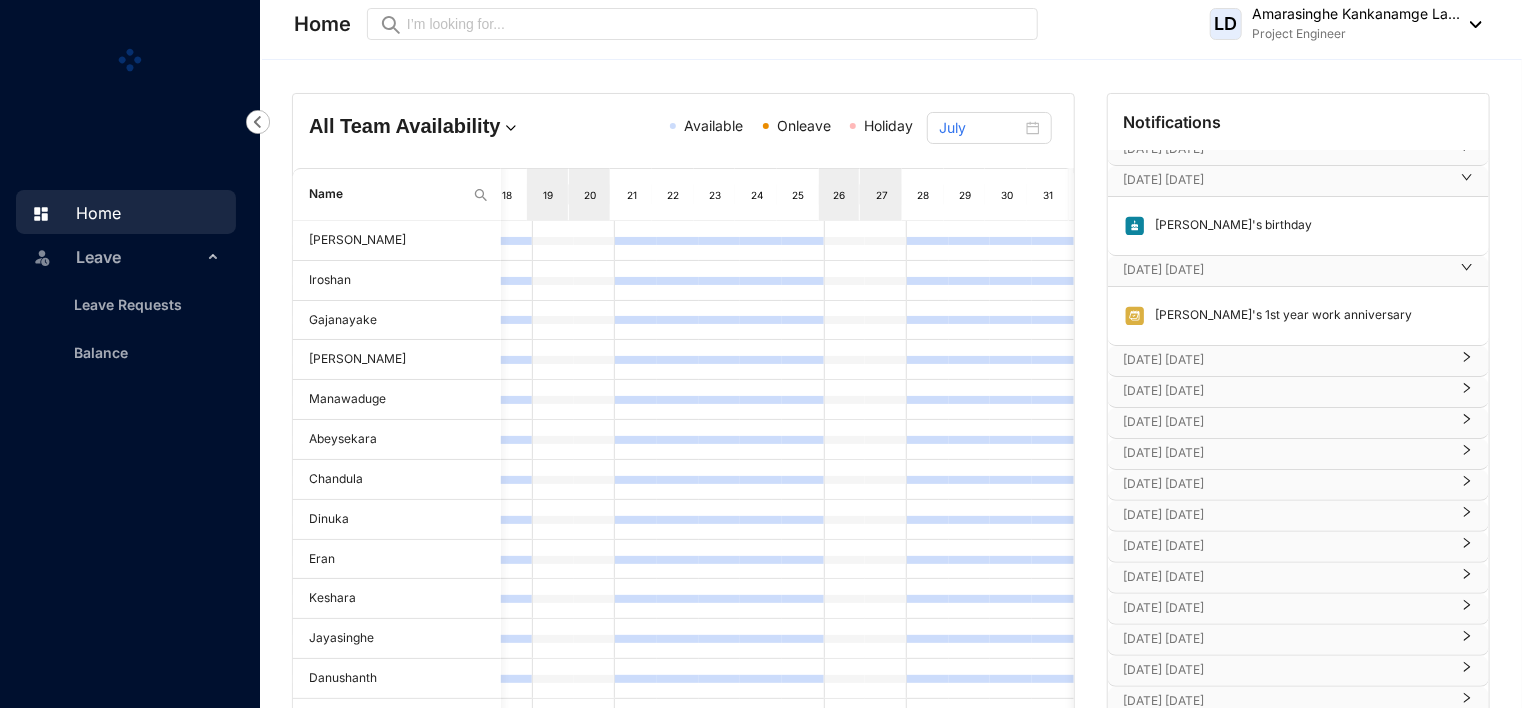 click on "[DATE] [DATE]" at bounding box center (1286, 360) 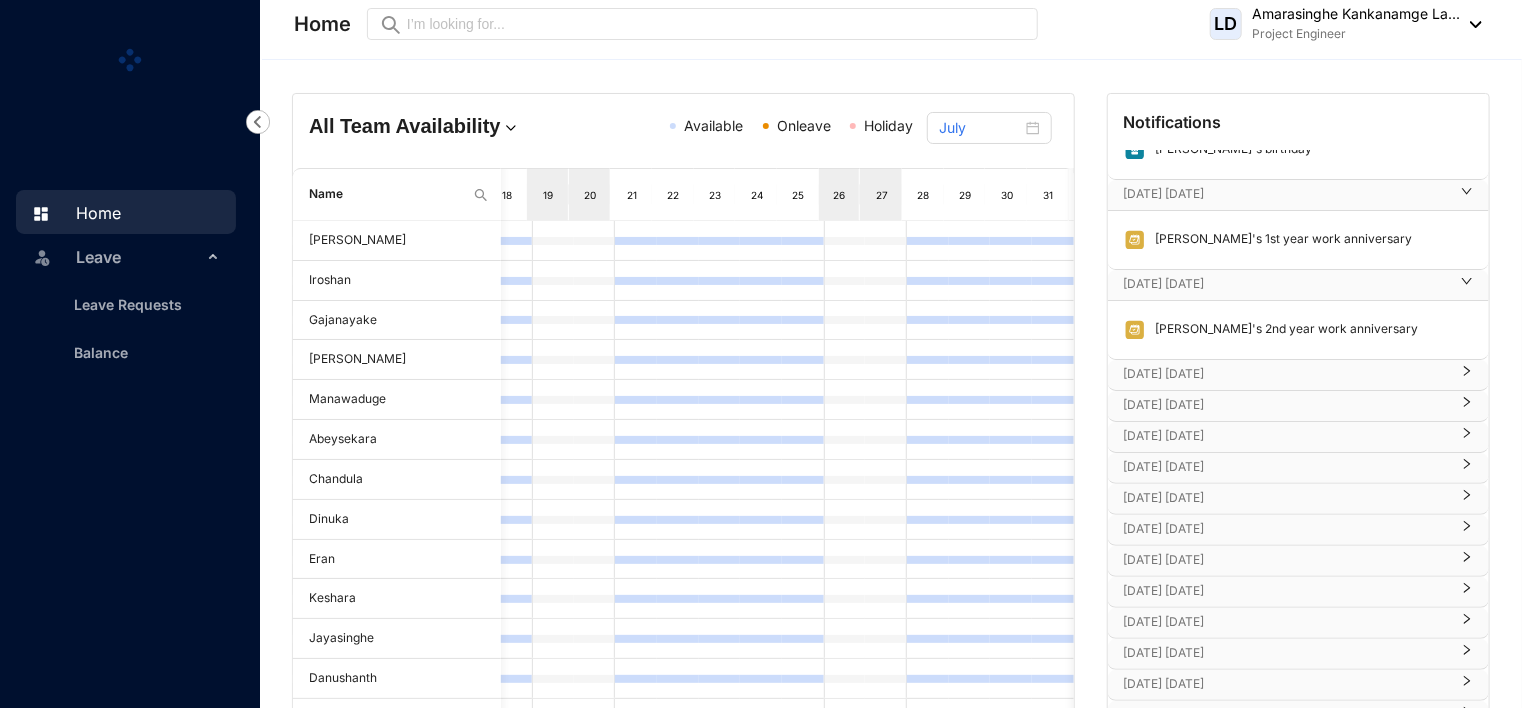 scroll, scrollTop: 1938, scrollLeft: 0, axis: vertical 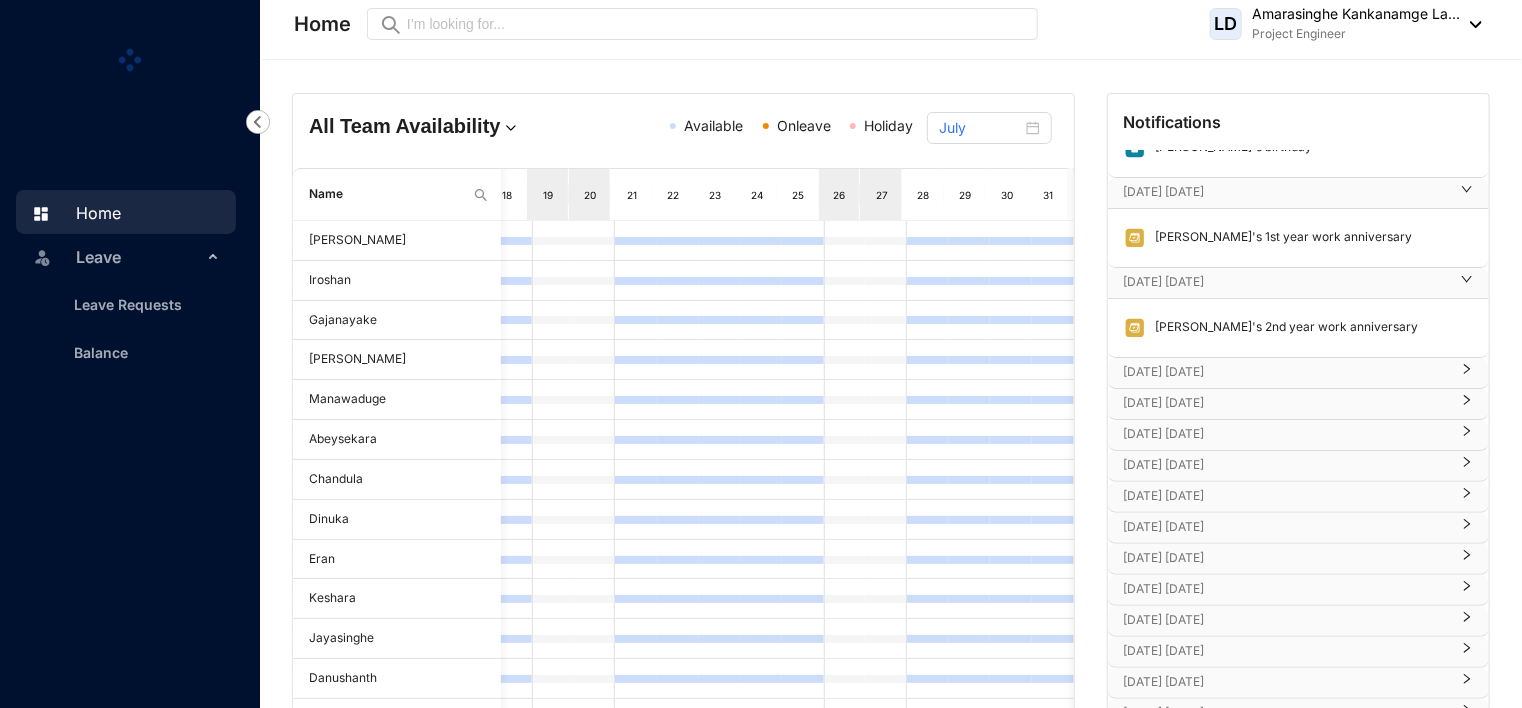 click on "[DATE] [DATE]" at bounding box center (1286, 372) 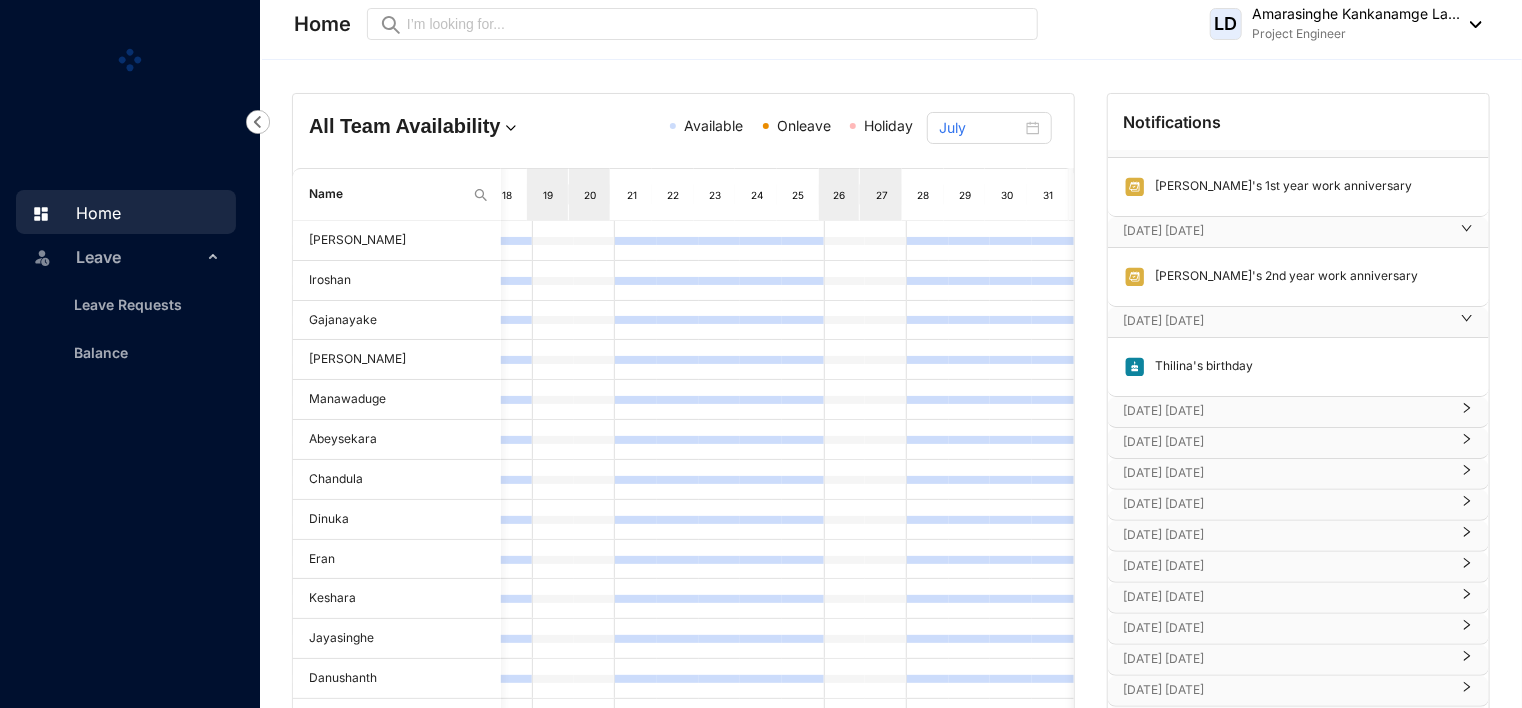 scroll, scrollTop: 2012, scrollLeft: 0, axis: vertical 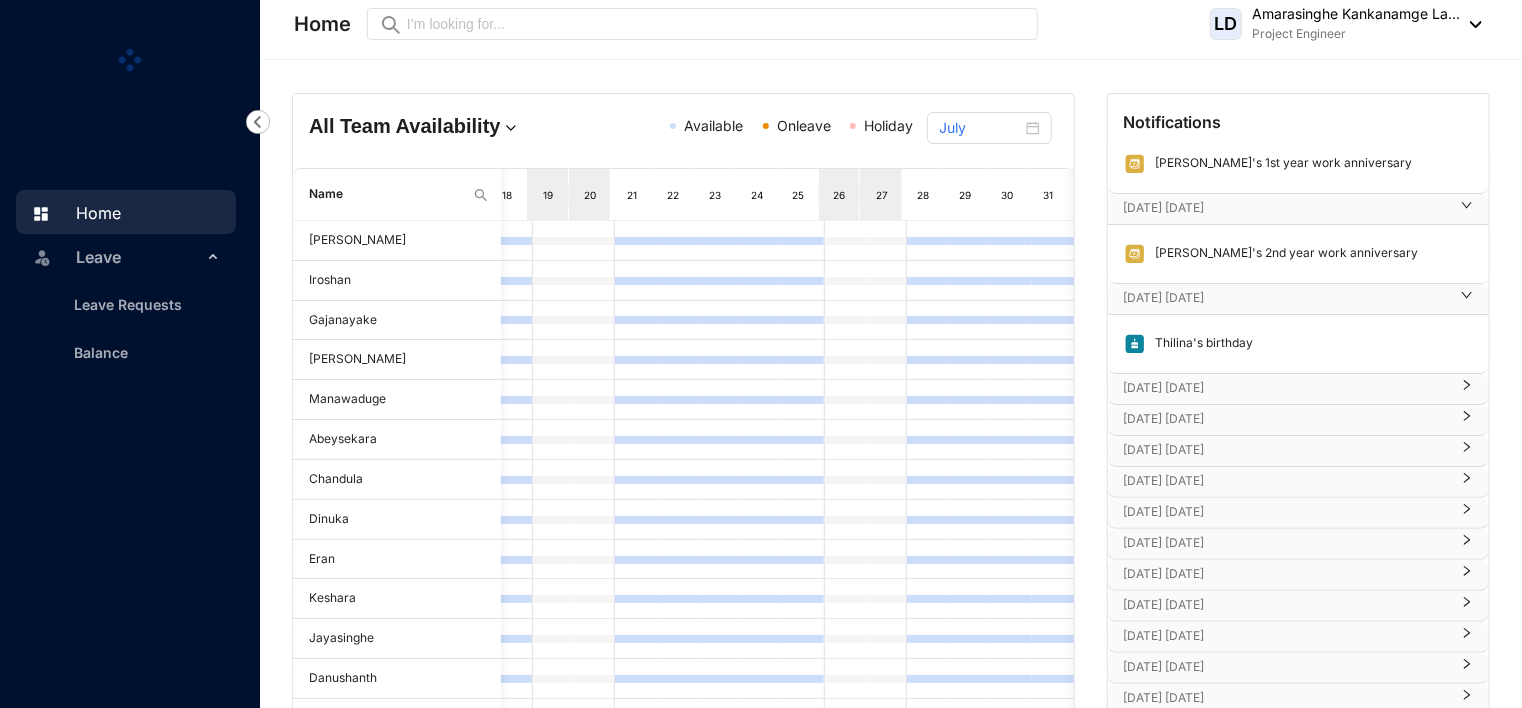 click on "[DATE] [DATE]" at bounding box center [1286, 388] 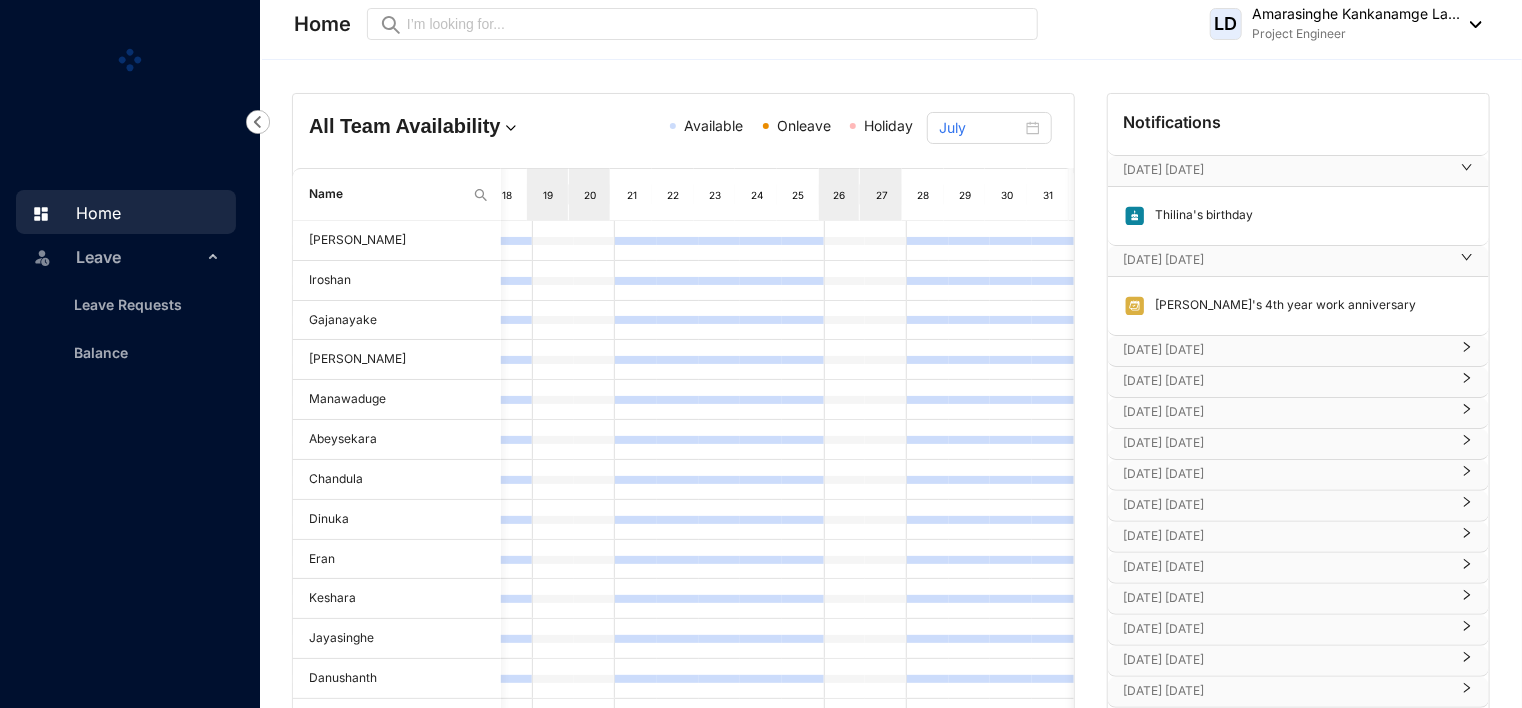 scroll, scrollTop: 2174, scrollLeft: 0, axis: vertical 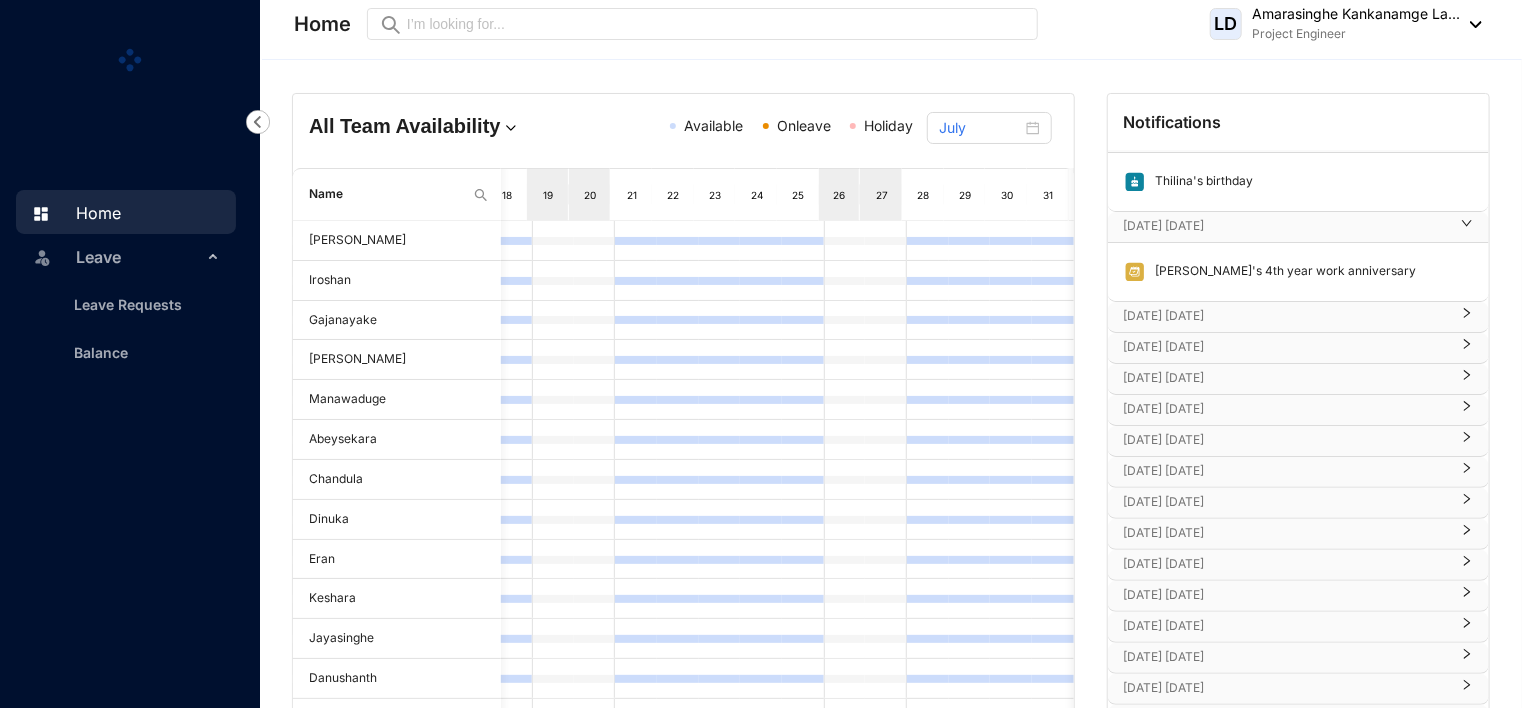 click on "[DATE] [DATE]" at bounding box center (1298, 317) 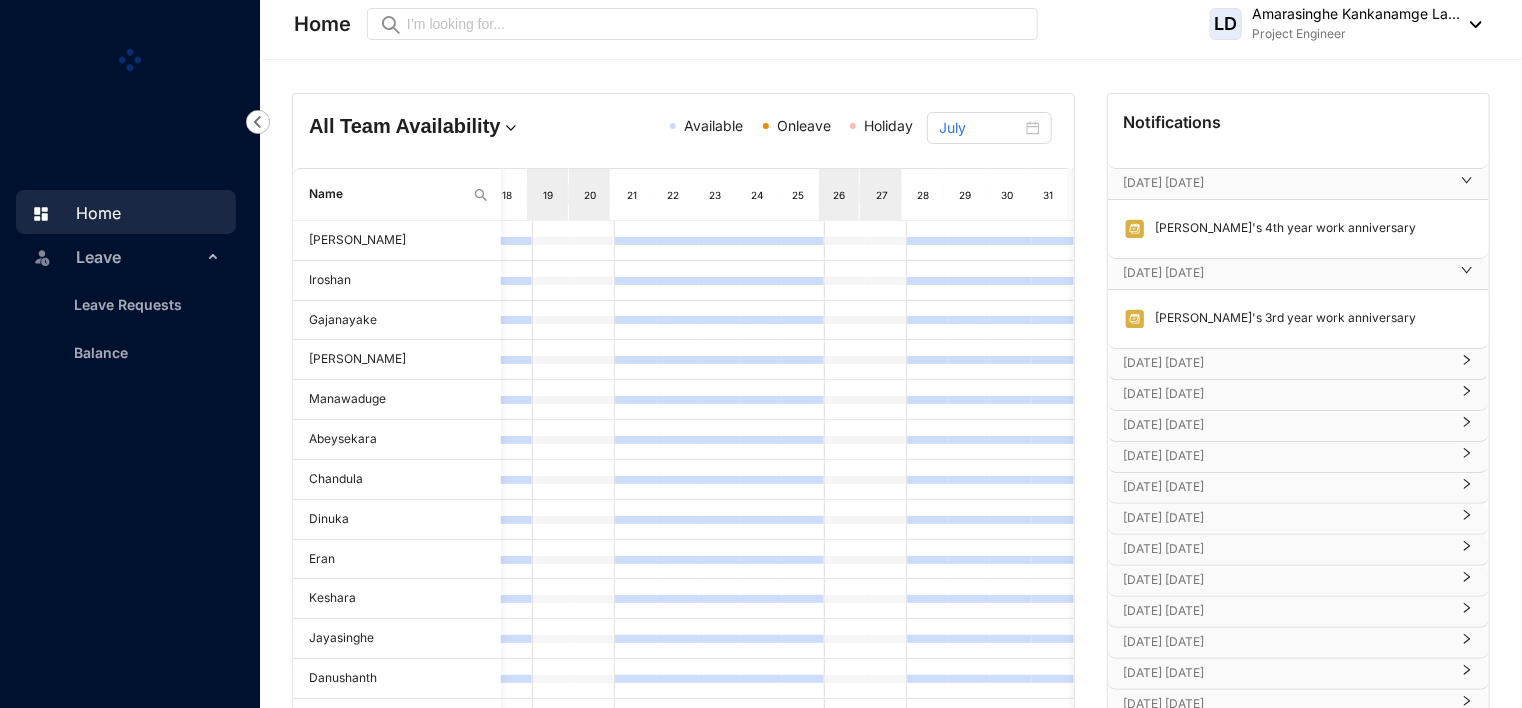 scroll, scrollTop: 2241, scrollLeft: 0, axis: vertical 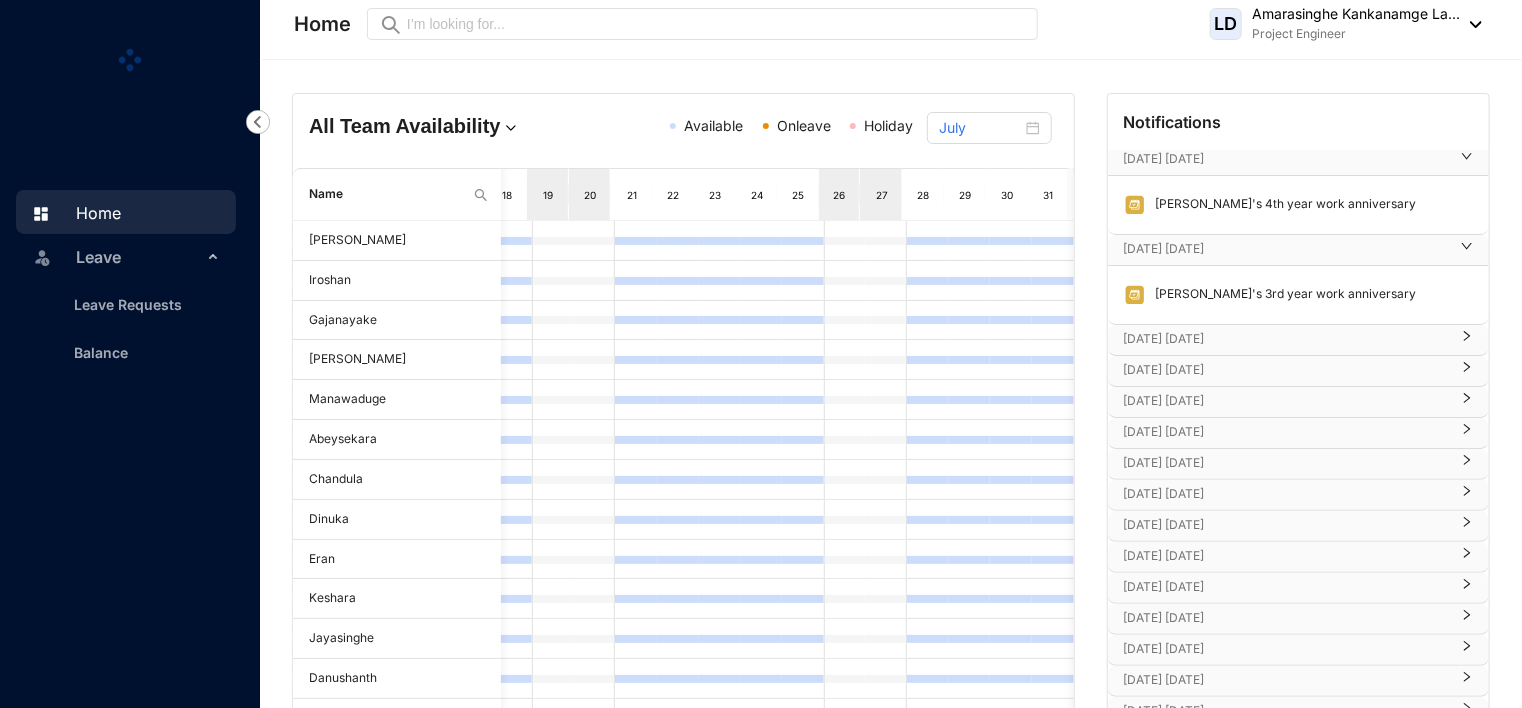click on "[DATE] [DATE]" at bounding box center [1286, 339] 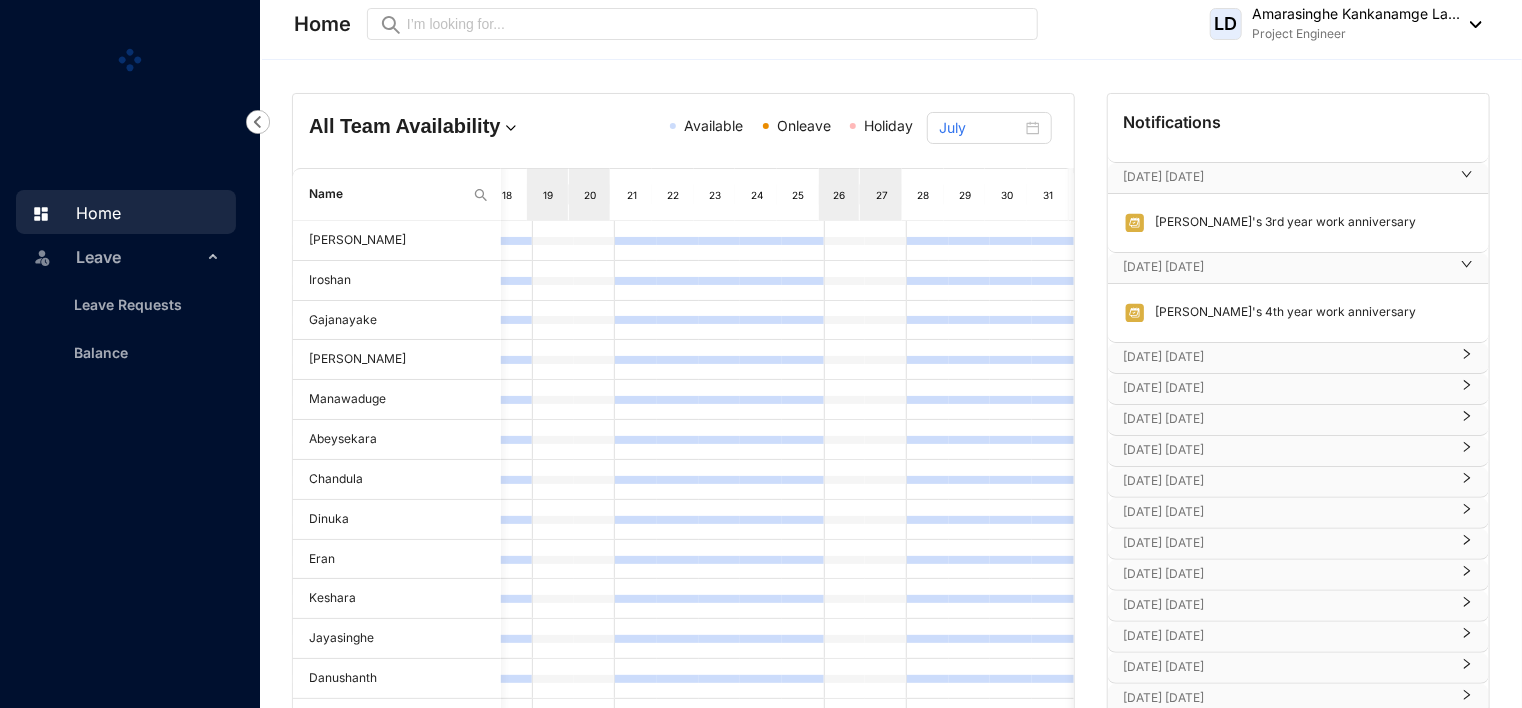 scroll, scrollTop: 2323, scrollLeft: 0, axis: vertical 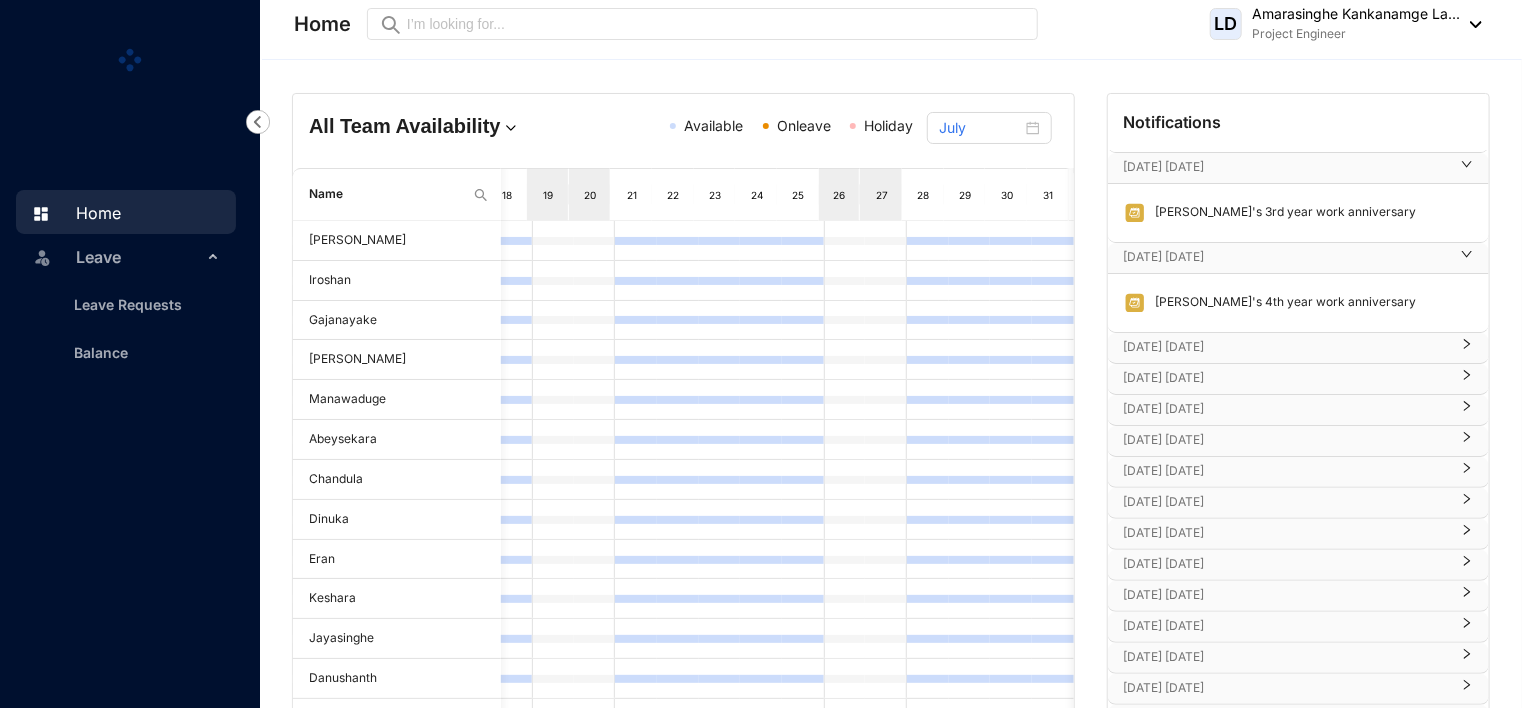 click on "[DATE] [DATE]" at bounding box center (1298, 348) 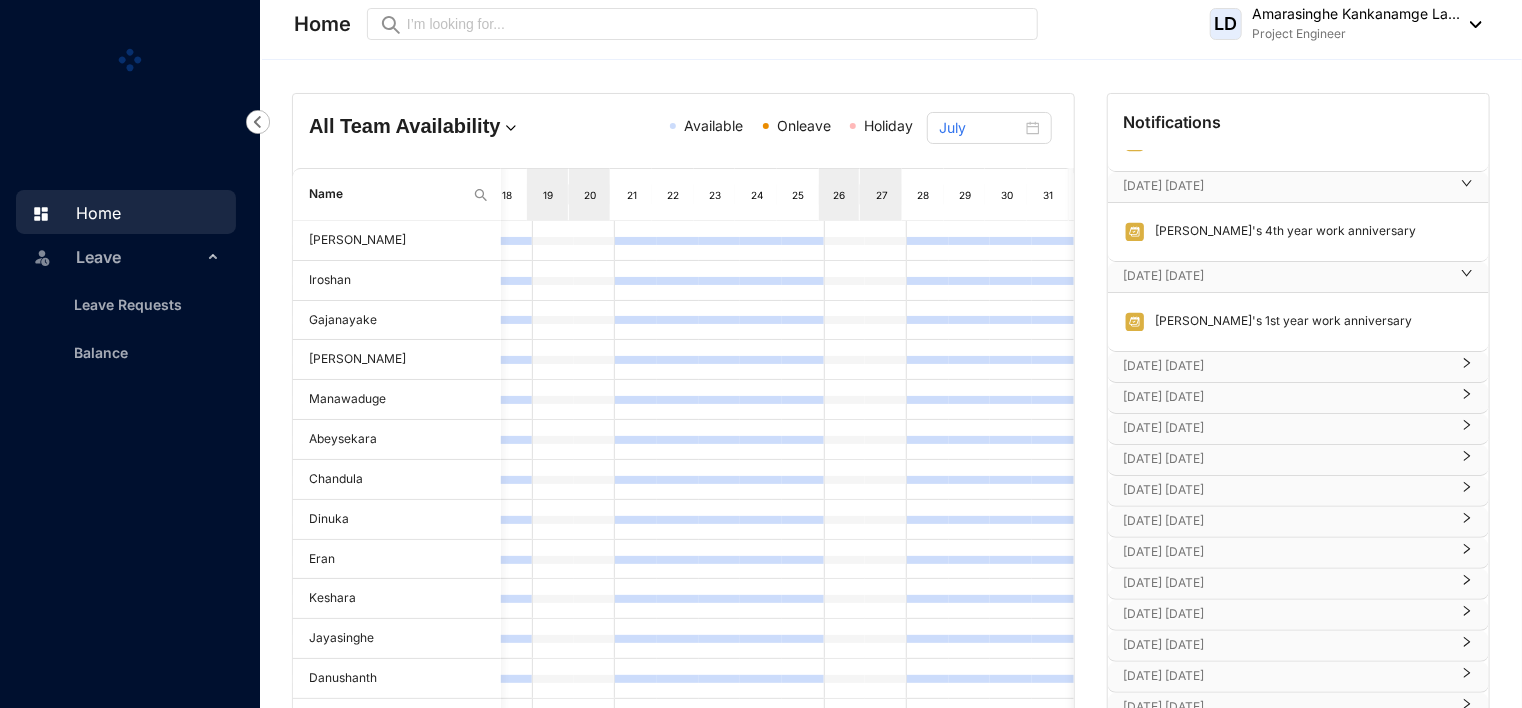 scroll, scrollTop: 2425, scrollLeft: 0, axis: vertical 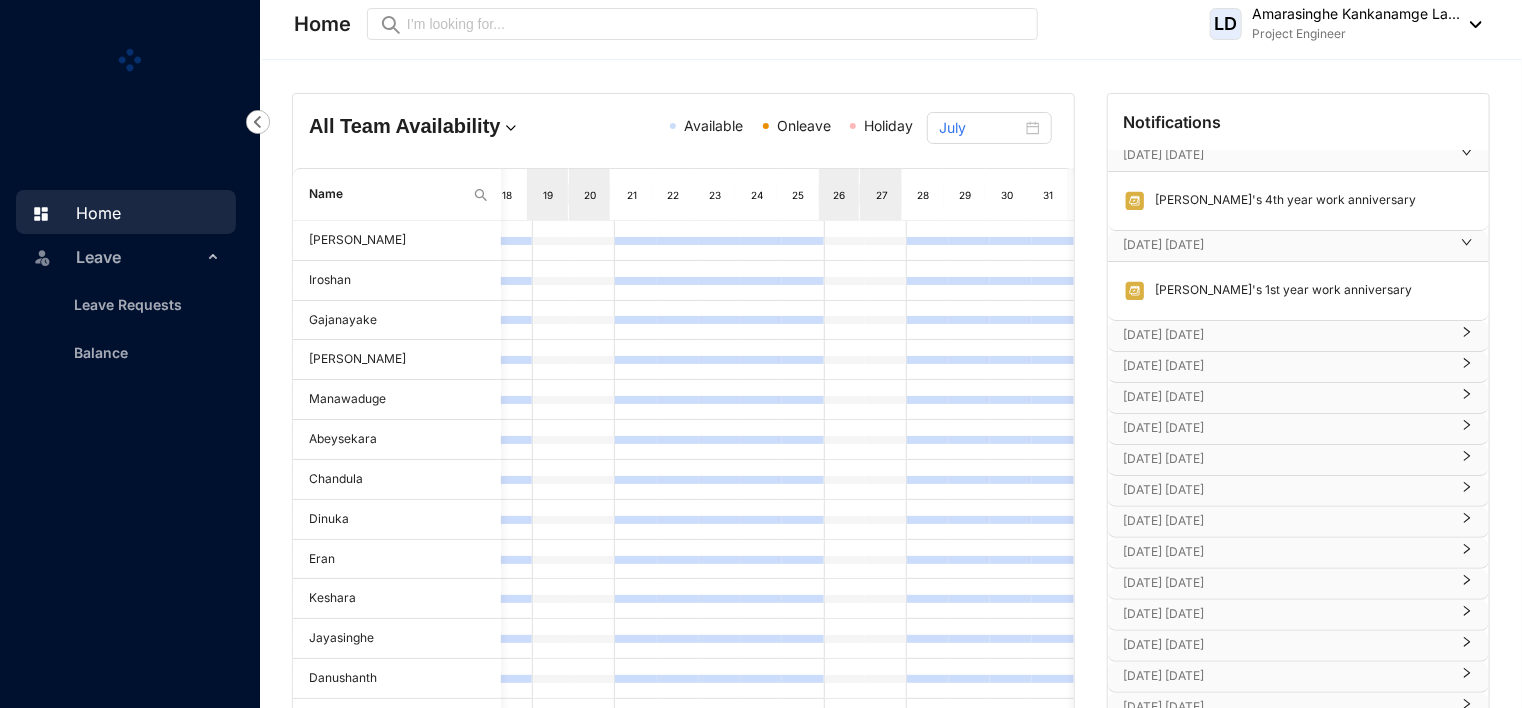 click on "[DATE] [DATE]" at bounding box center (1286, 335) 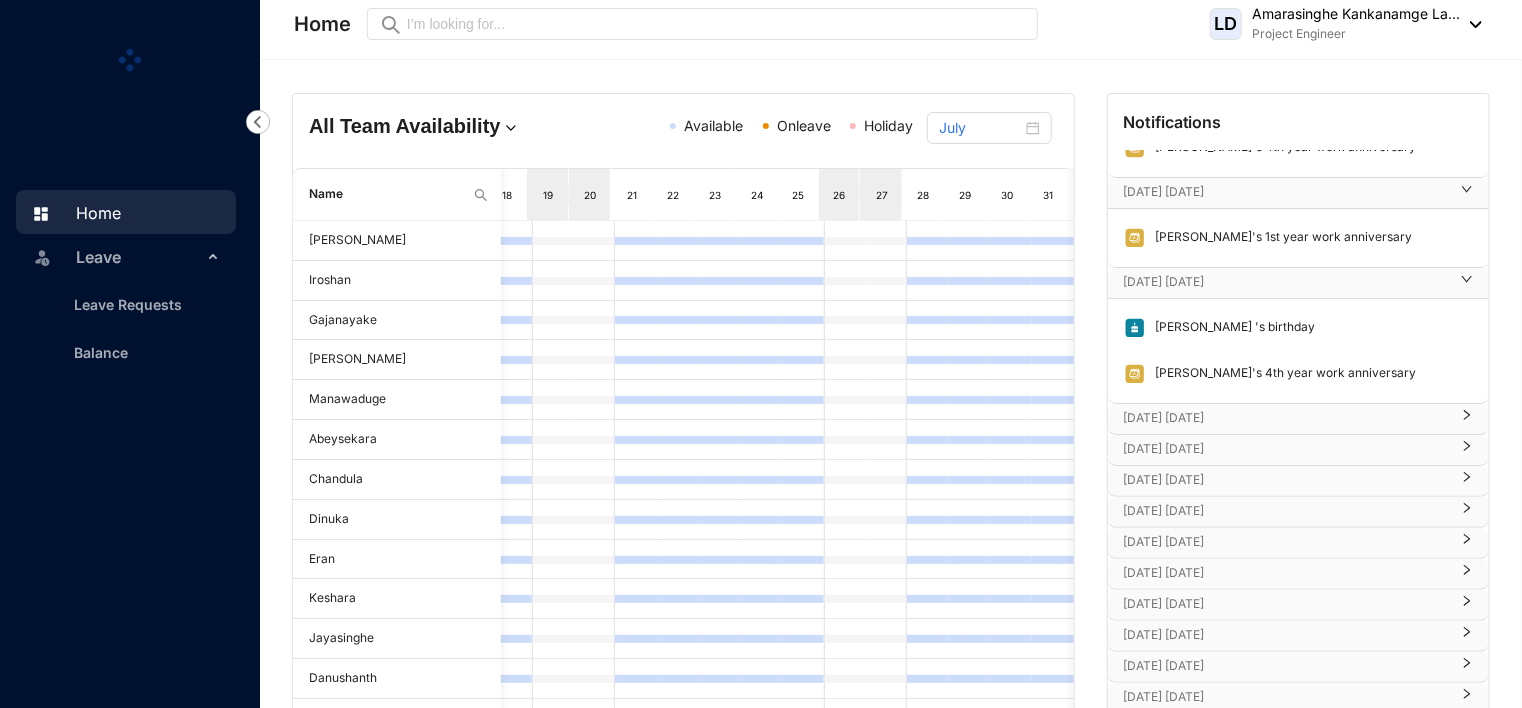 scroll, scrollTop: 2489, scrollLeft: 0, axis: vertical 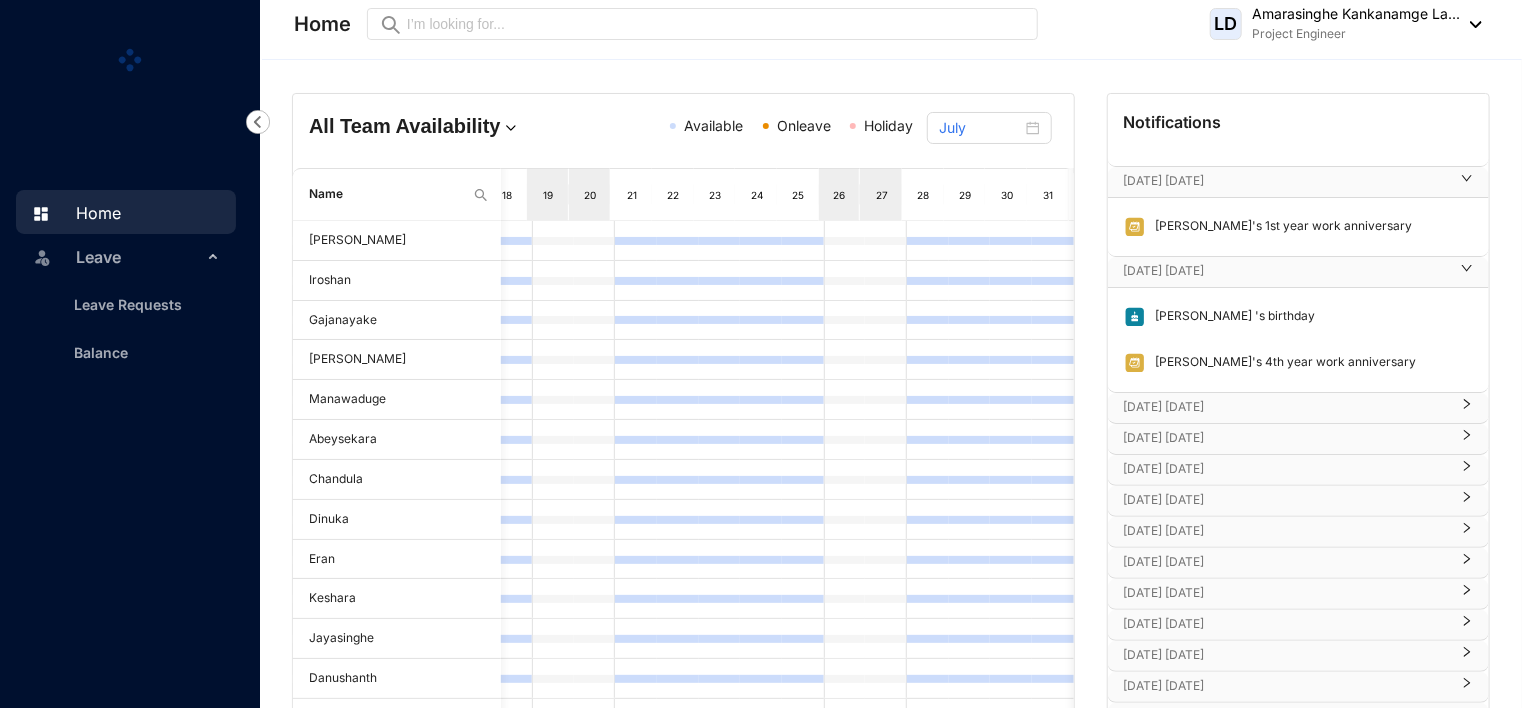 click on "[DATE] [DATE]" at bounding box center [1286, 407] 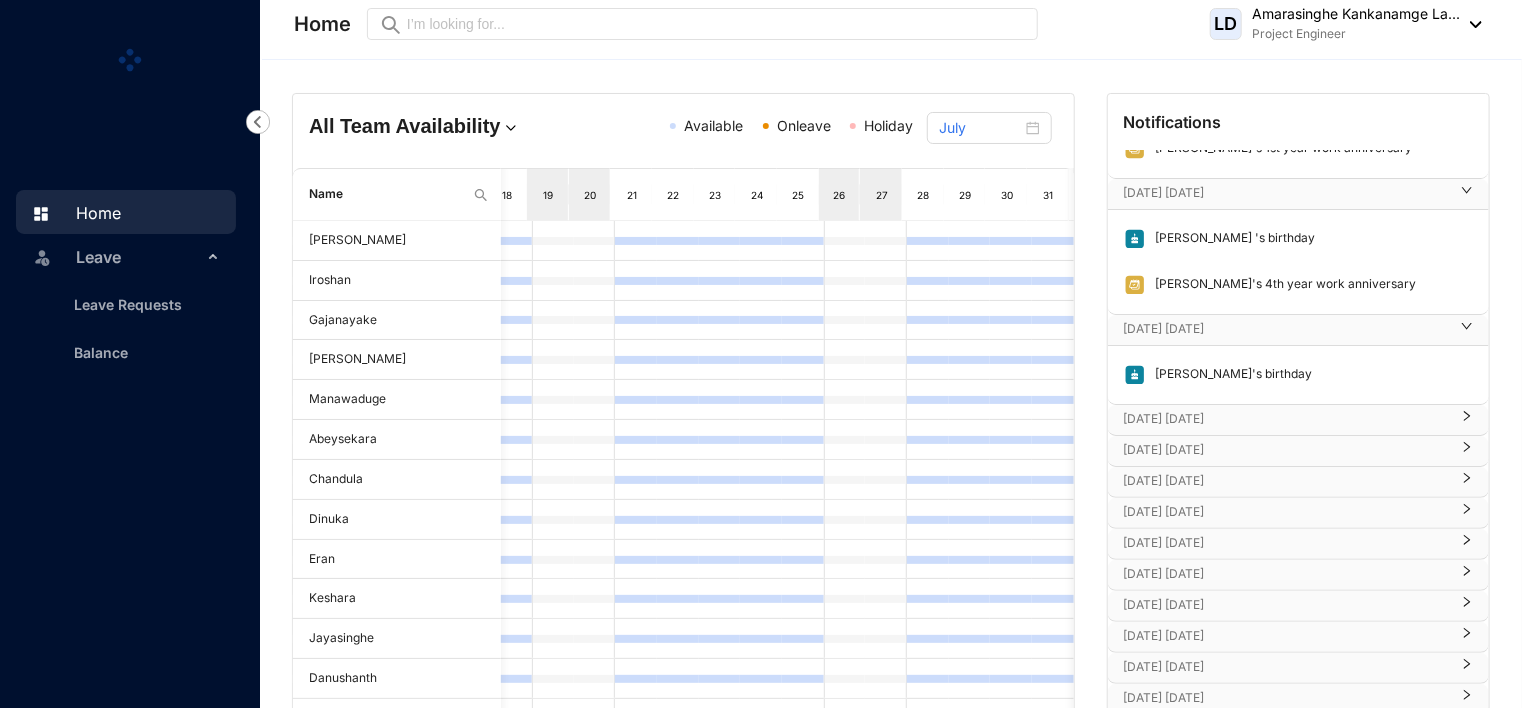 scroll, scrollTop: 2568, scrollLeft: 0, axis: vertical 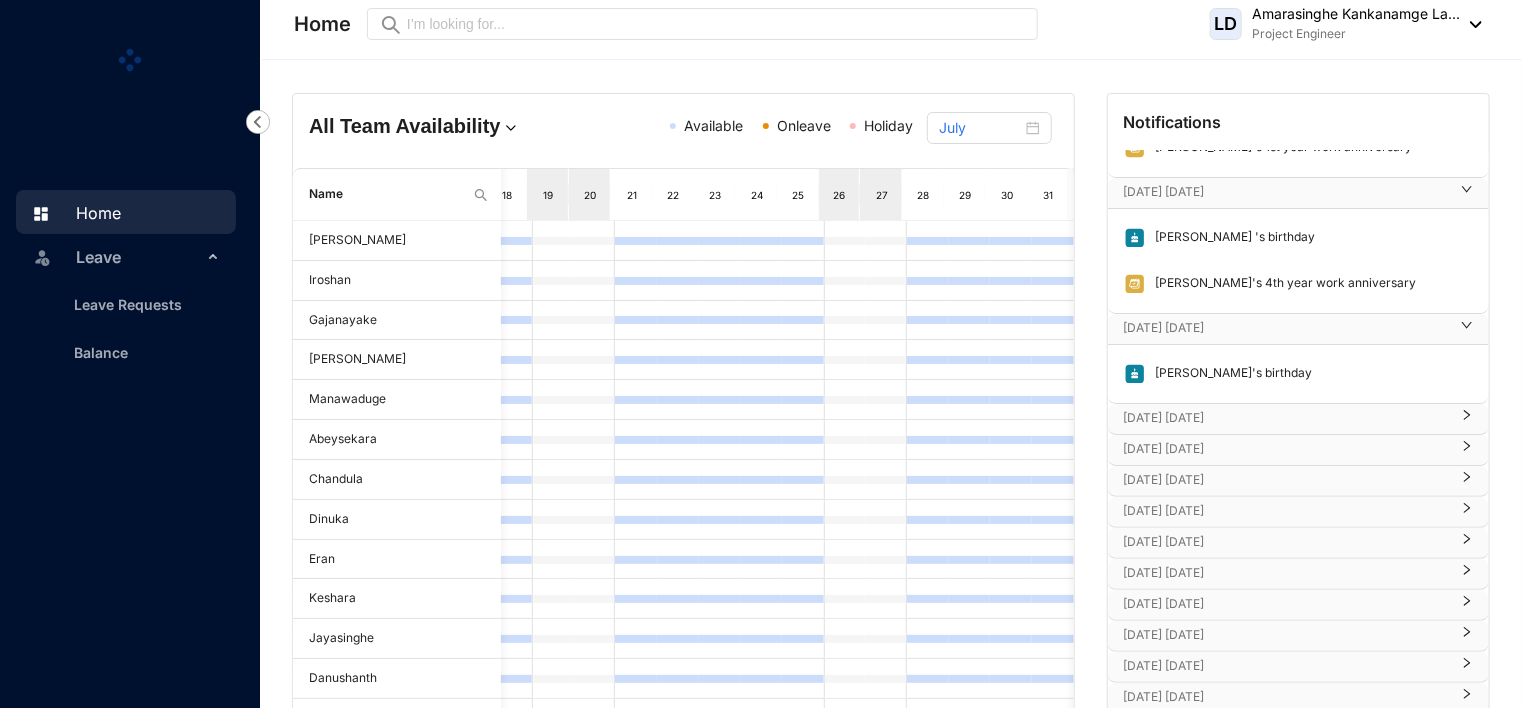 click on "[DATE] [DATE]" at bounding box center (1286, 418) 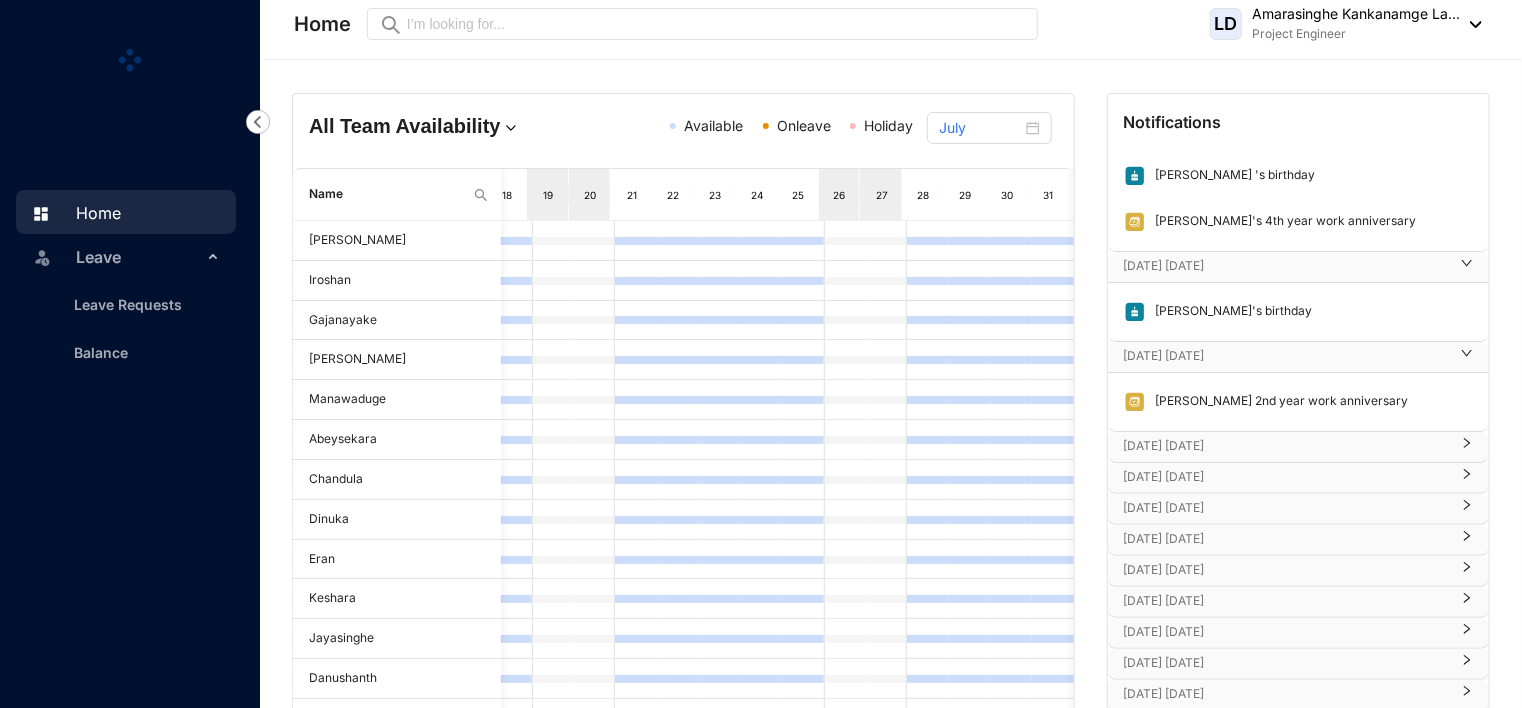 scroll, scrollTop: 2643, scrollLeft: 0, axis: vertical 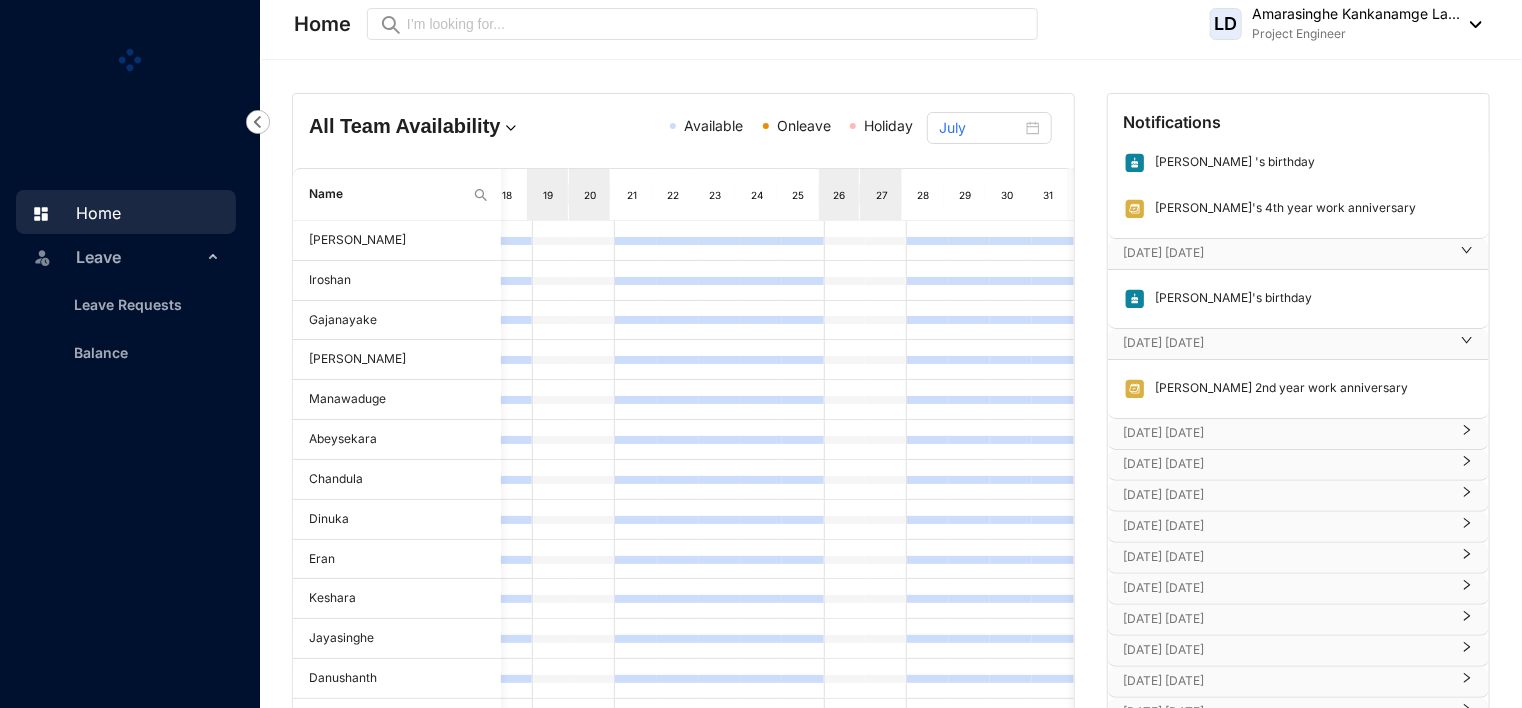 click on "[DATE] [DATE]" at bounding box center [1286, 433] 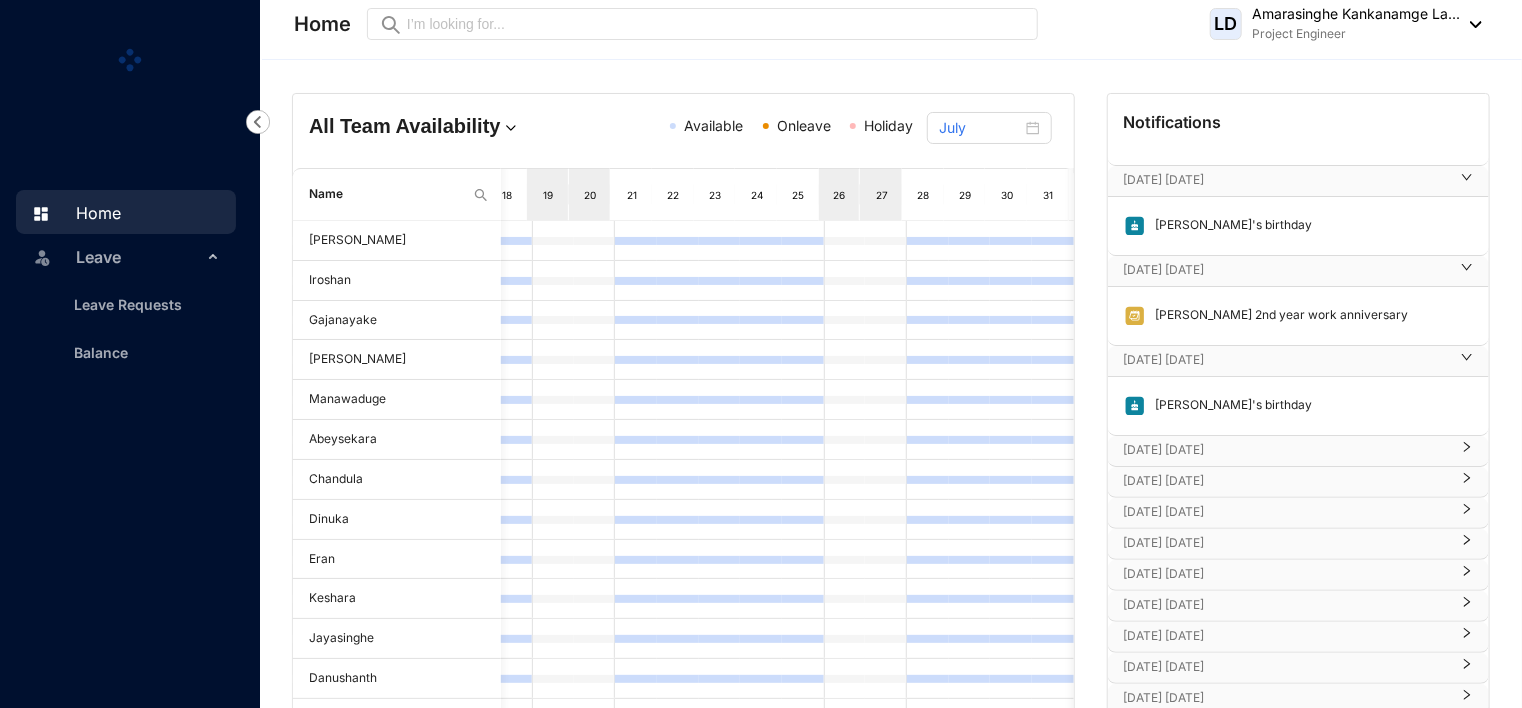 scroll, scrollTop: 2720, scrollLeft: 0, axis: vertical 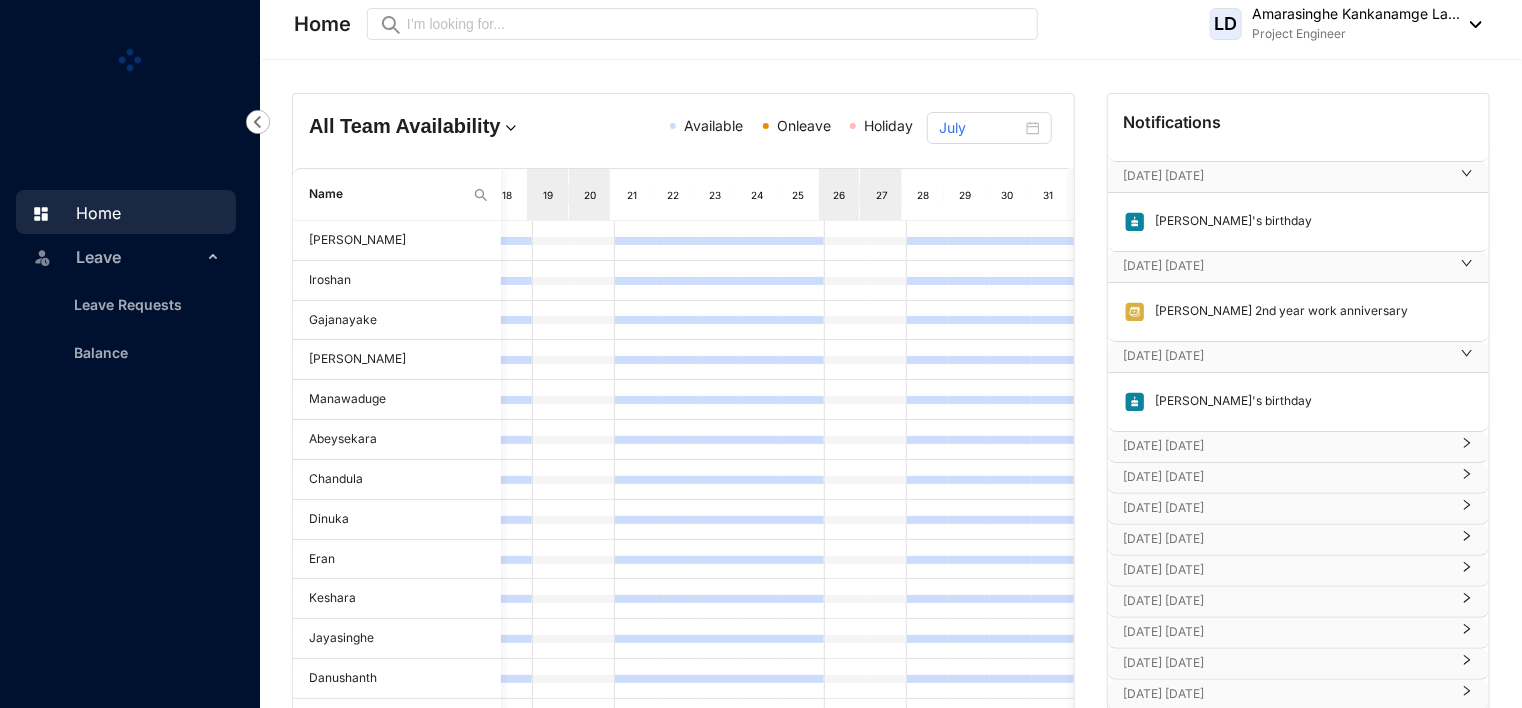 click on "[DATE] [DATE]" at bounding box center [1286, 446] 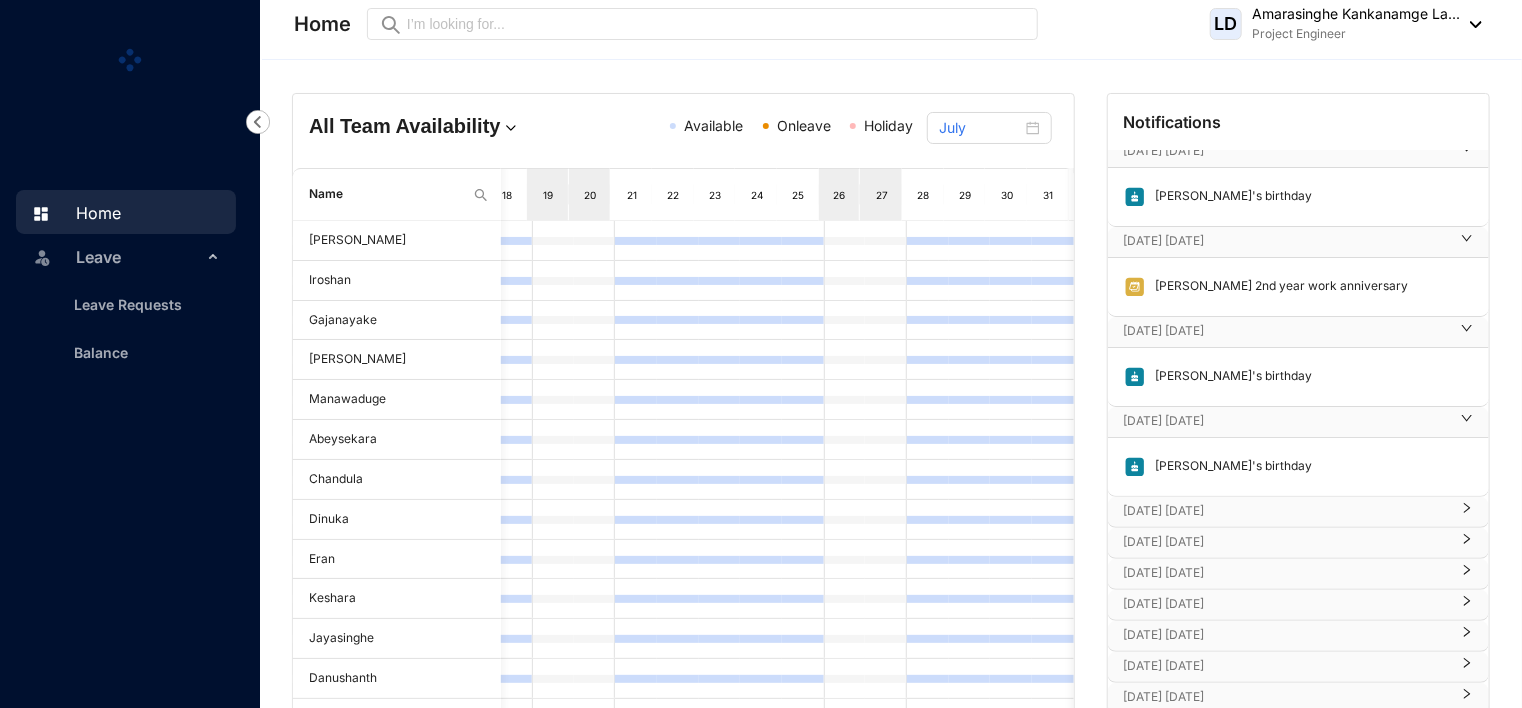 scroll, scrollTop: 2783, scrollLeft: 0, axis: vertical 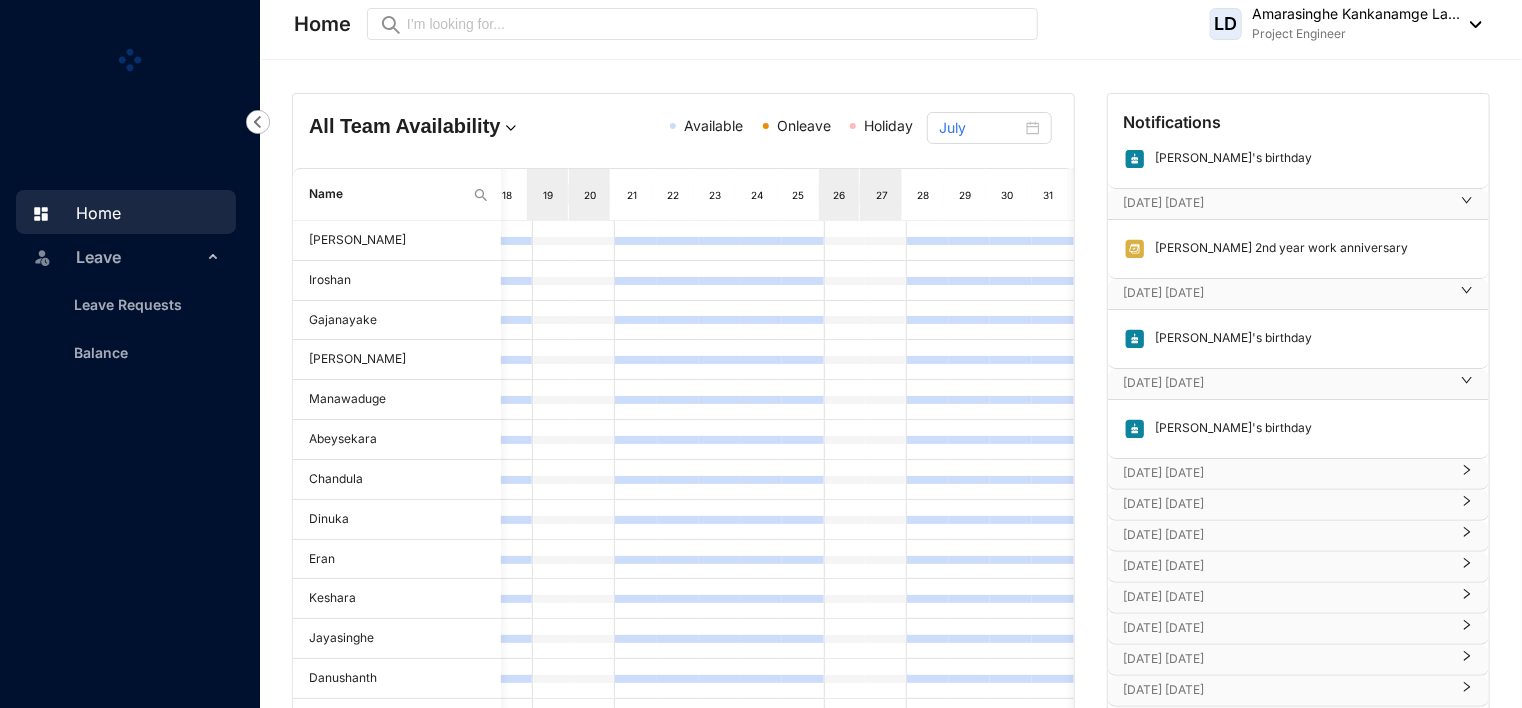 click on "[DATE] [DATE]" at bounding box center [1286, 473] 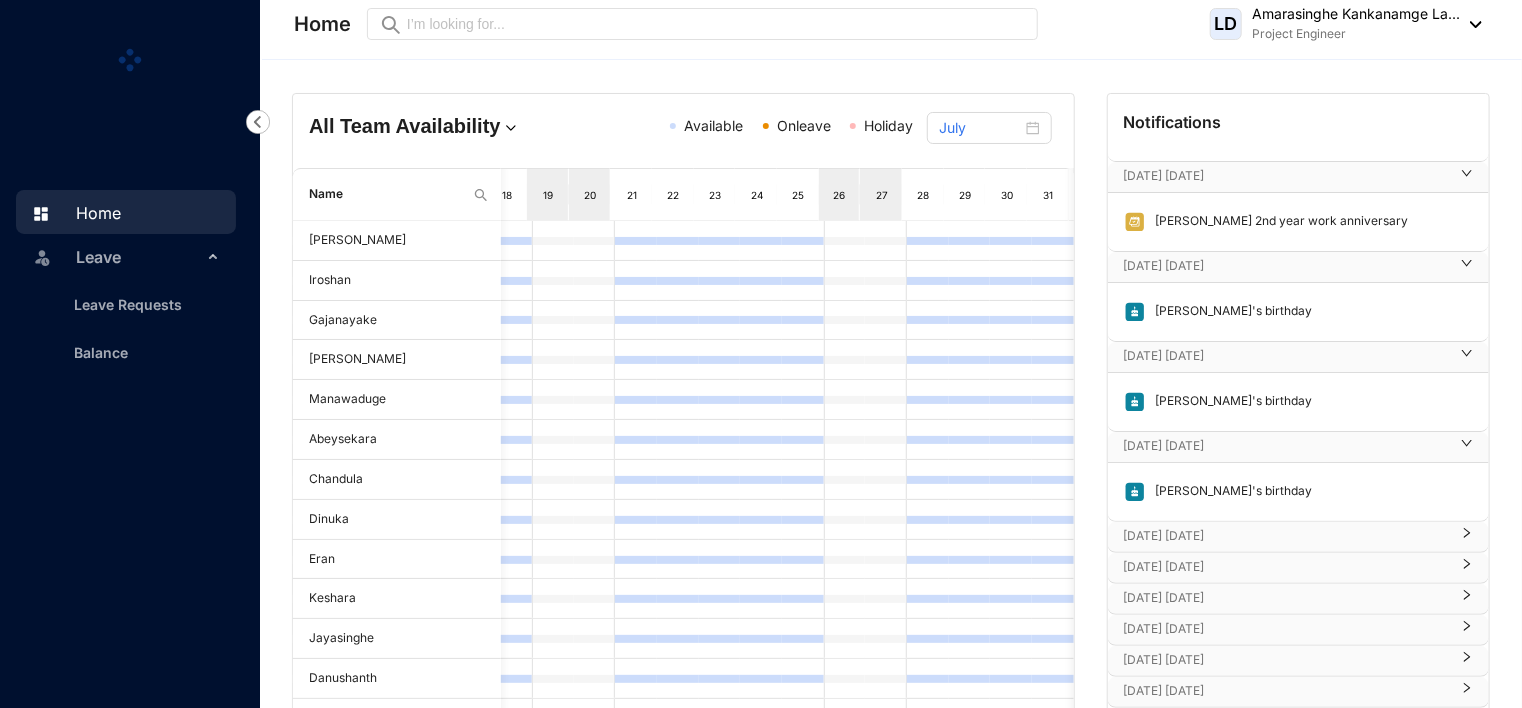 scroll, scrollTop: 2829, scrollLeft: 0, axis: vertical 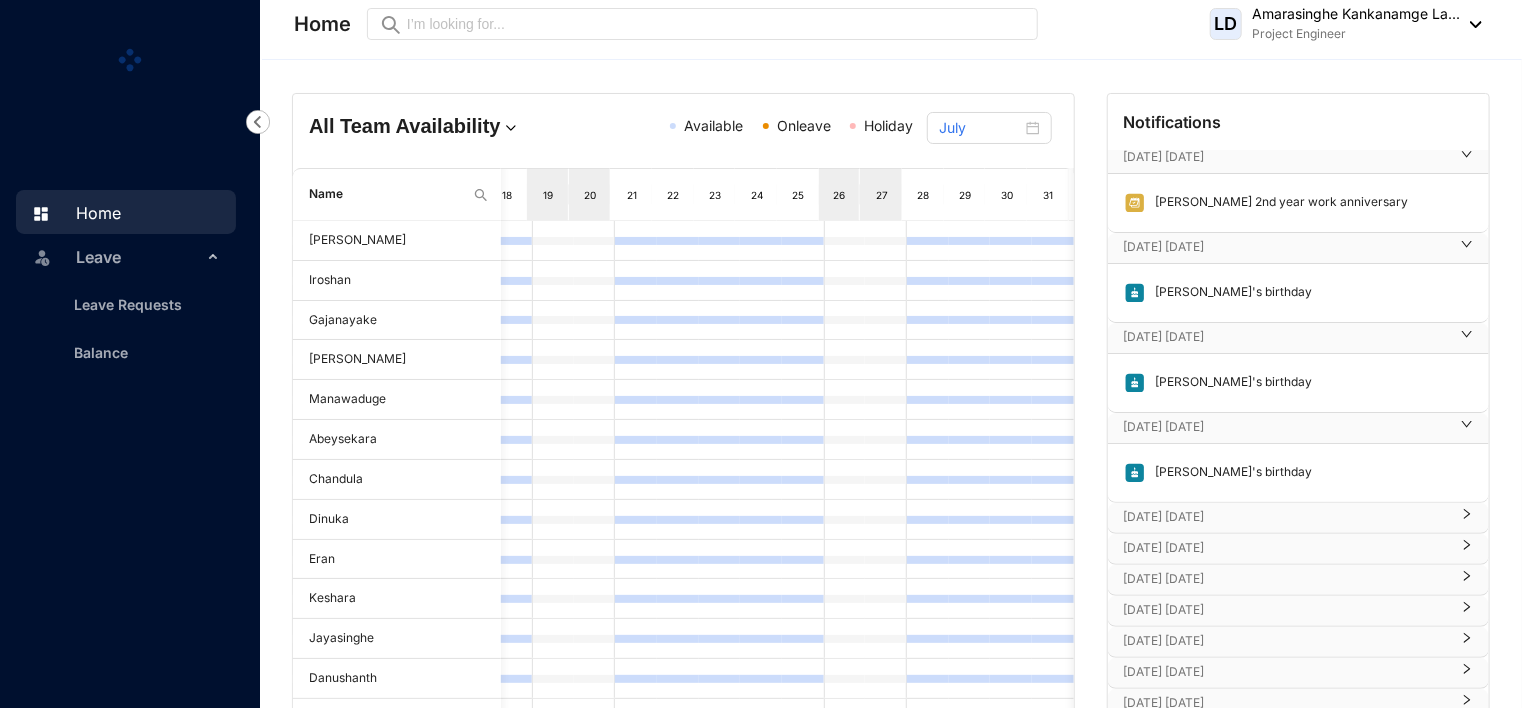 click on "[DATE] [DATE]" at bounding box center (1286, 517) 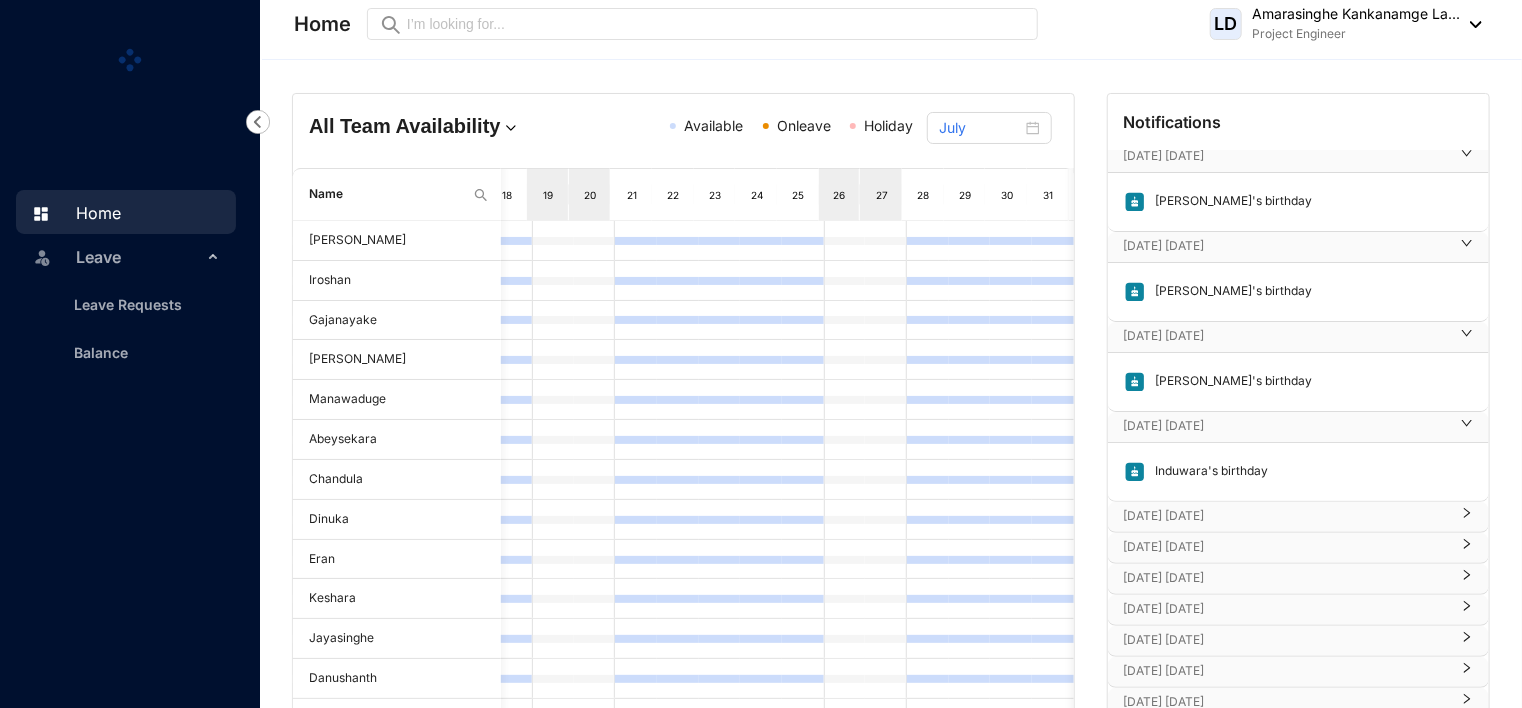scroll, scrollTop: 2928, scrollLeft: 0, axis: vertical 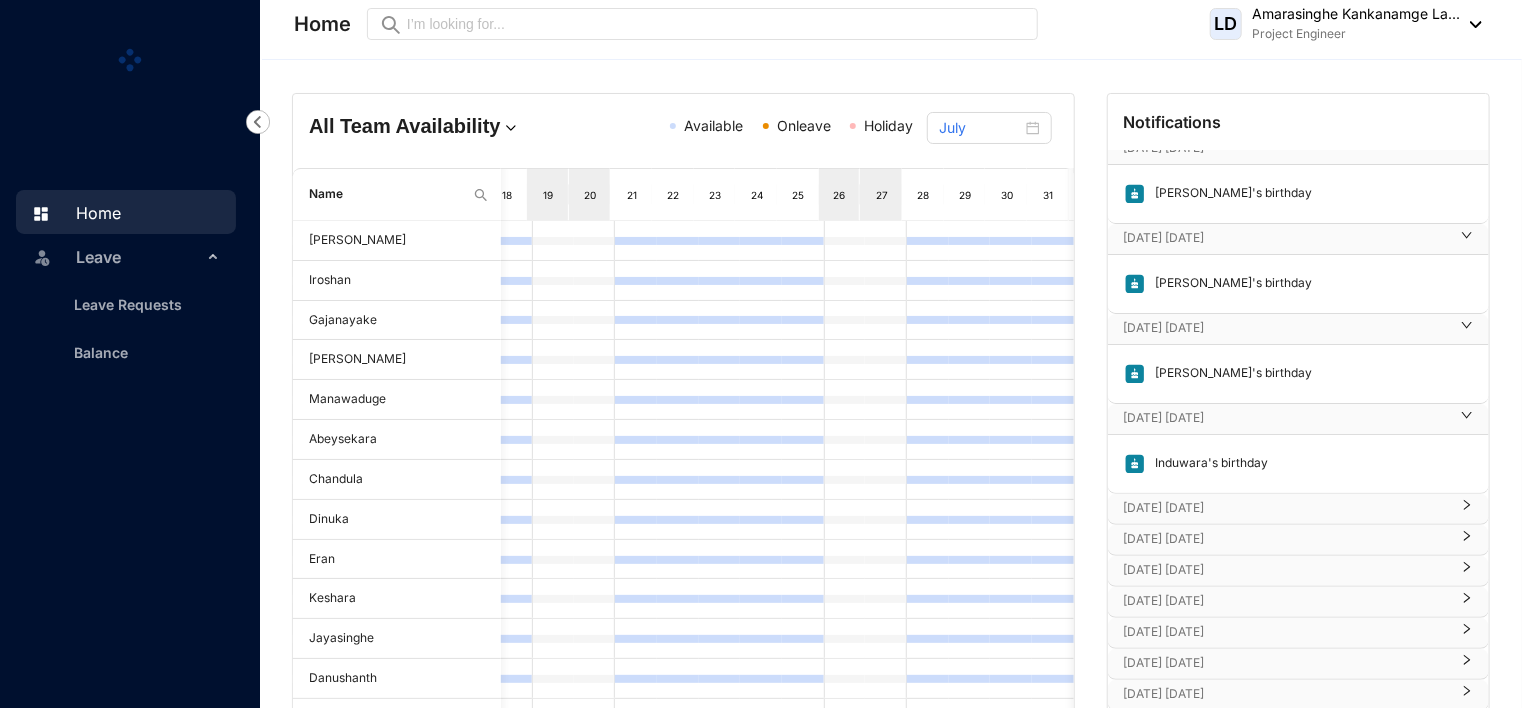 click on "[DATE] [DATE]" at bounding box center [1286, 508] 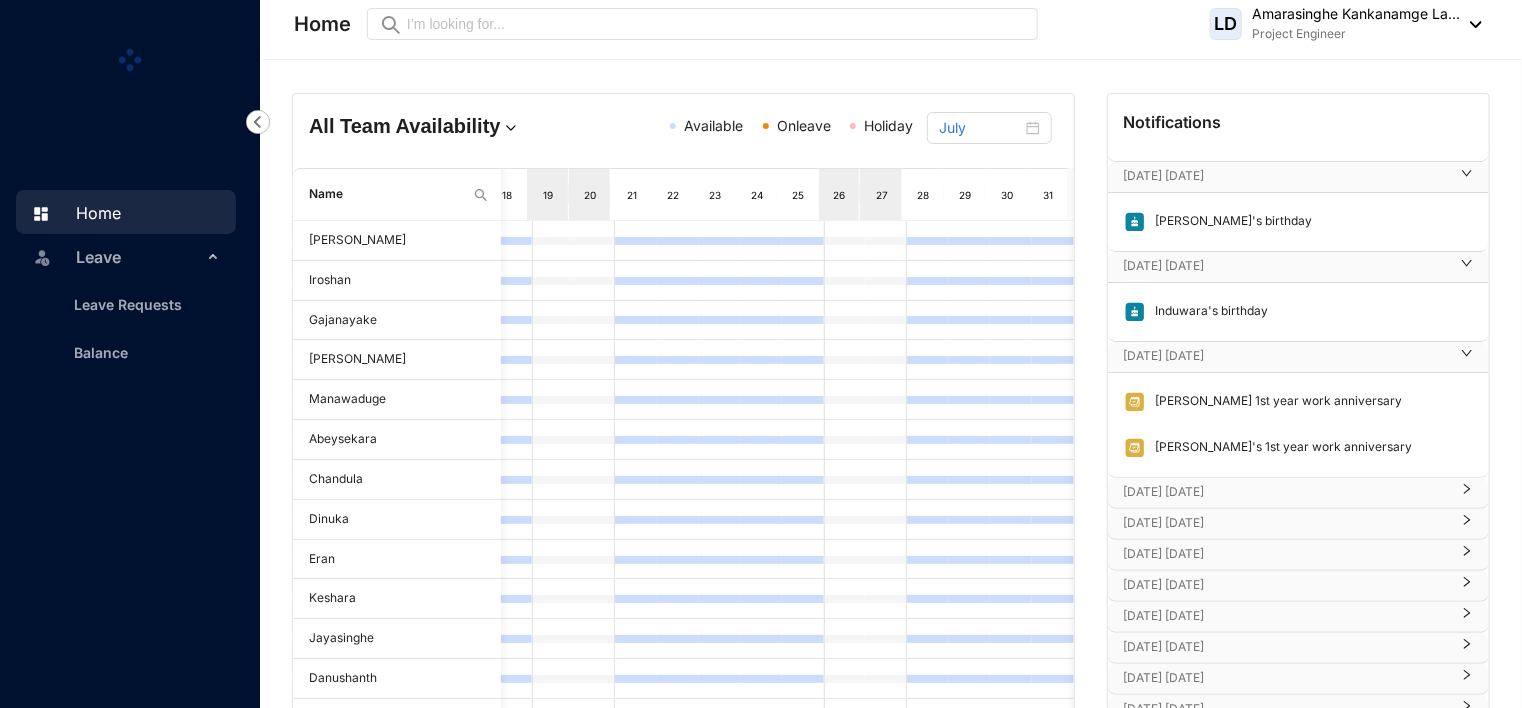 scroll, scrollTop: 3081, scrollLeft: 0, axis: vertical 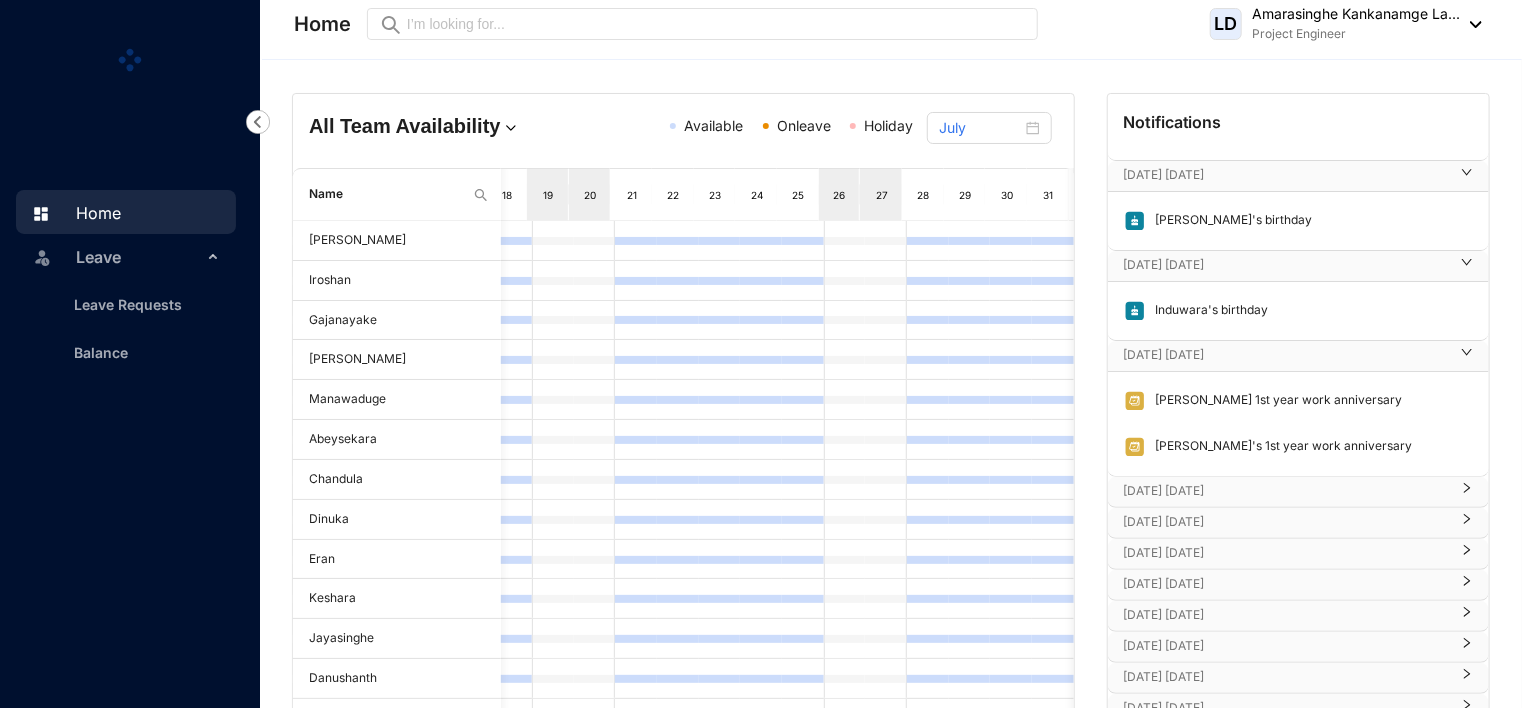 click on "[DATE] [DATE]" at bounding box center (1286, 491) 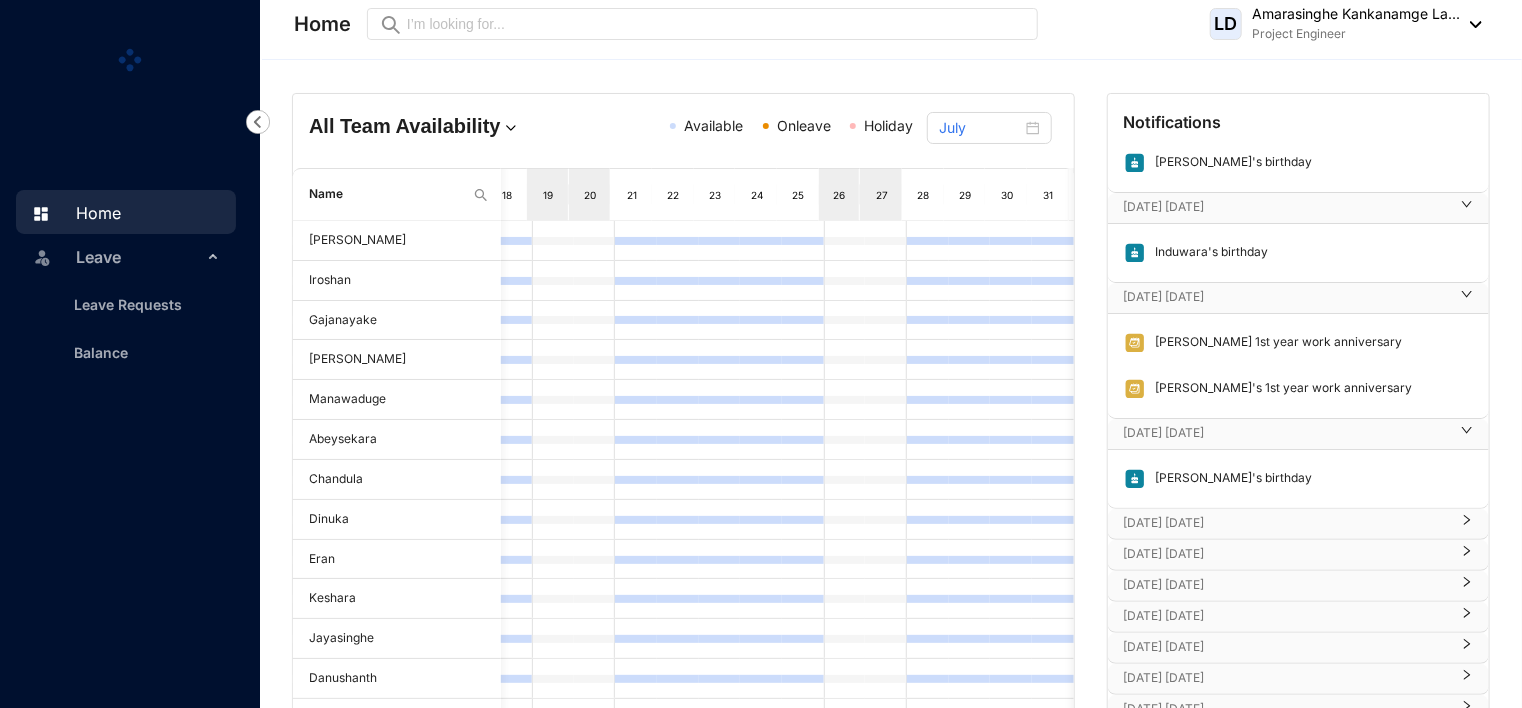 scroll, scrollTop: 3140, scrollLeft: 0, axis: vertical 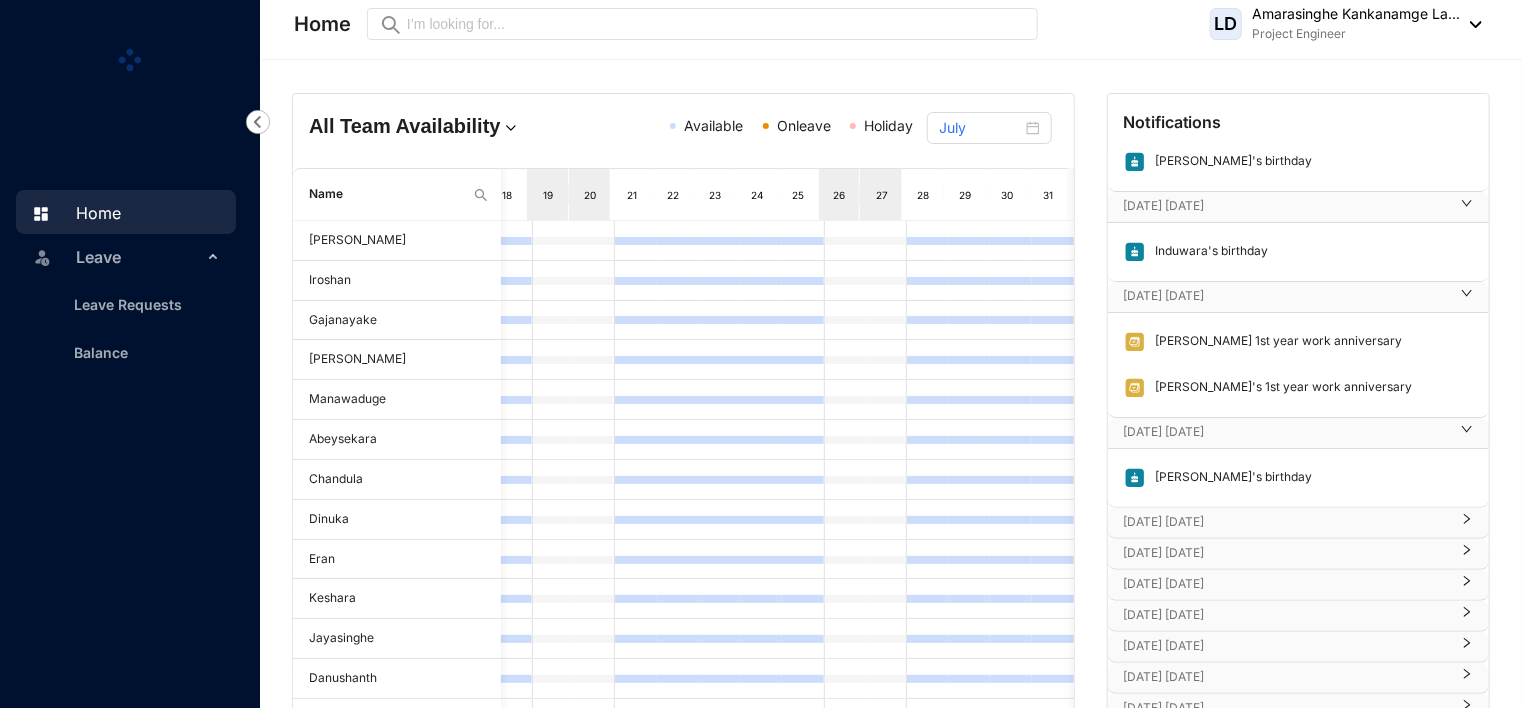 click on "[DATE] [DATE]" at bounding box center [1286, 522] 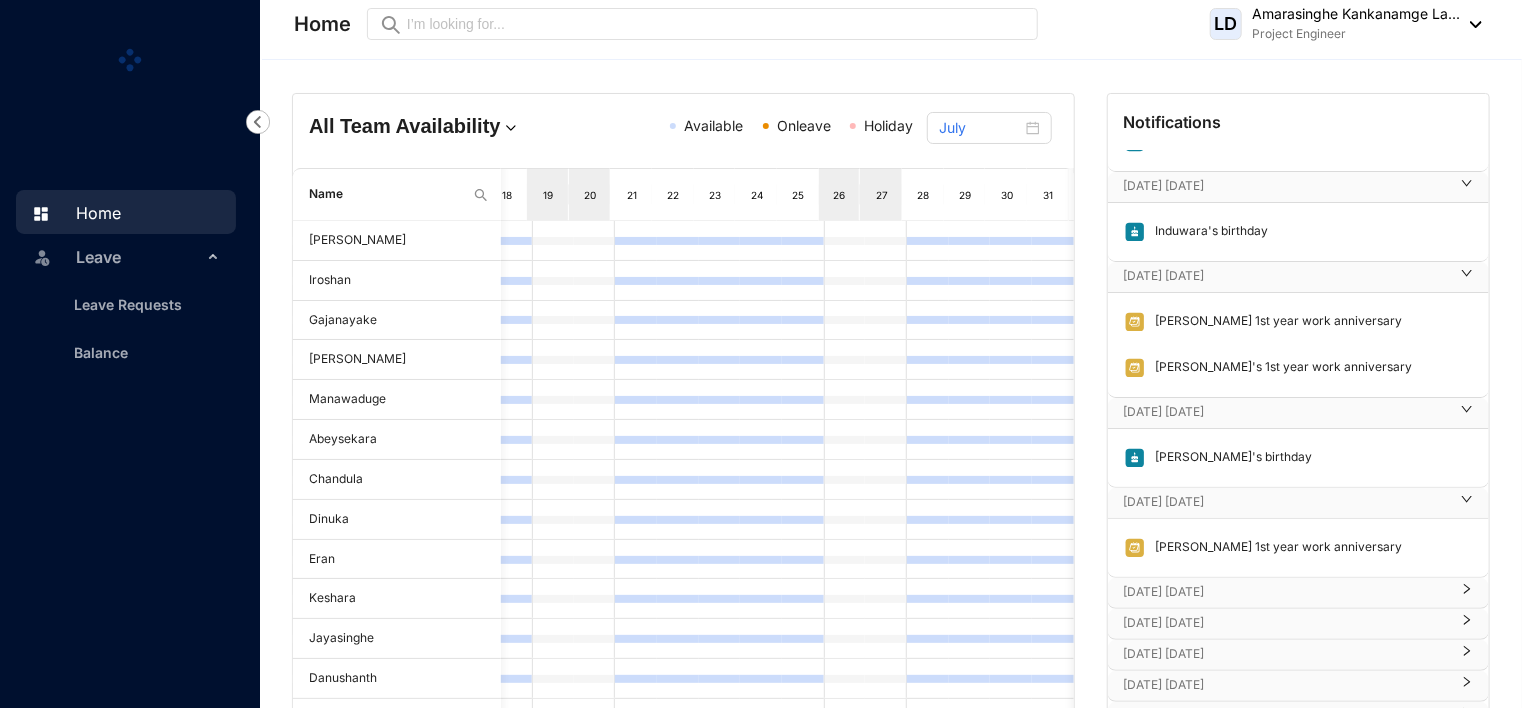 scroll, scrollTop: 3198, scrollLeft: 0, axis: vertical 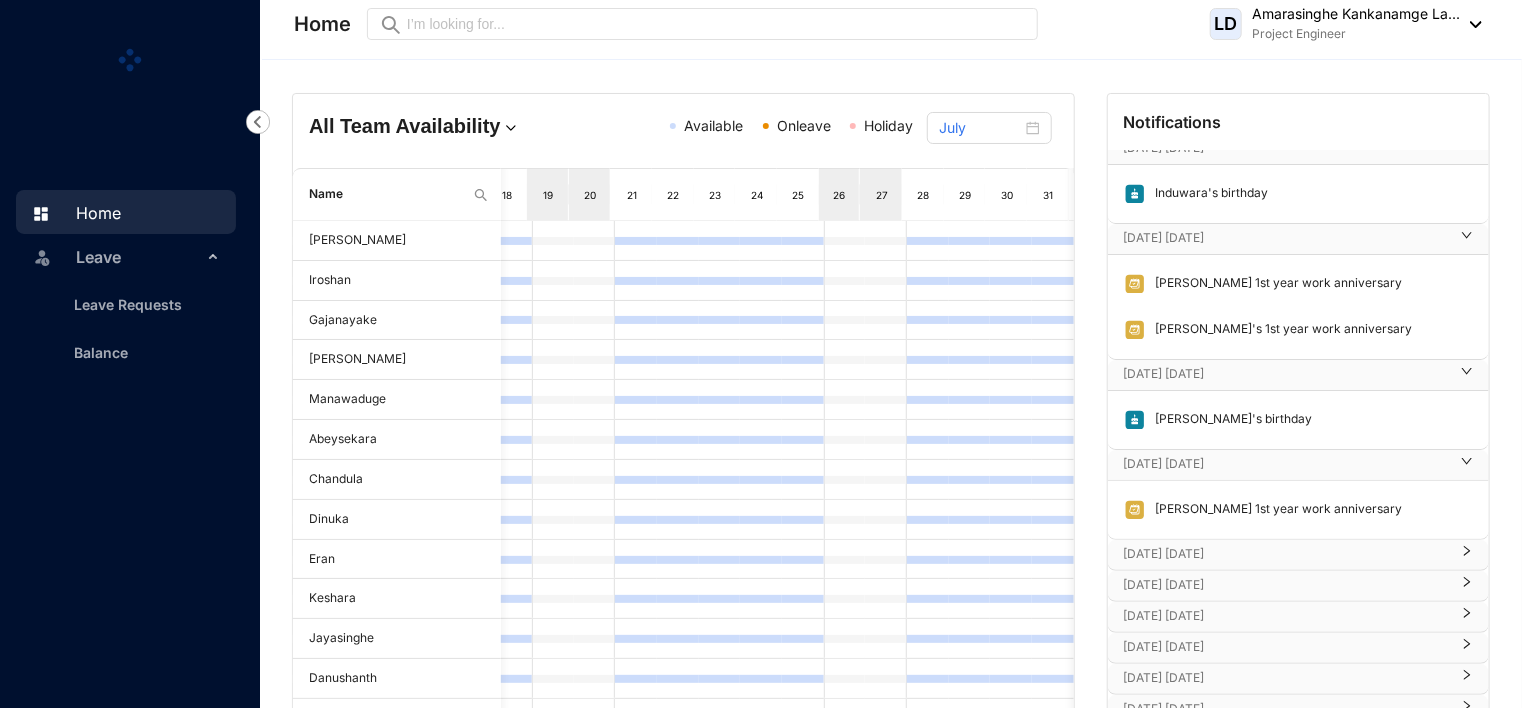 click on "[DATE] [DATE]" at bounding box center (1298, 555) 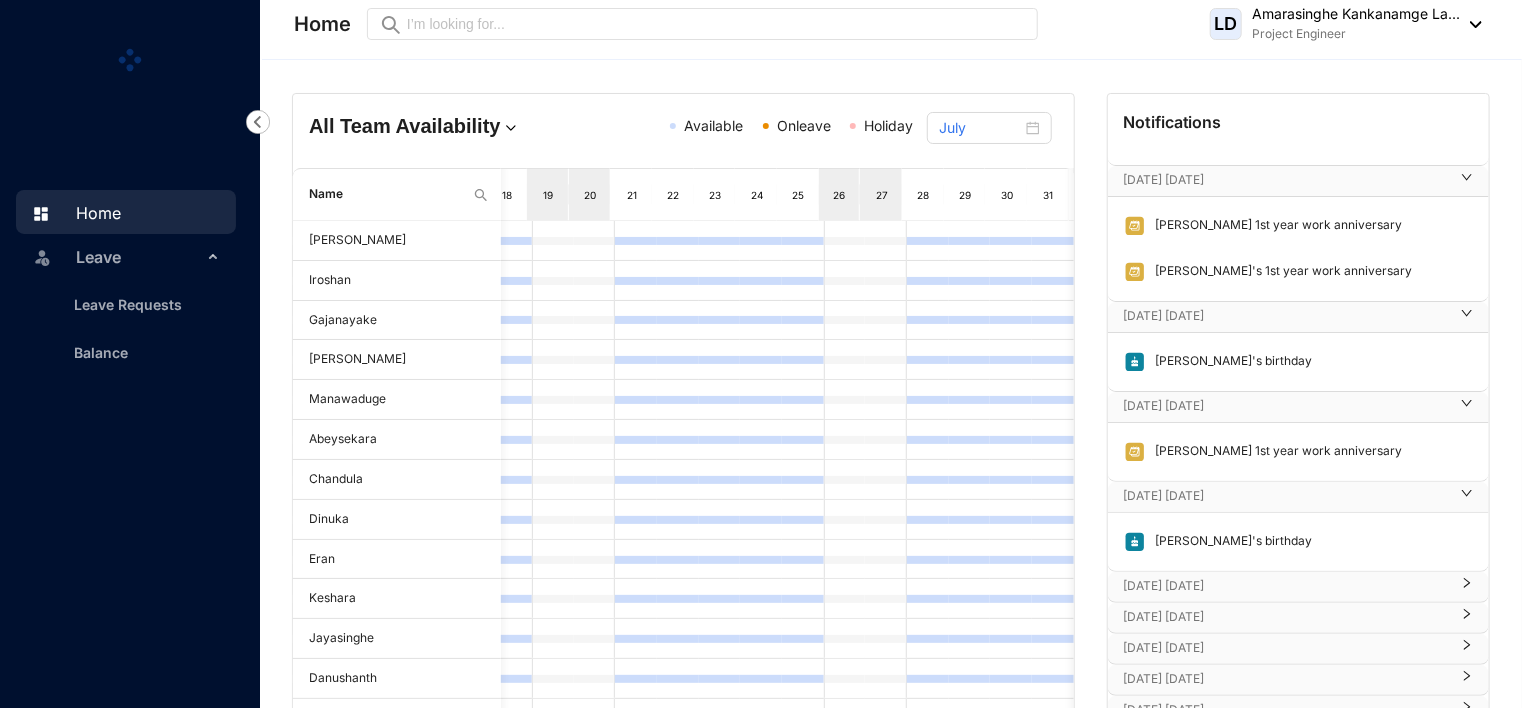 scroll, scrollTop: 3257, scrollLeft: 0, axis: vertical 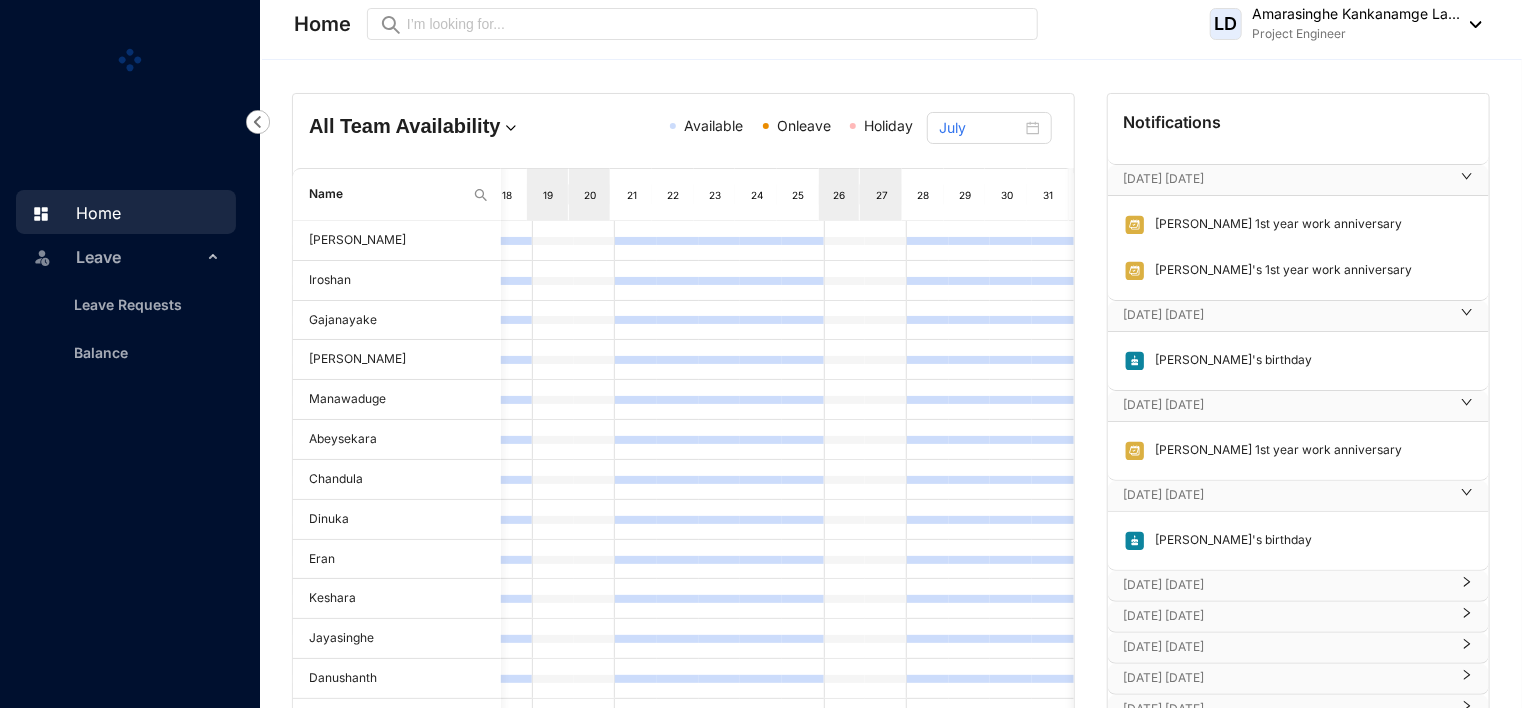 click on "[DATE] [DATE]" at bounding box center (1286, 585) 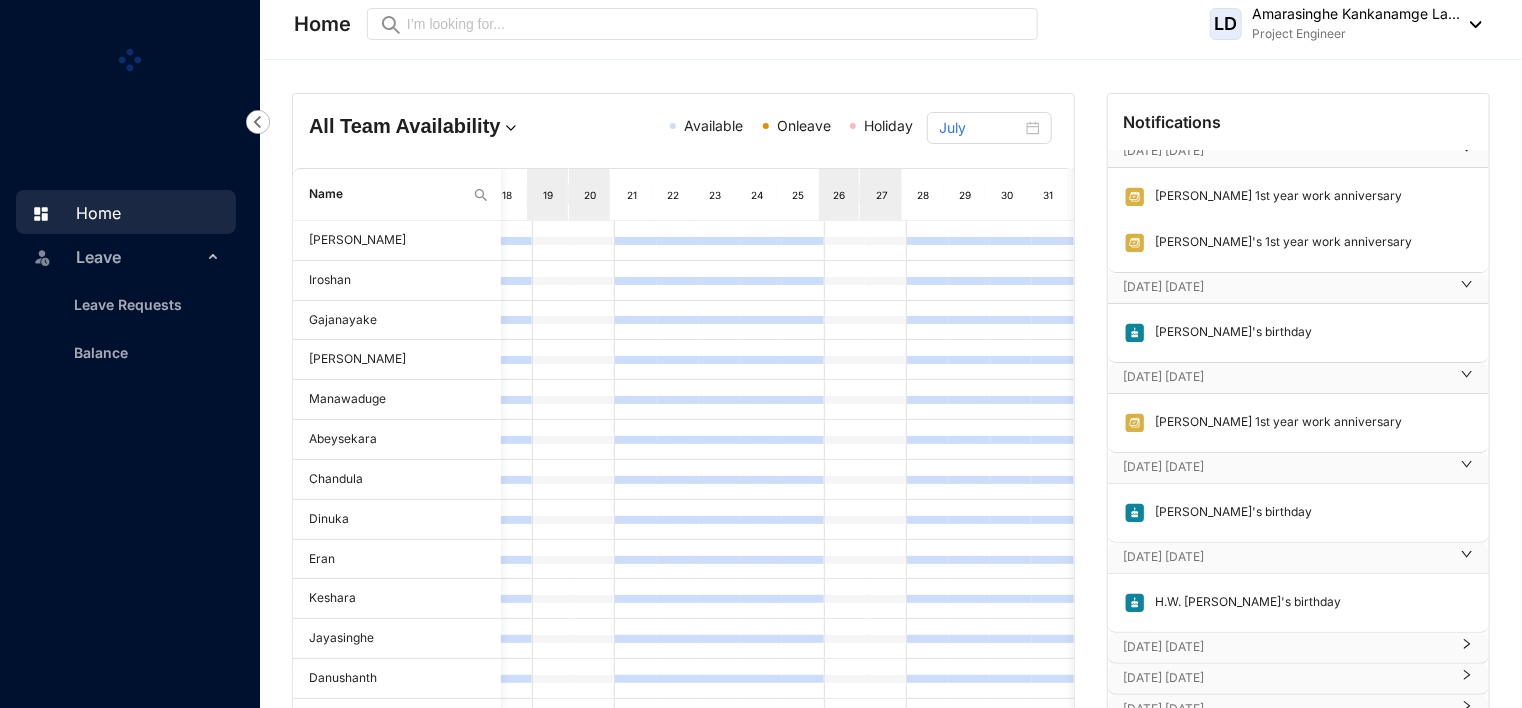 scroll, scrollTop: 3316, scrollLeft: 0, axis: vertical 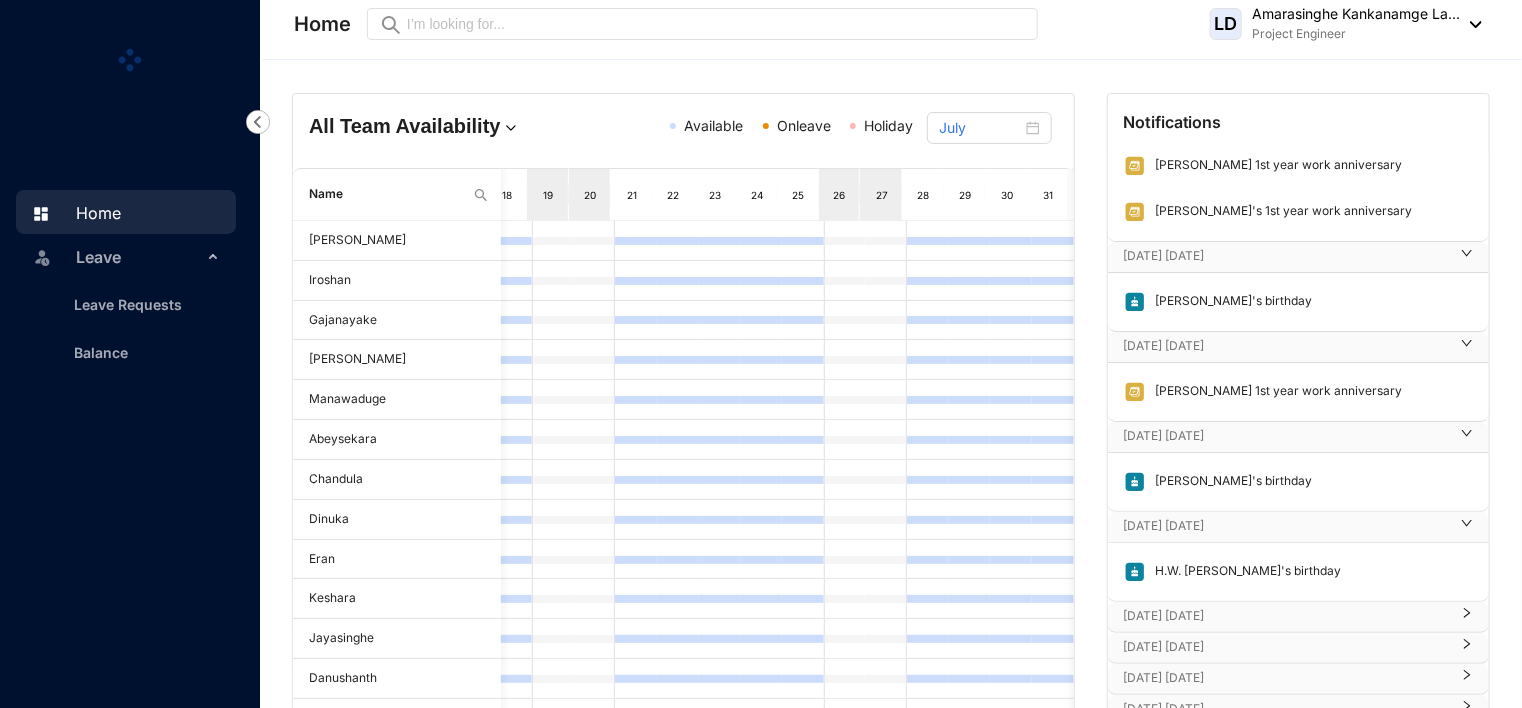 click on "[DATE] [DATE]" at bounding box center [1286, 616] 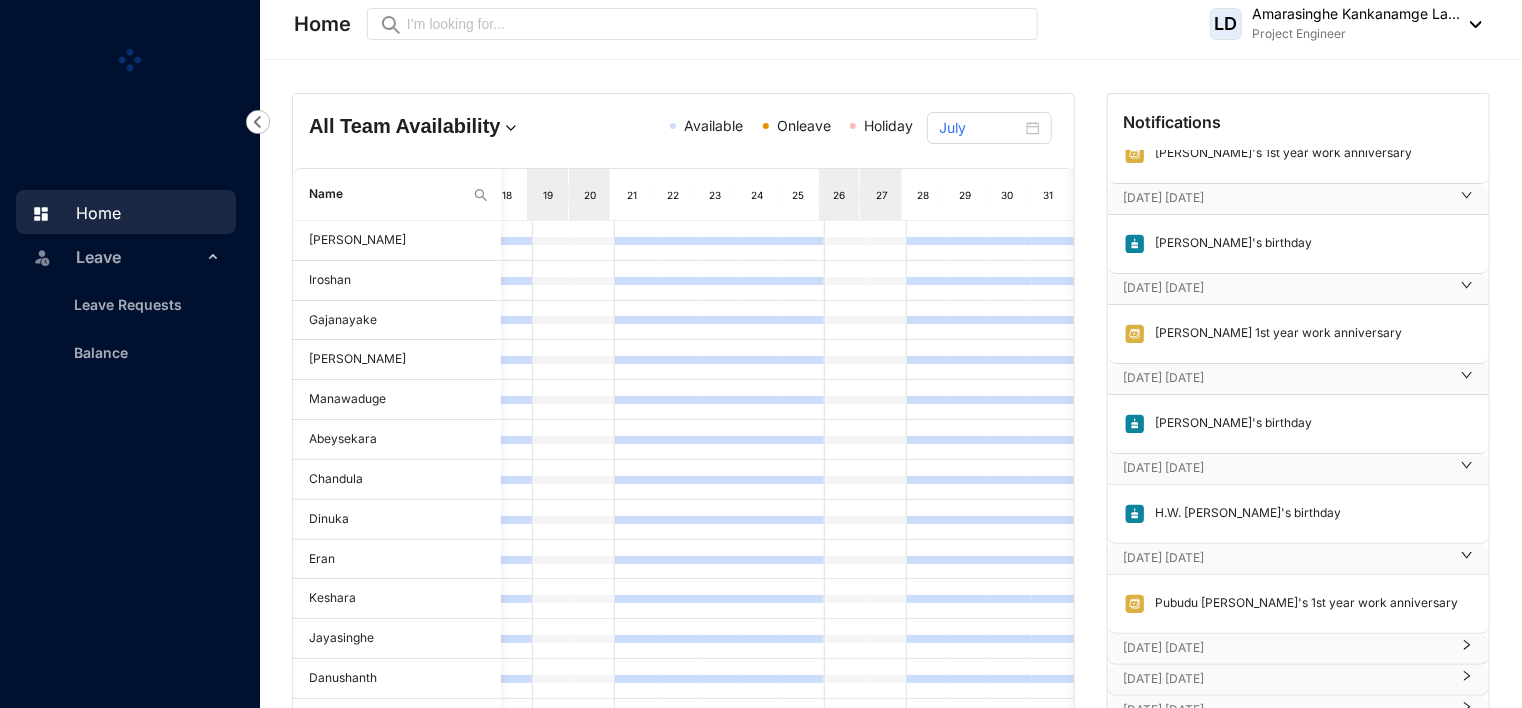 scroll, scrollTop: 3375, scrollLeft: 0, axis: vertical 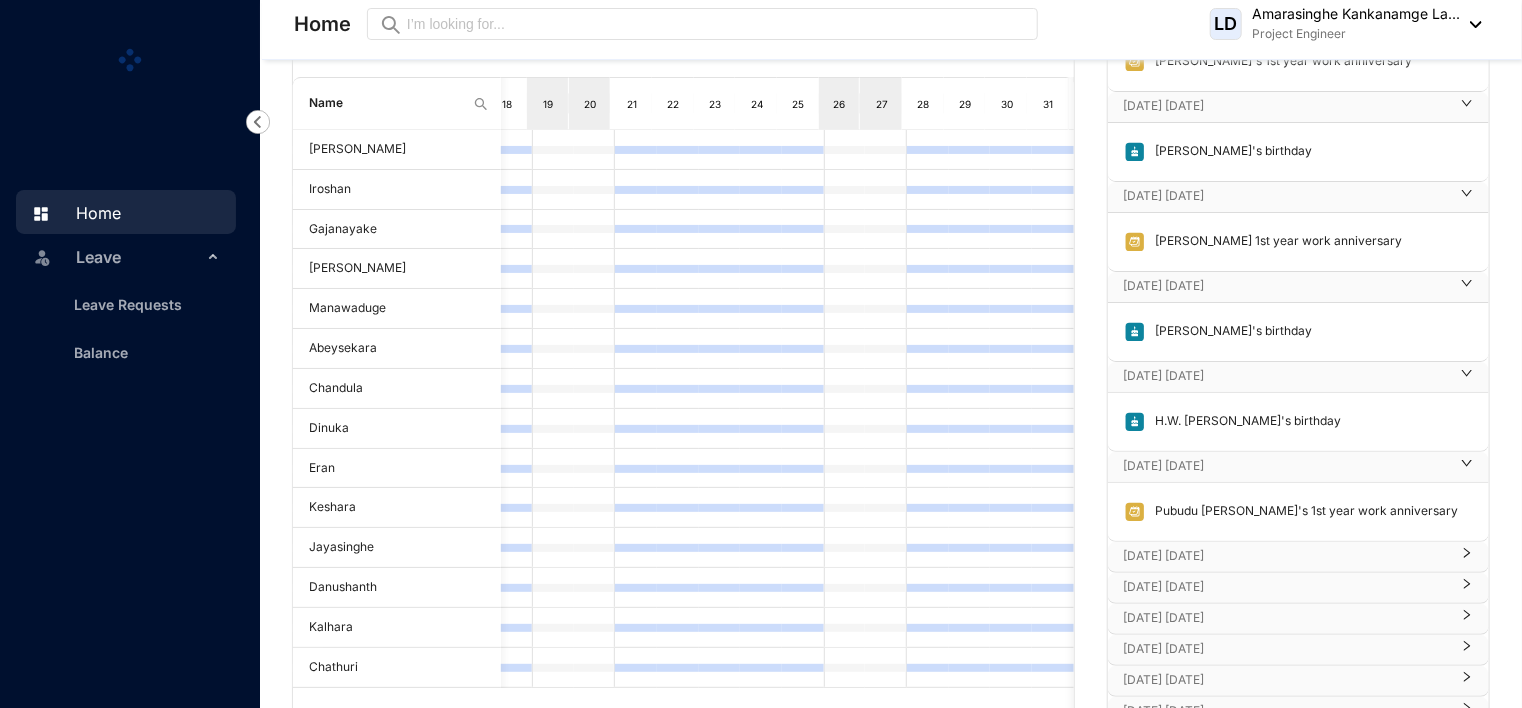 click on "[DATE] [DATE]" at bounding box center [1286, 556] 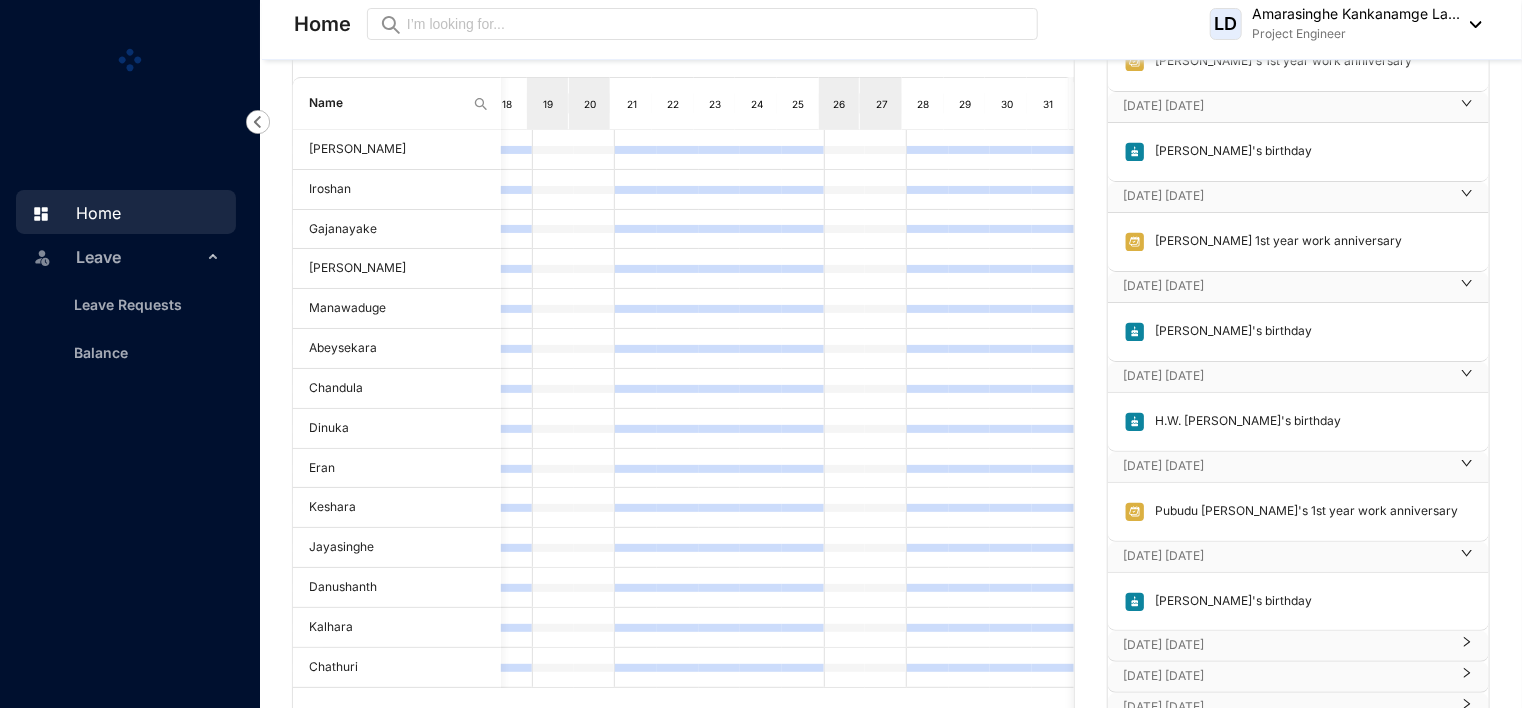 scroll, scrollTop: 3432, scrollLeft: 0, axis: vertical 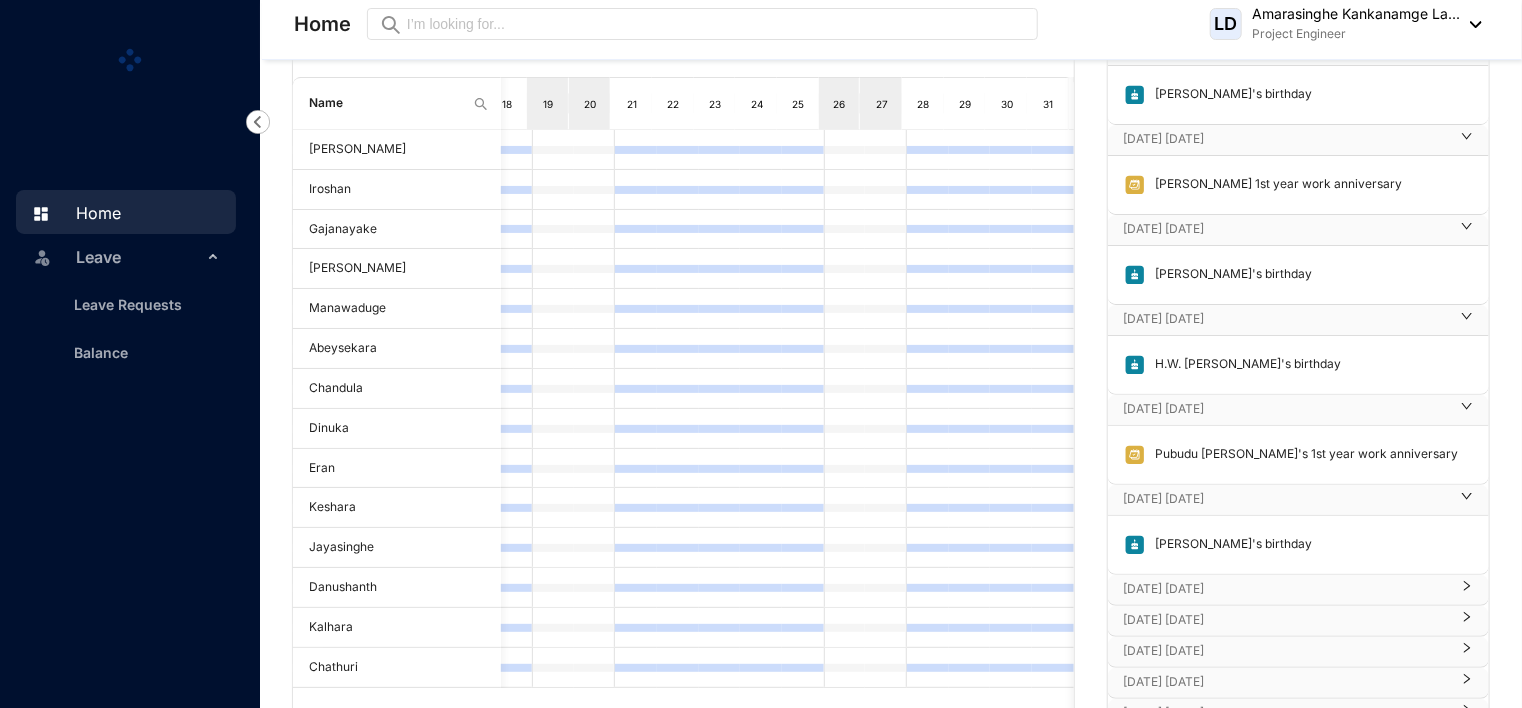 click on "[PERSON_NAME]'s birthday" at bounding box center (1298, 545) 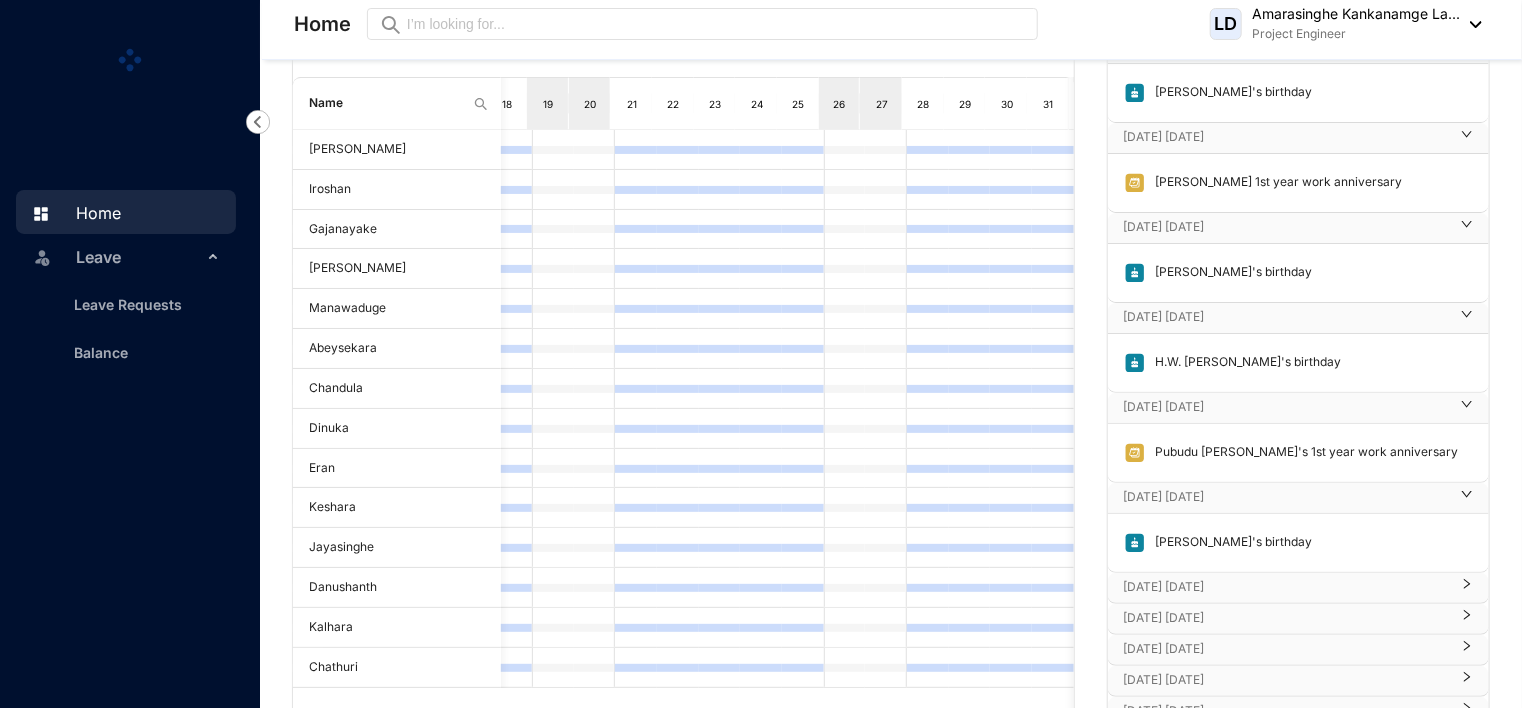 click on "[DATE] [DATE]" at bounding box center [1286, 587] 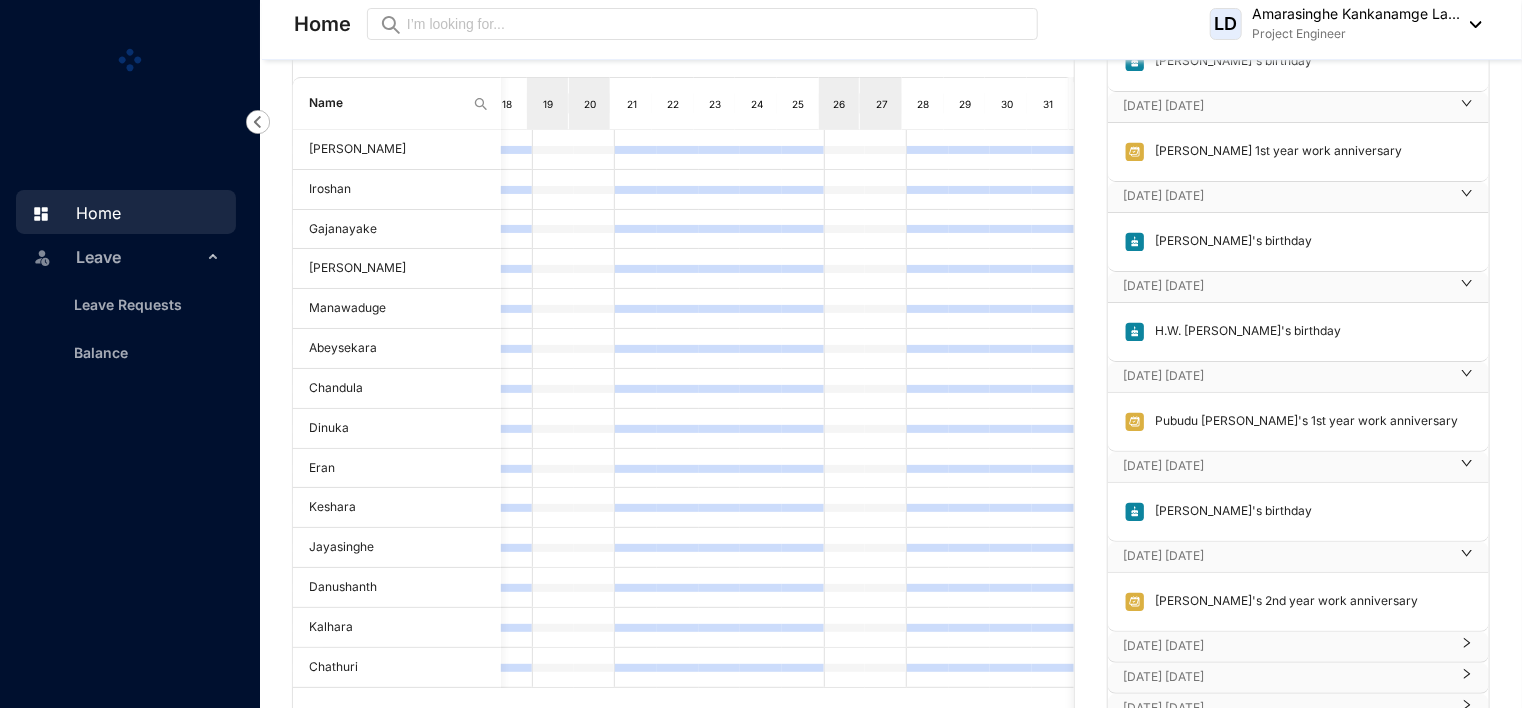 scroll, scrollTop: 3492, scrollLeft: 0, axis: vertical 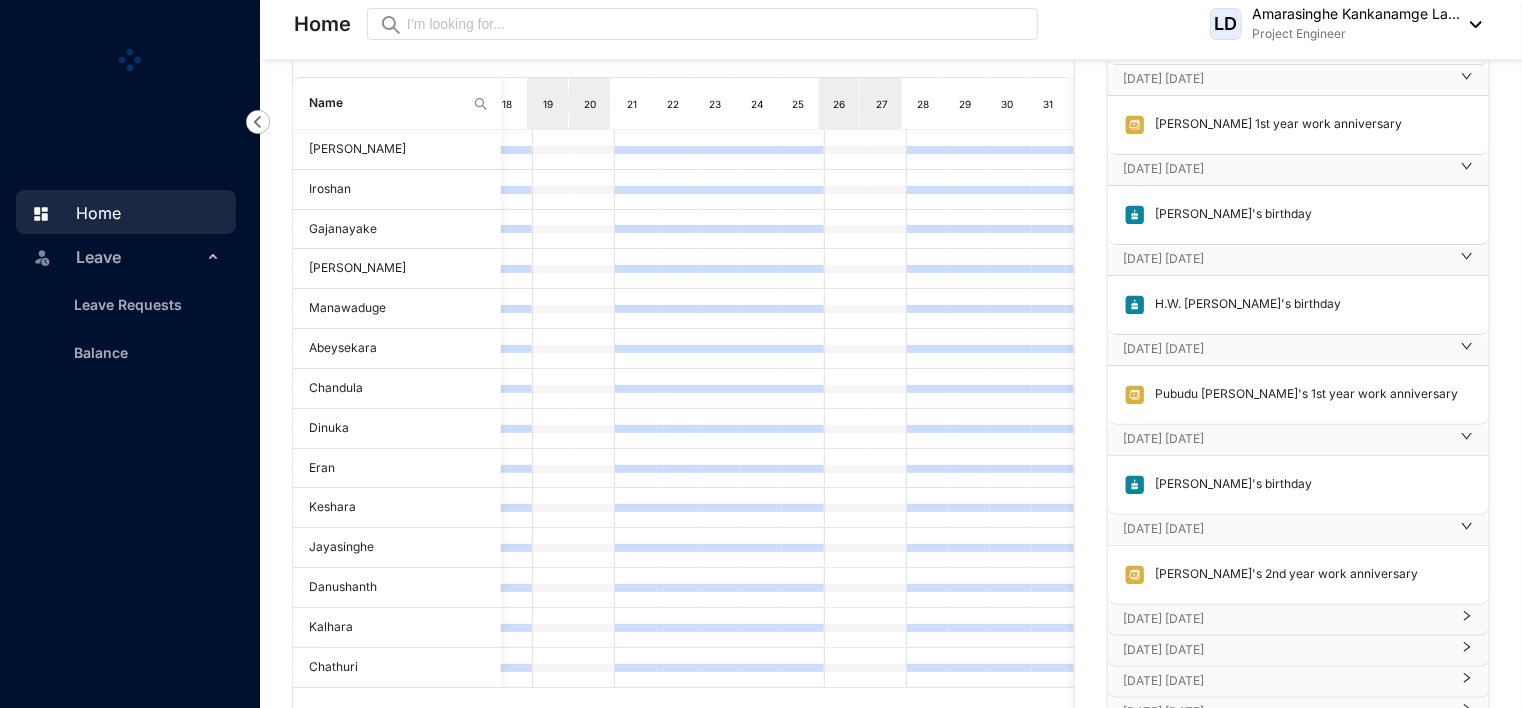 click on "[DATE] [DATE]" at bounding box center [1298, 620] 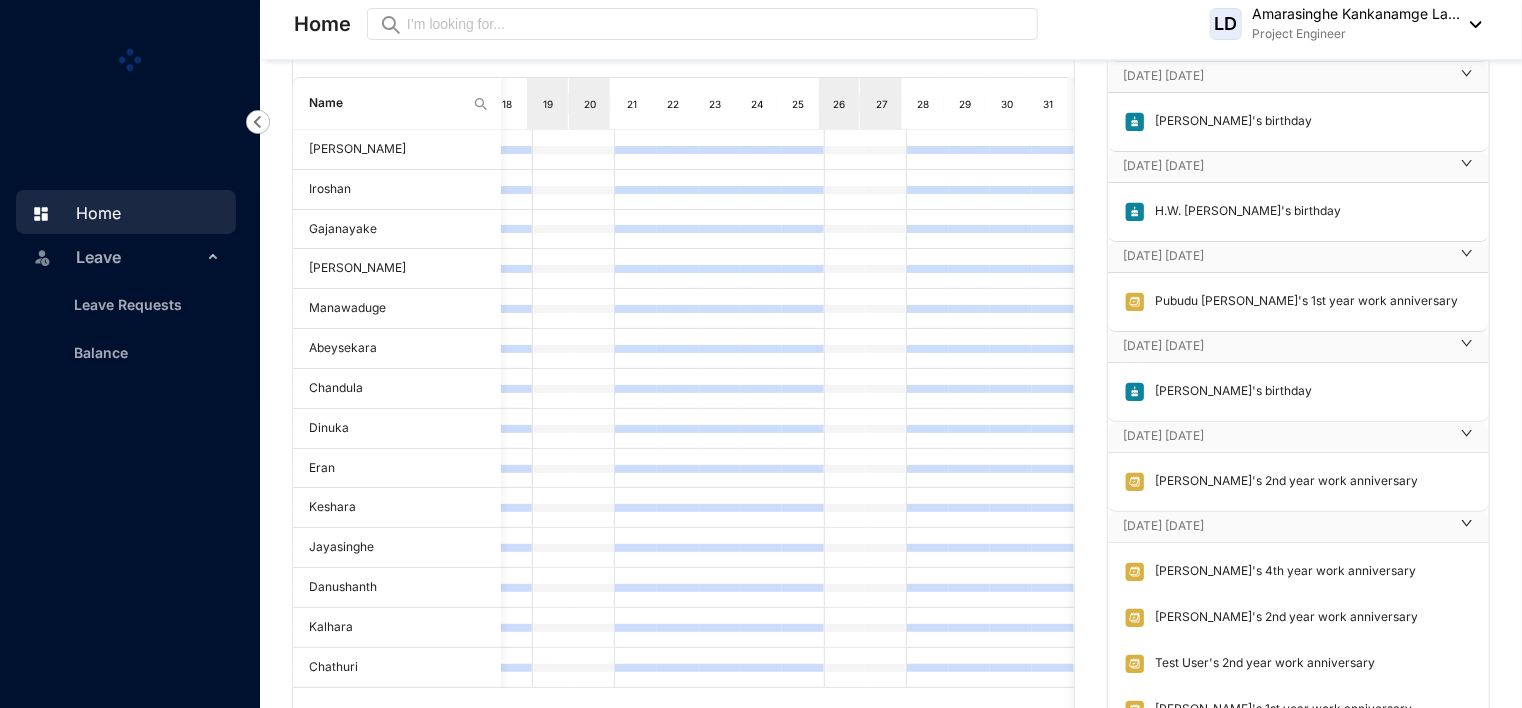 scroll, scrollTop: 3689, scrollLeft: 0, axis: vertical 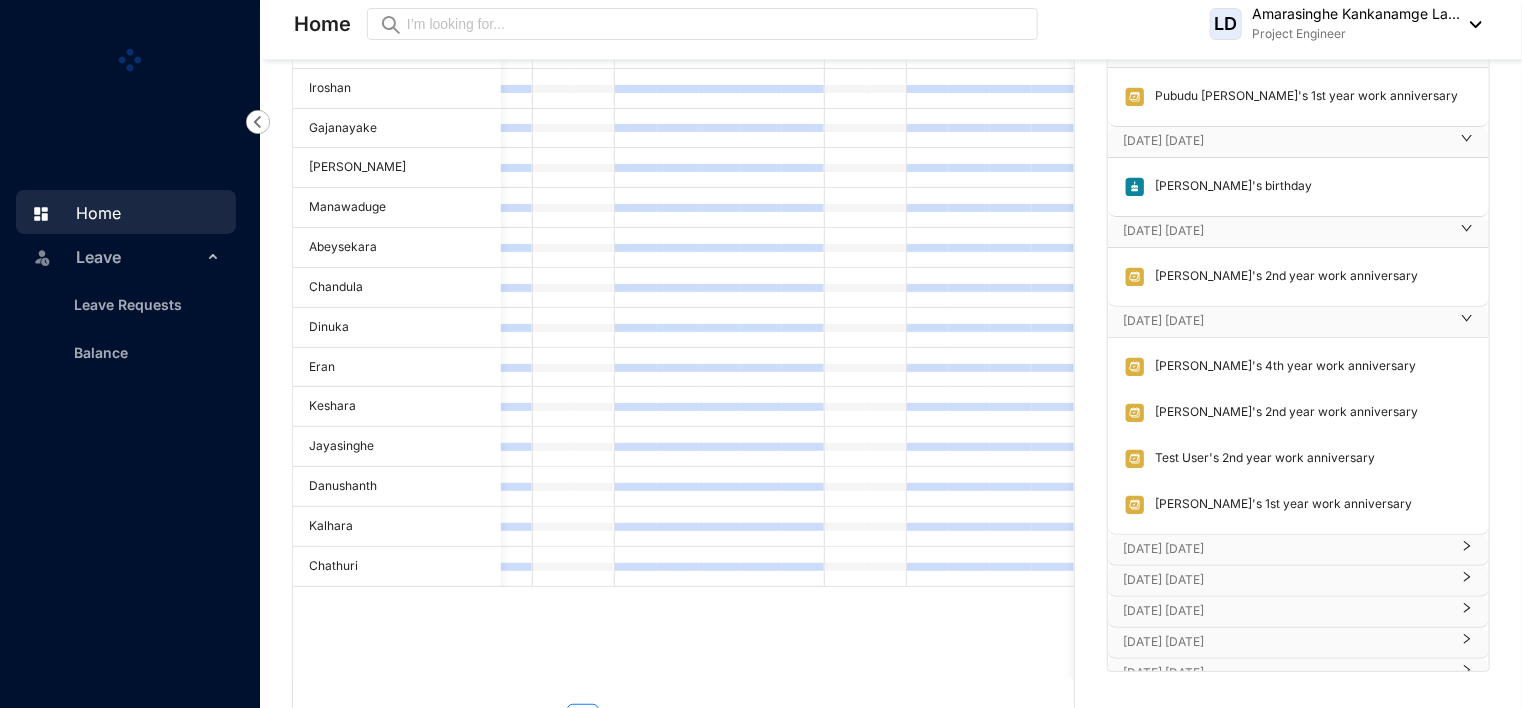 click on "[DATE] [DATE]" at bounding box center [1286, 549] 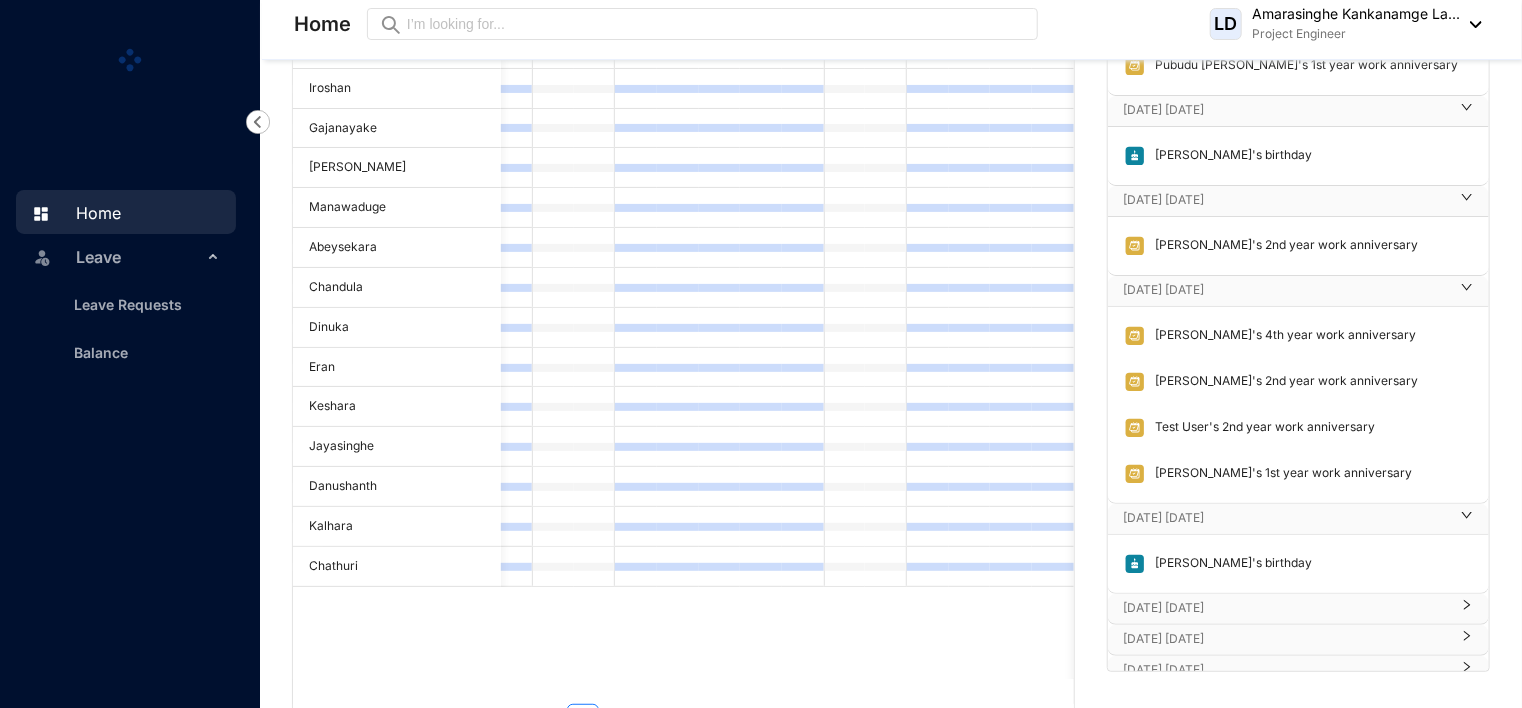 scroll, scrollTop: 3748, scrollLeft: 0, axis: vertical 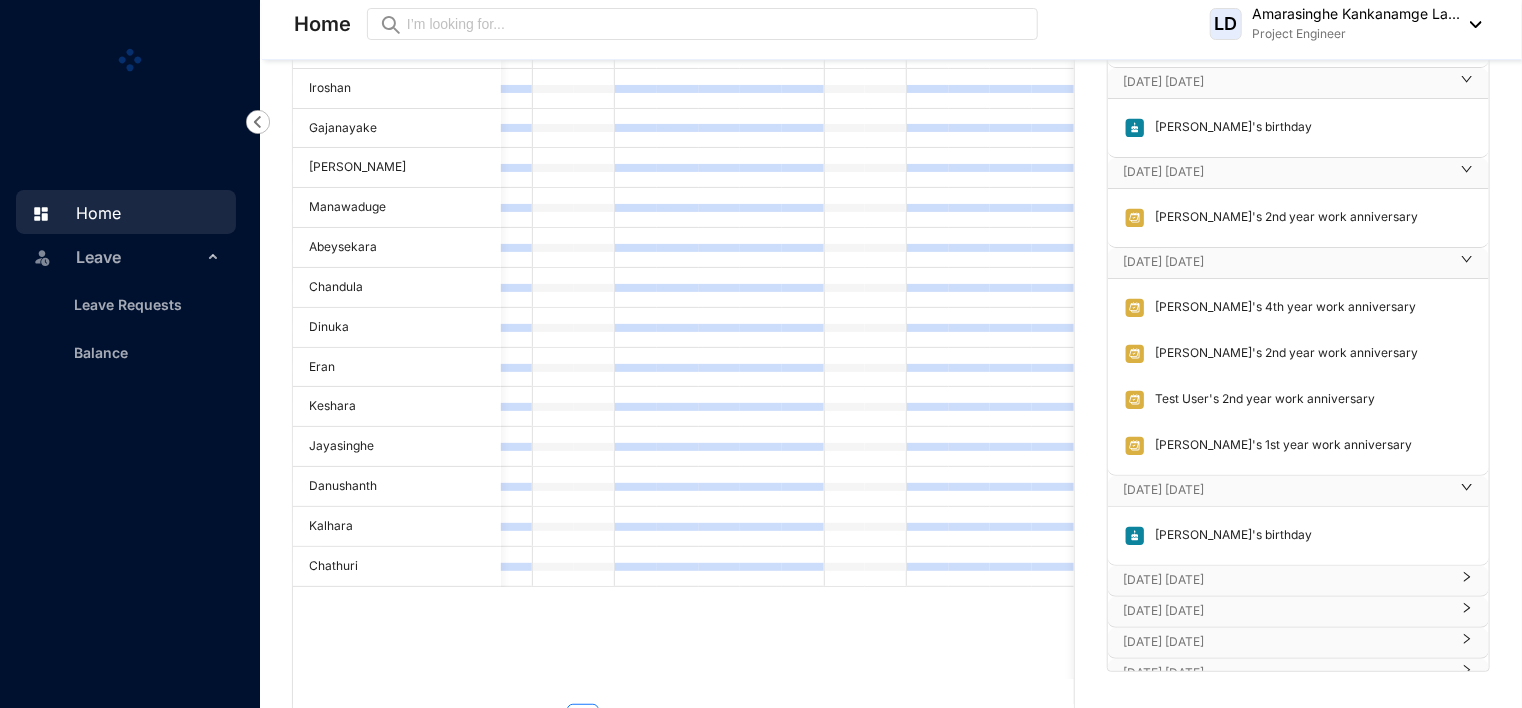 click on "[DATE] [DATE]" at bounding box center [1286, 580] 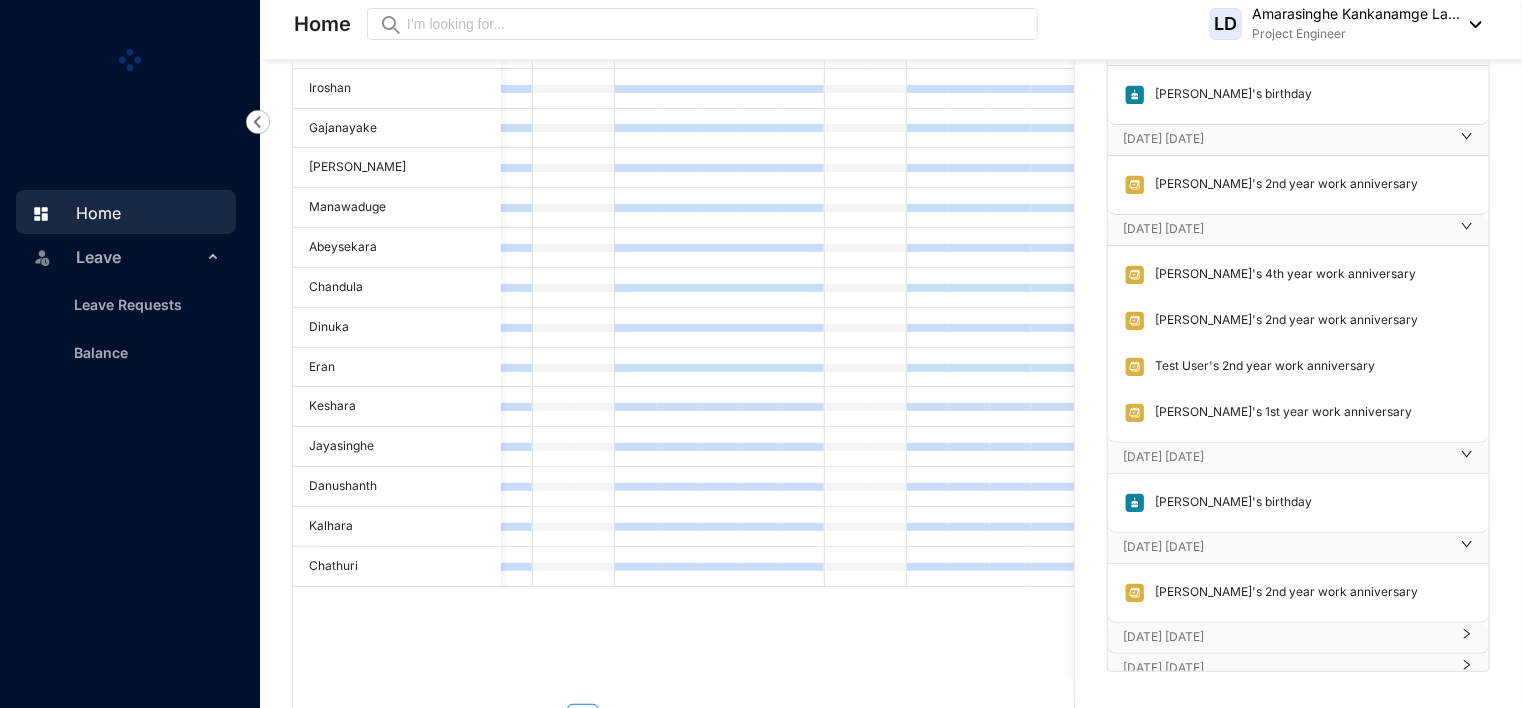 scroll, scrollTop: 3807, scrollLeft: 0, axis: vertical 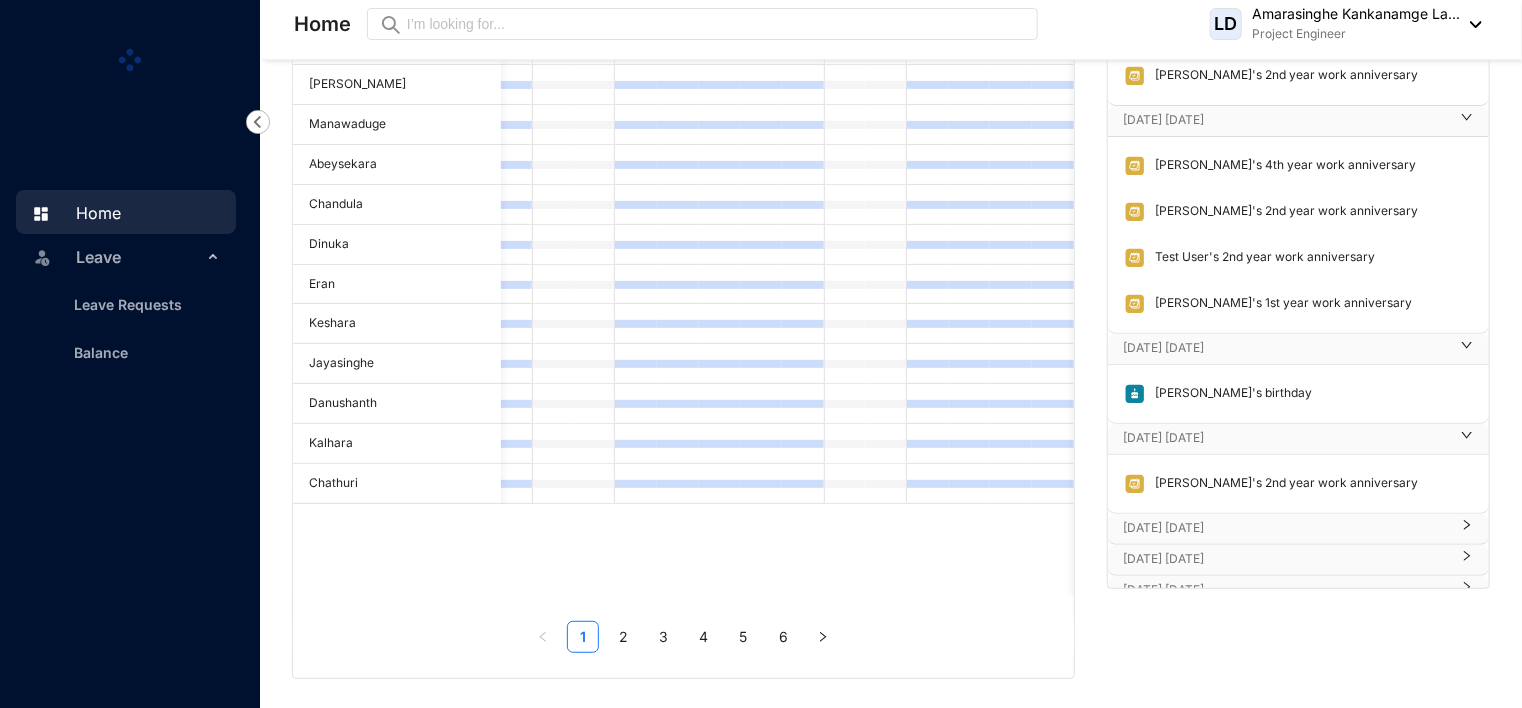click on "[DATE] [DATE]" at bounding box center (1286, 528) 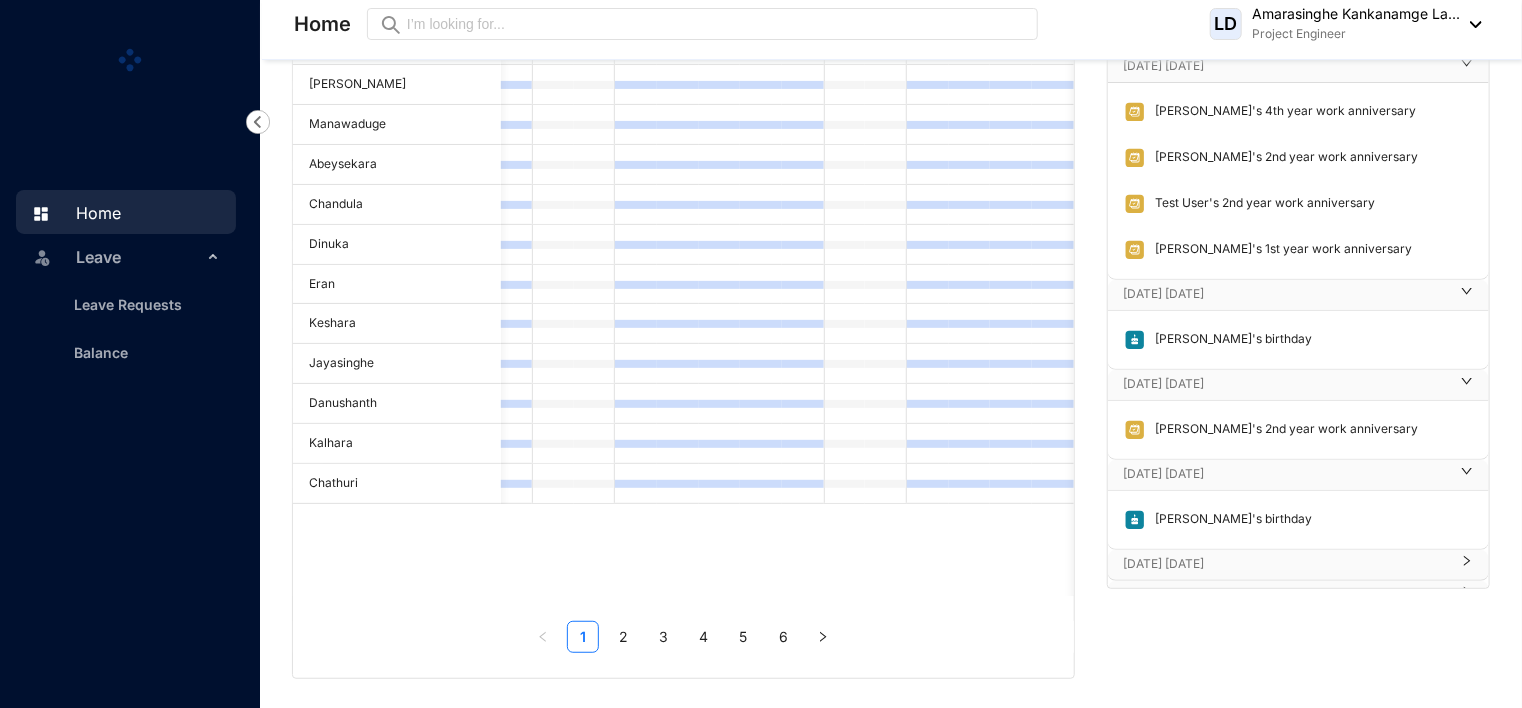 scroll, scrollTop: 3866, scrollLeft: 0, axis: vertical 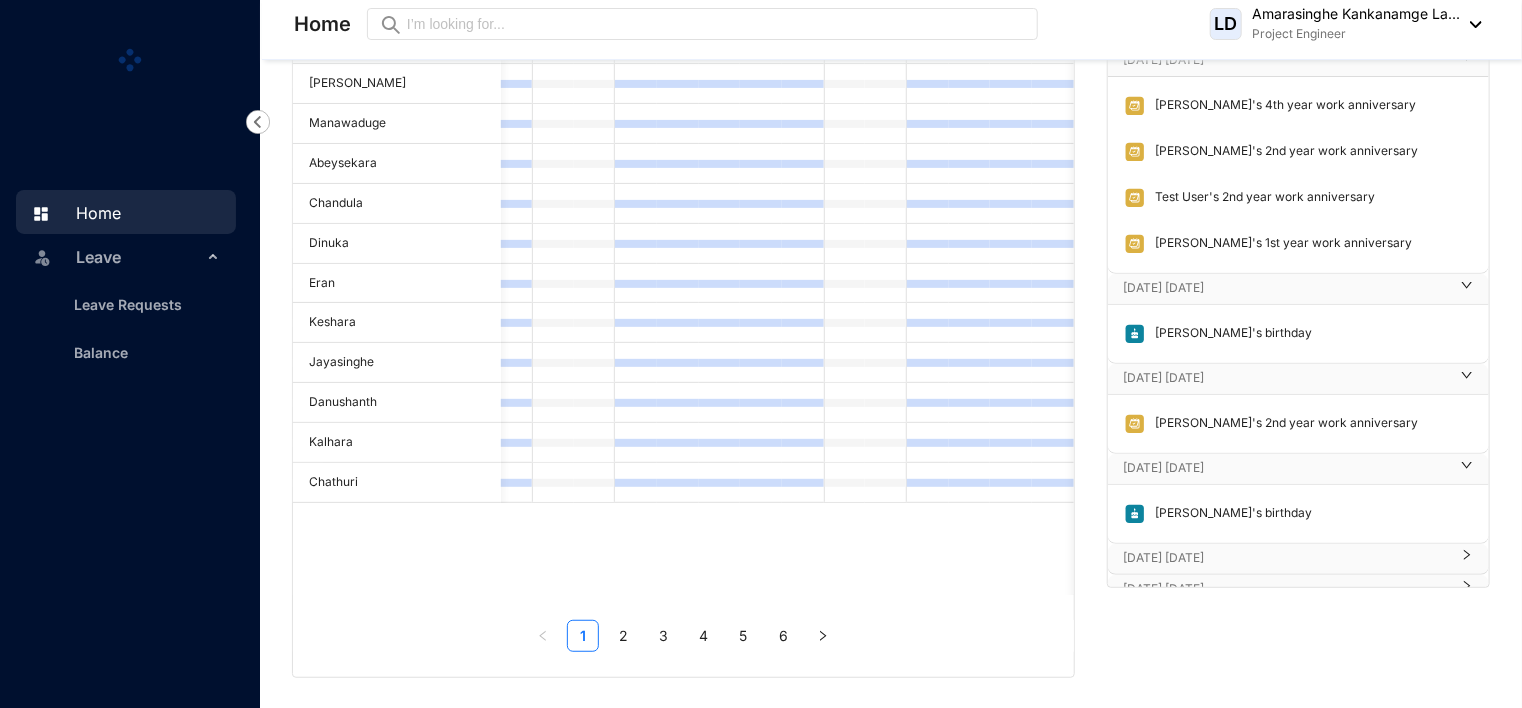click on "[DATE] [DATE]" at bounding box center (1286, 558) 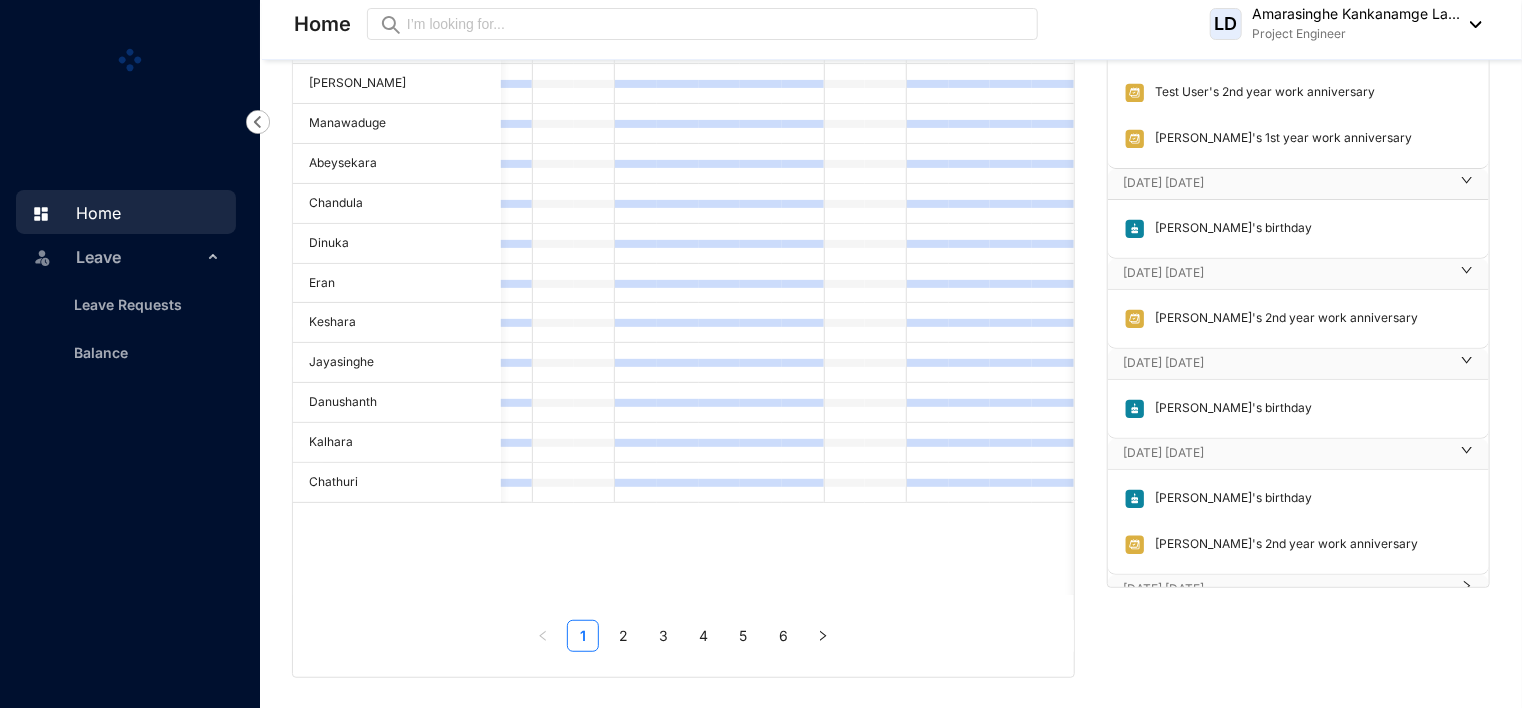 click on "[DATE] [DATE]" at bounding box center [1286, 589] 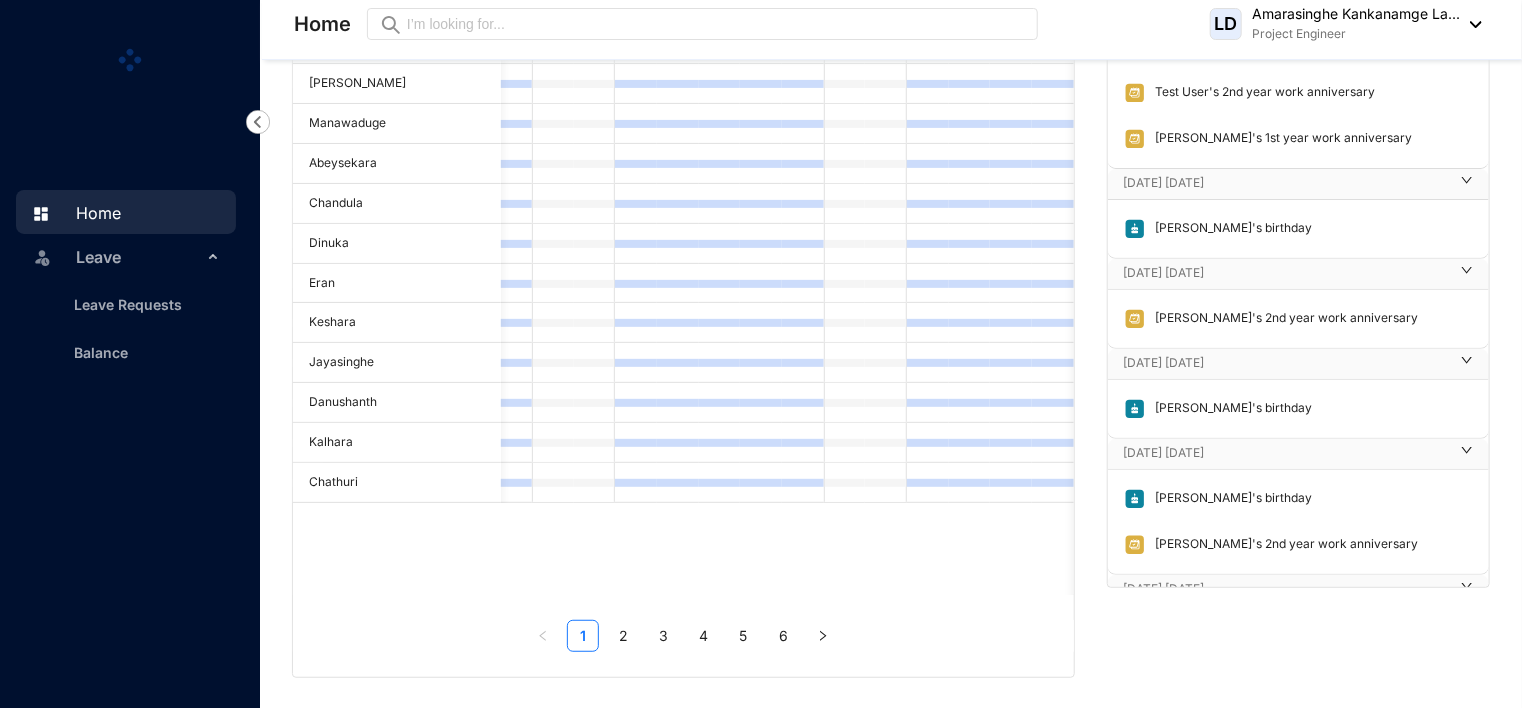 scroll, scrollTop: 4029, scrollLeft: 0, axis: vertical 